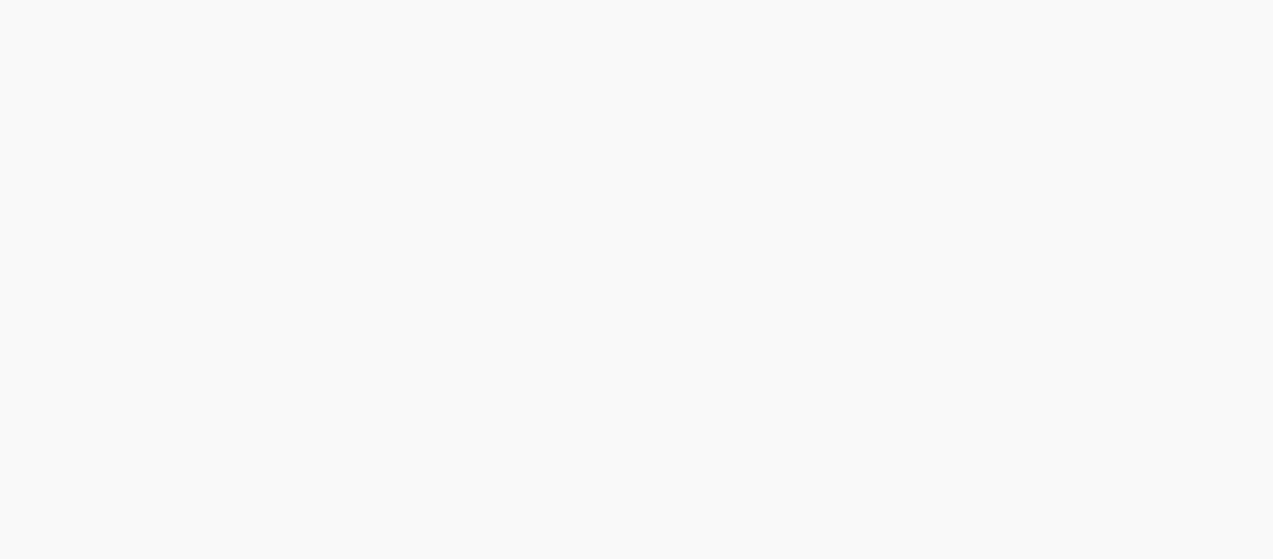 scroll, scrollTop: 0, scrollLeft: 0, axis: both 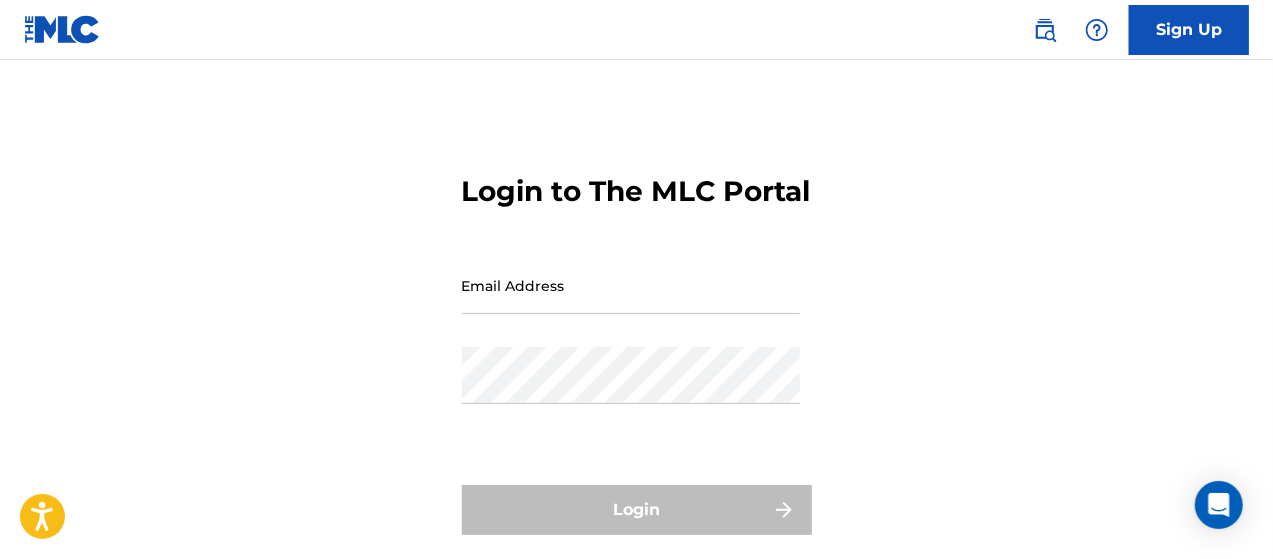 click on "Email Address" at bounding box center [631, 285] 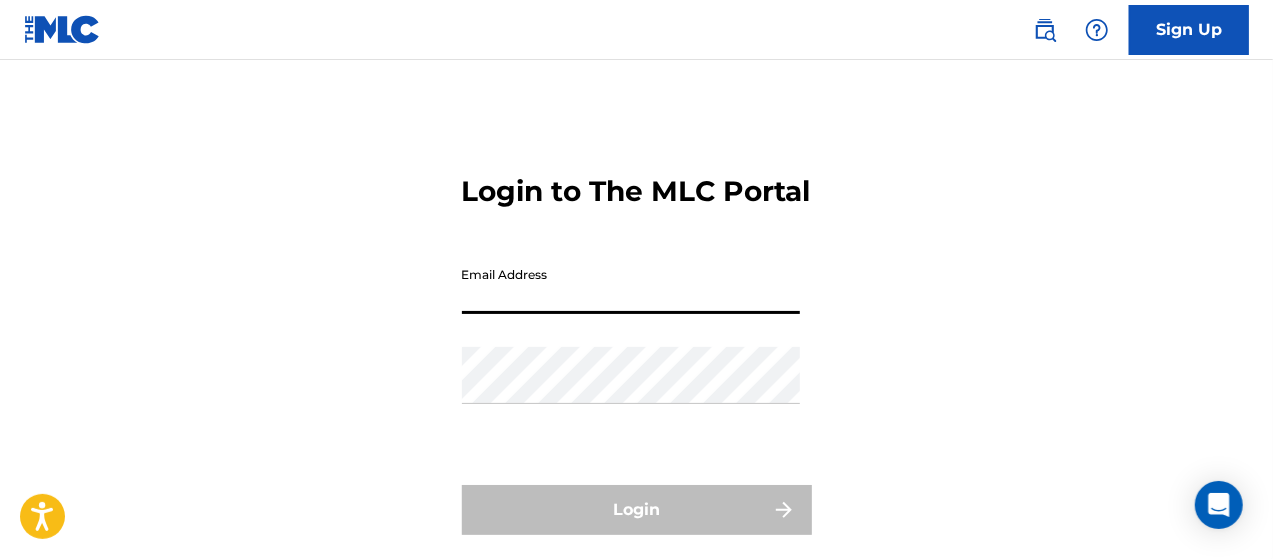 type on "[EMAIL_ADDRESS][DOMAIN_NAME]" 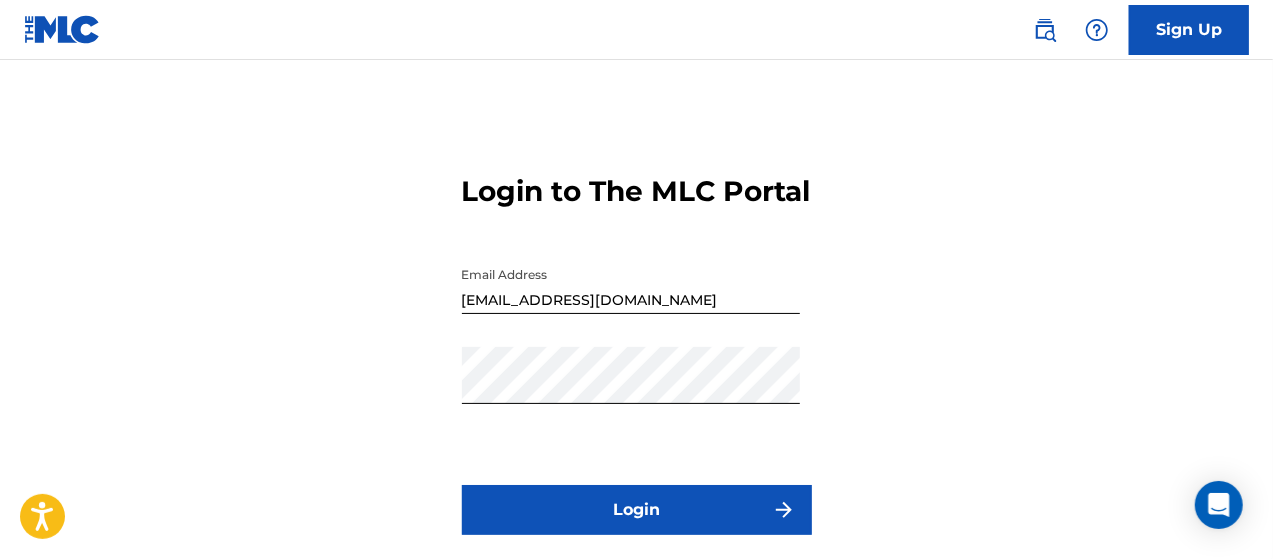 click on "Login" at bounding box center [637, 510] 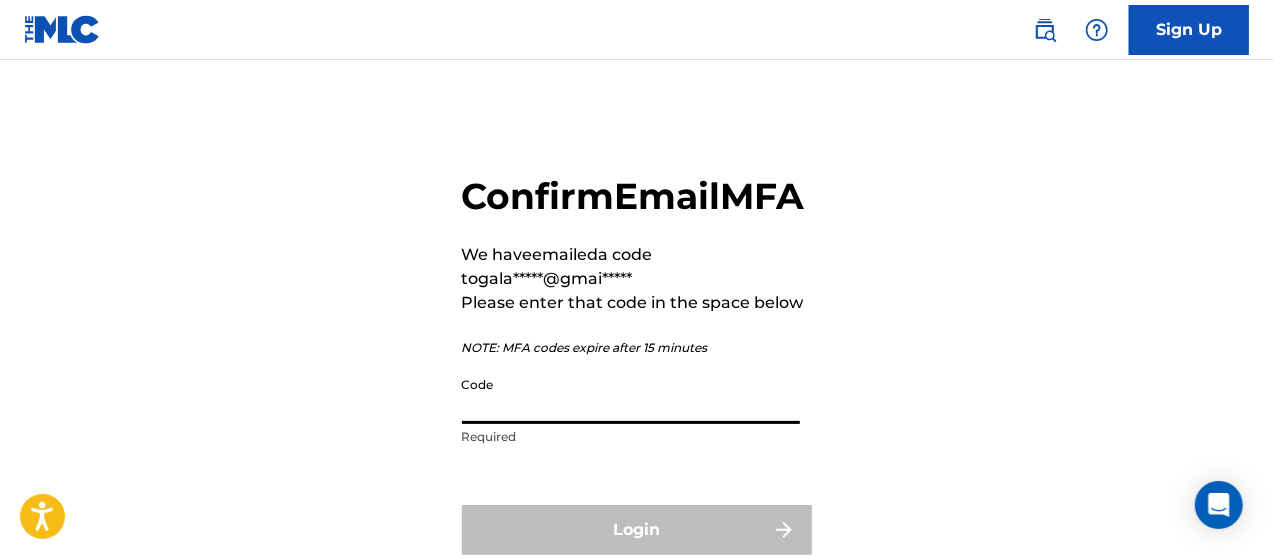 drag, startPoint x: 610, startPoint y: 456, endPoint x: 916, endPoint y: 551, distance: 320.40756 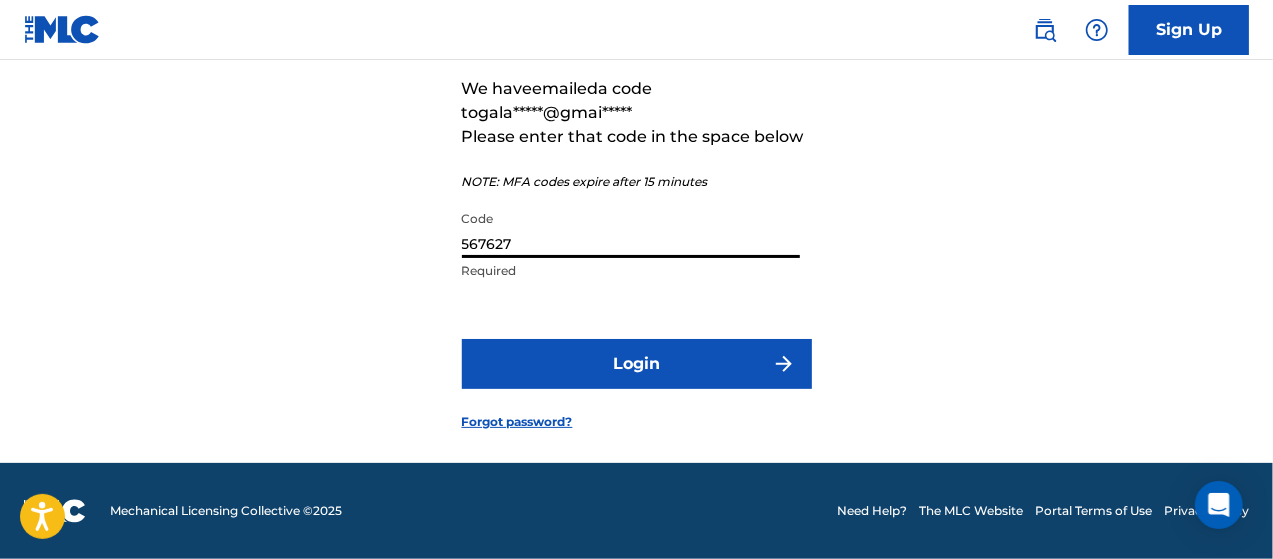 scroll, scrollTop: 210, scrollLeft: 0, axis: vertical 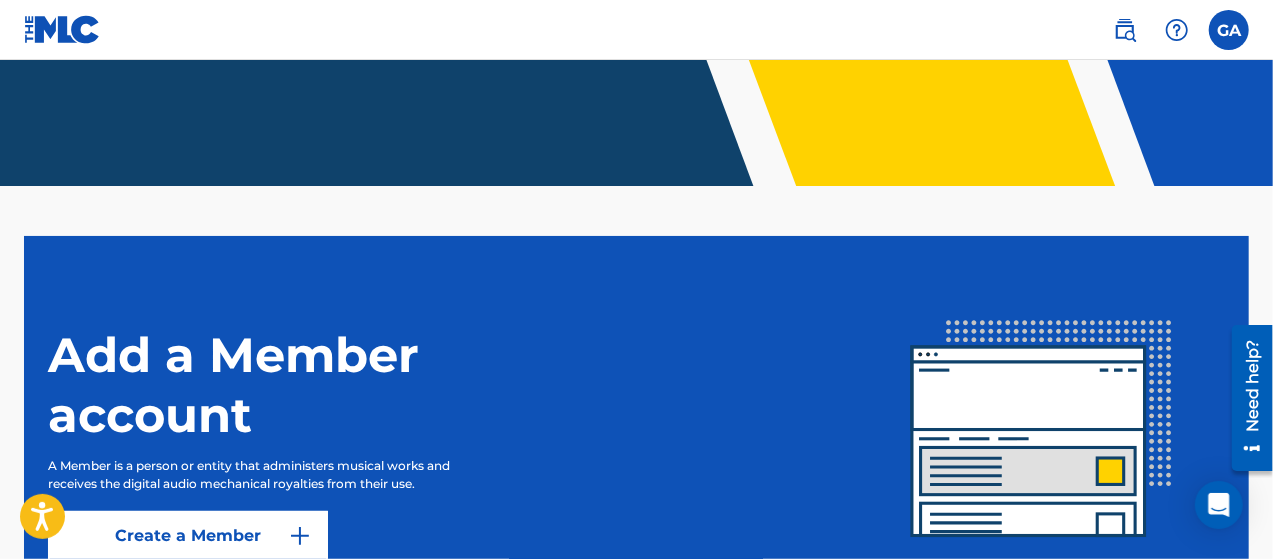 click on "Create a Member" at bounding box center [188, 536] 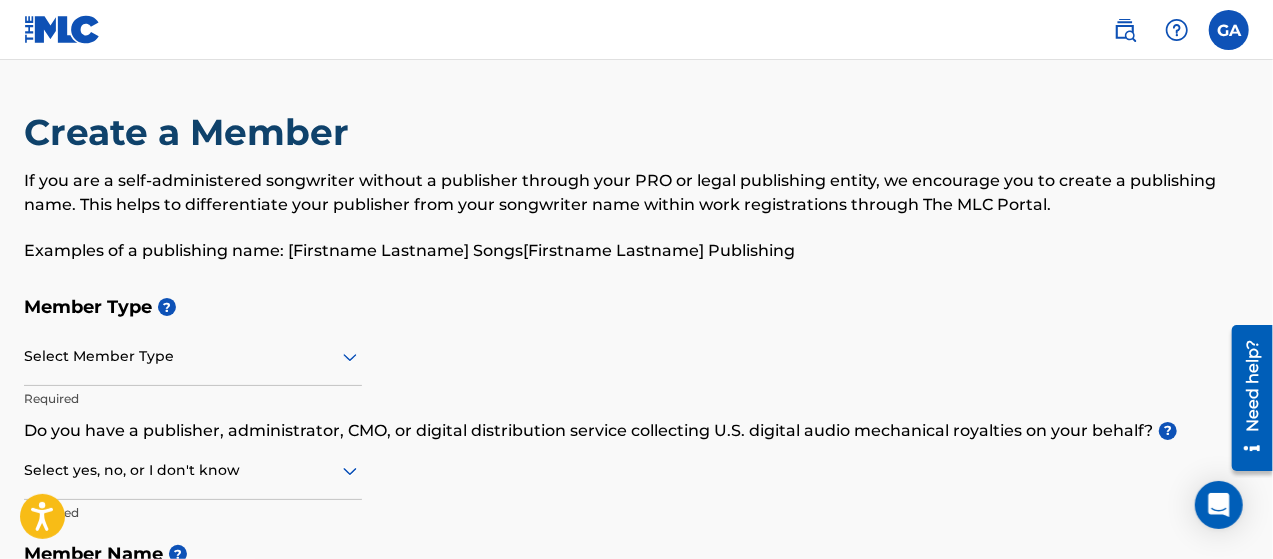 click at bounding box center (1229, 30) 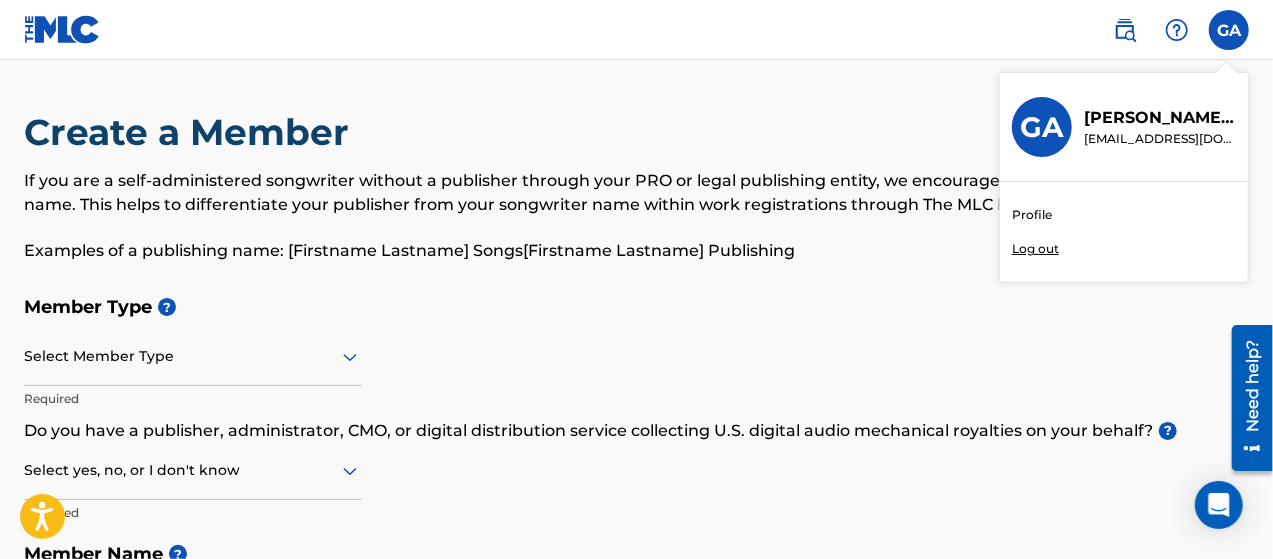 click on "Profile" at bounding box center (1032, 215) 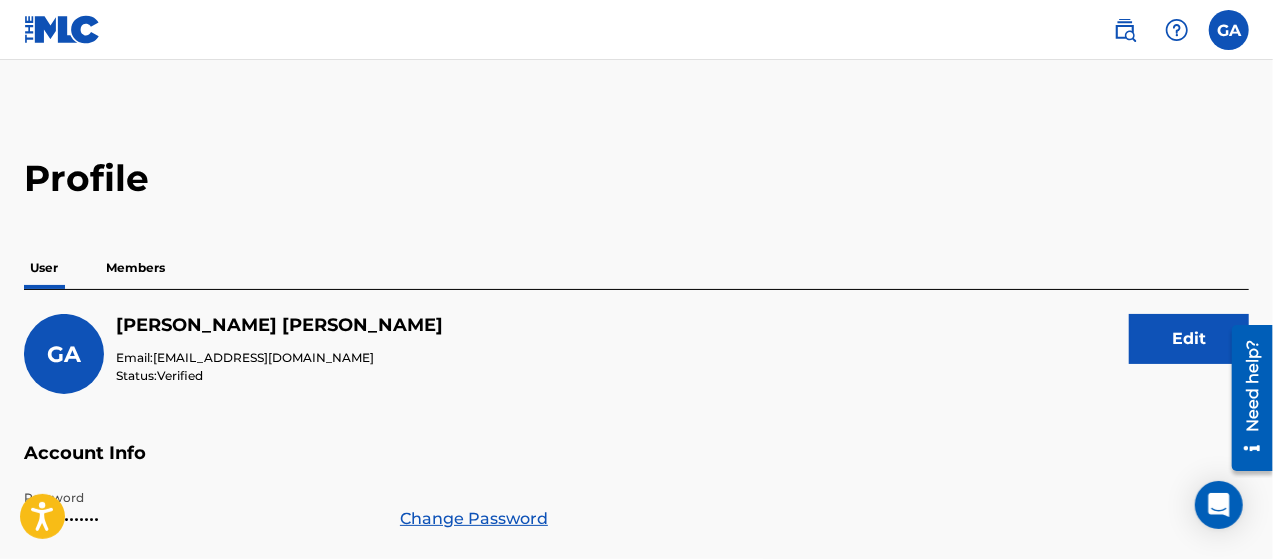 click on "Members" at bounding box center (135, 268) 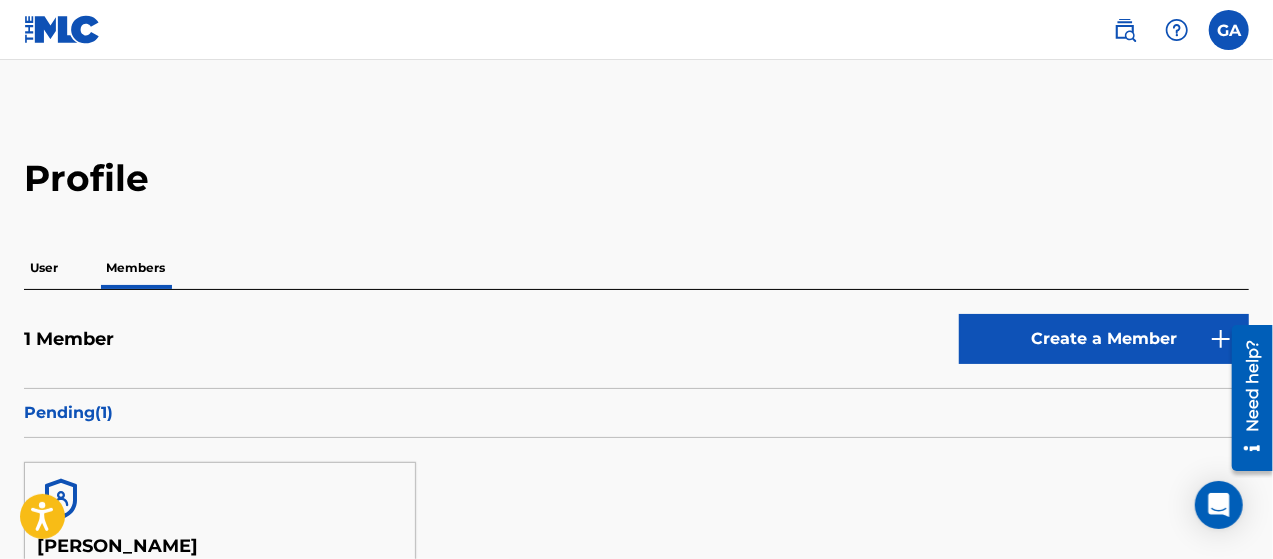 scroll, scrollTop: 300, scrollLeft: 0, axis: vertical 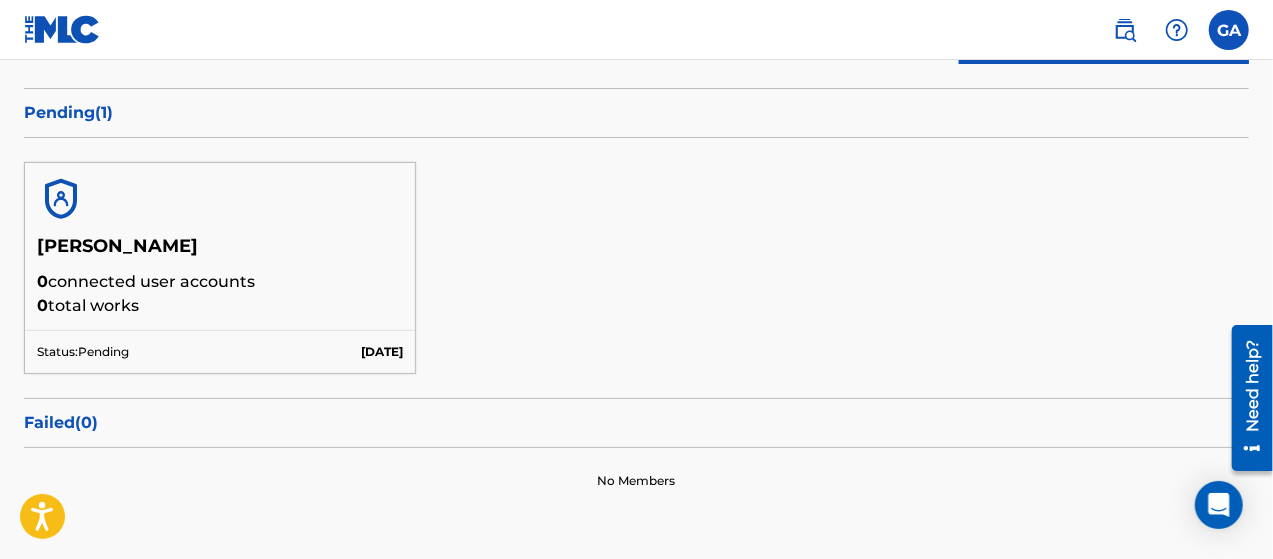 click at bounding box center [61, 199] 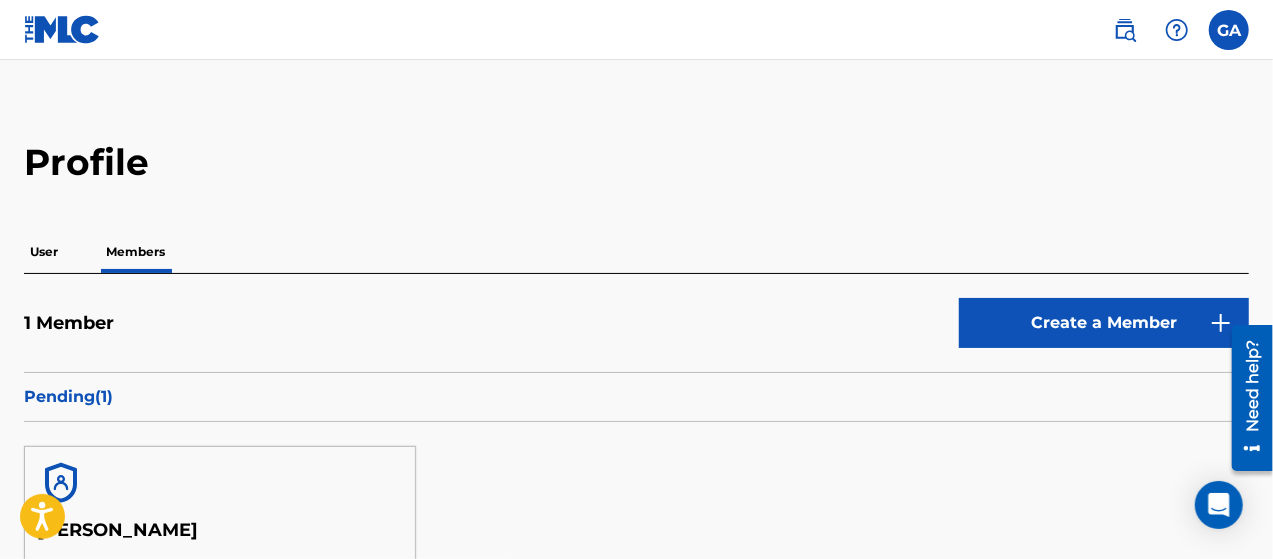 scroll, scrollTop: 0, scrollLeft: 0, axis: both 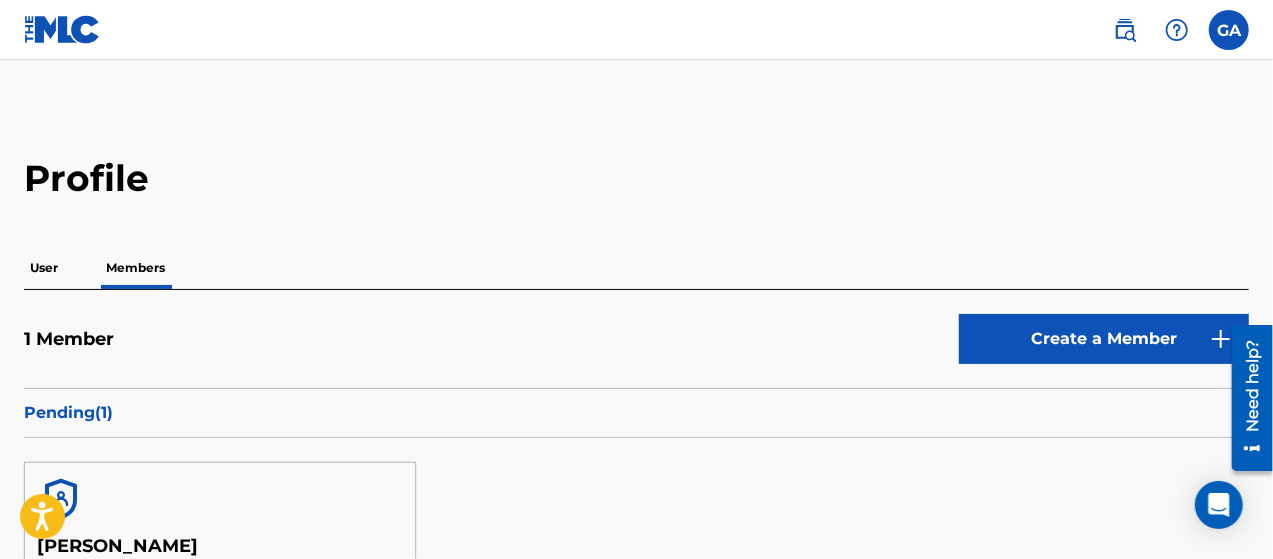 click at bounding box center (1229, 30) 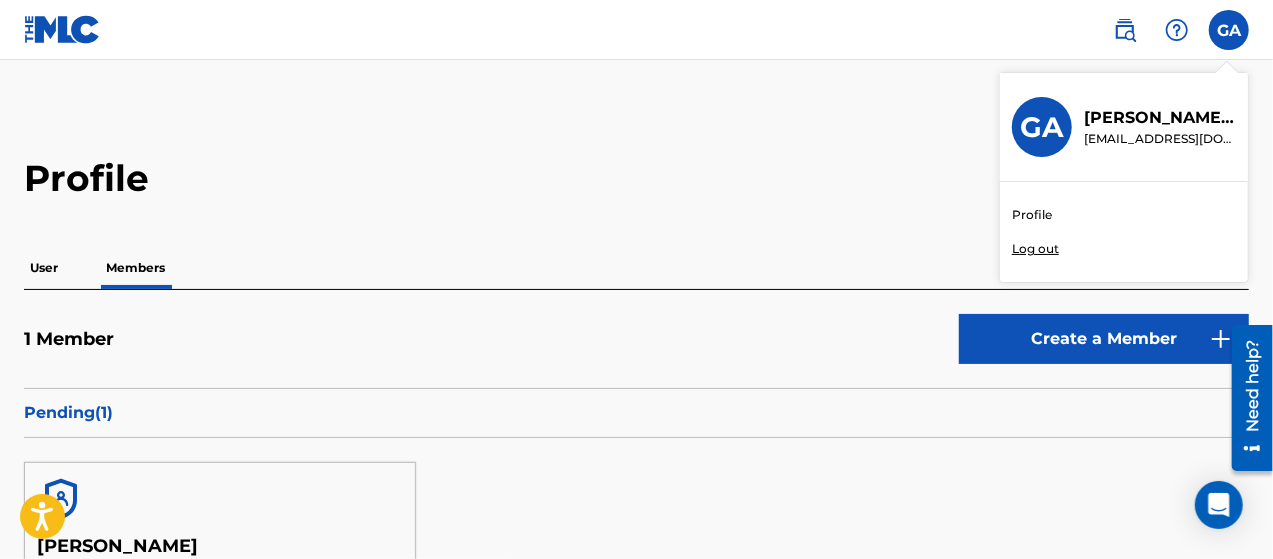 click on "Log out" at bounding box center (1035, 249) 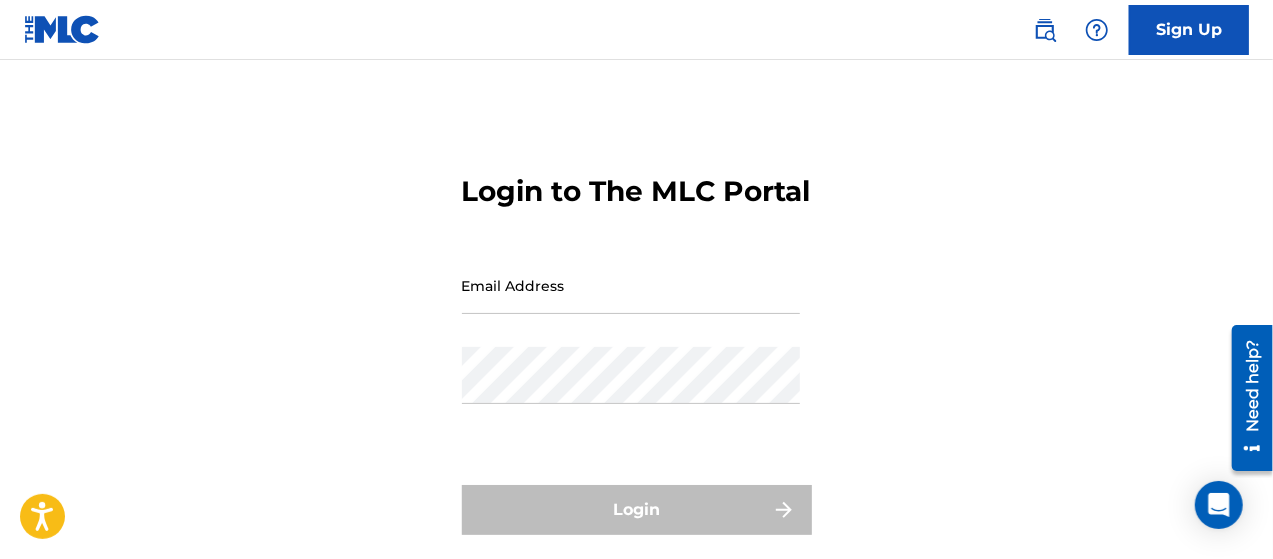 click on "Email Address" at bounding box center [631, 285] 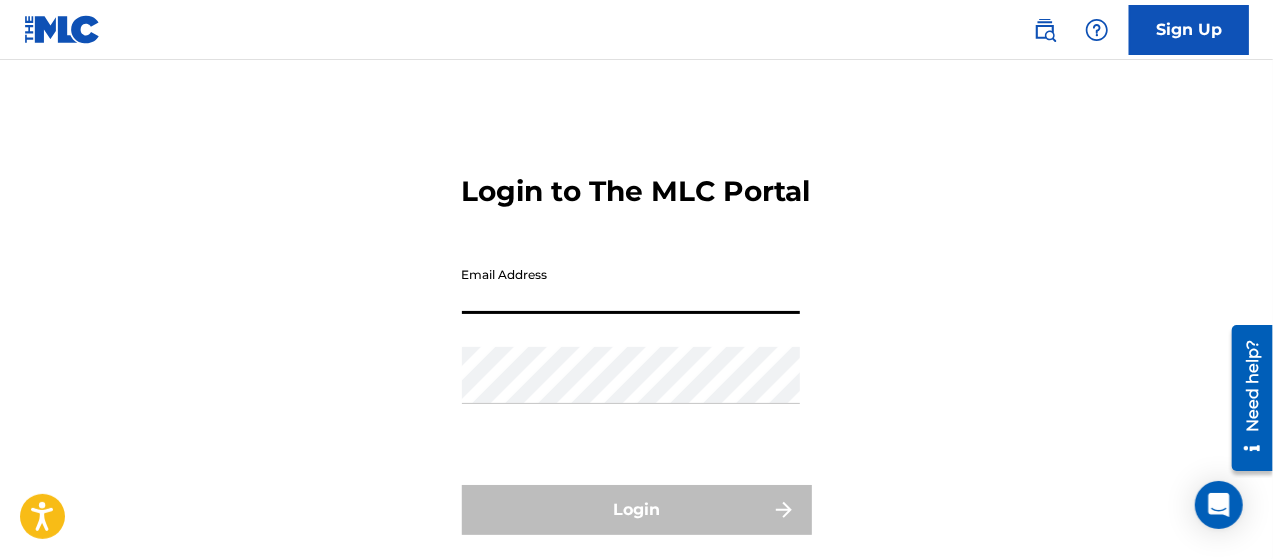 type on "[EMAIL_ADDRESS][DOMAIN_NAME]" 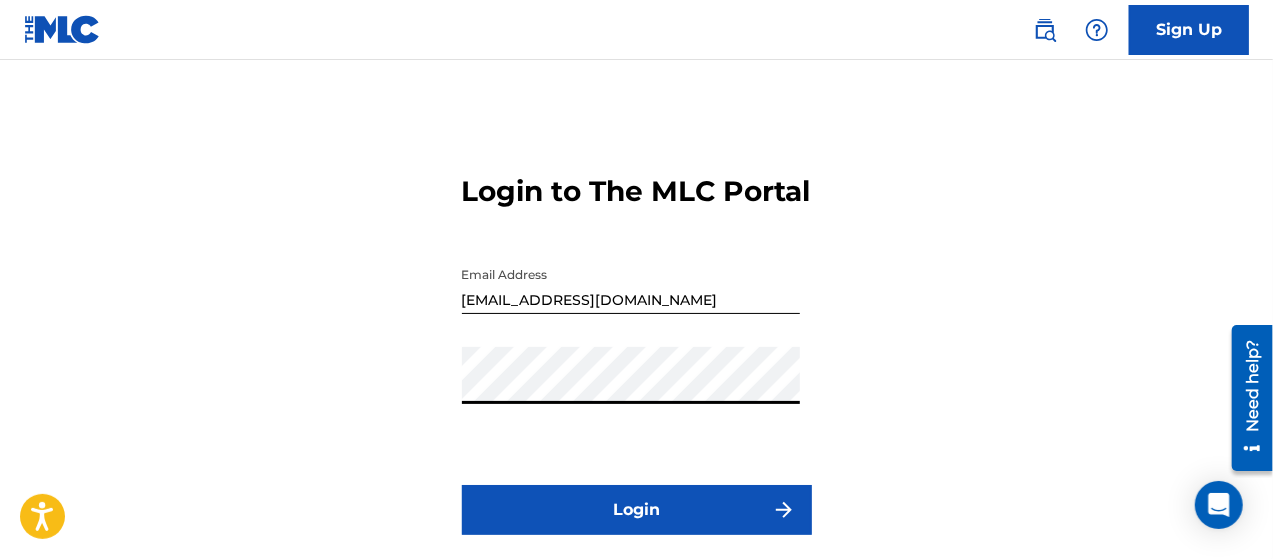 click on "Login" at bounding box center (637, 510) 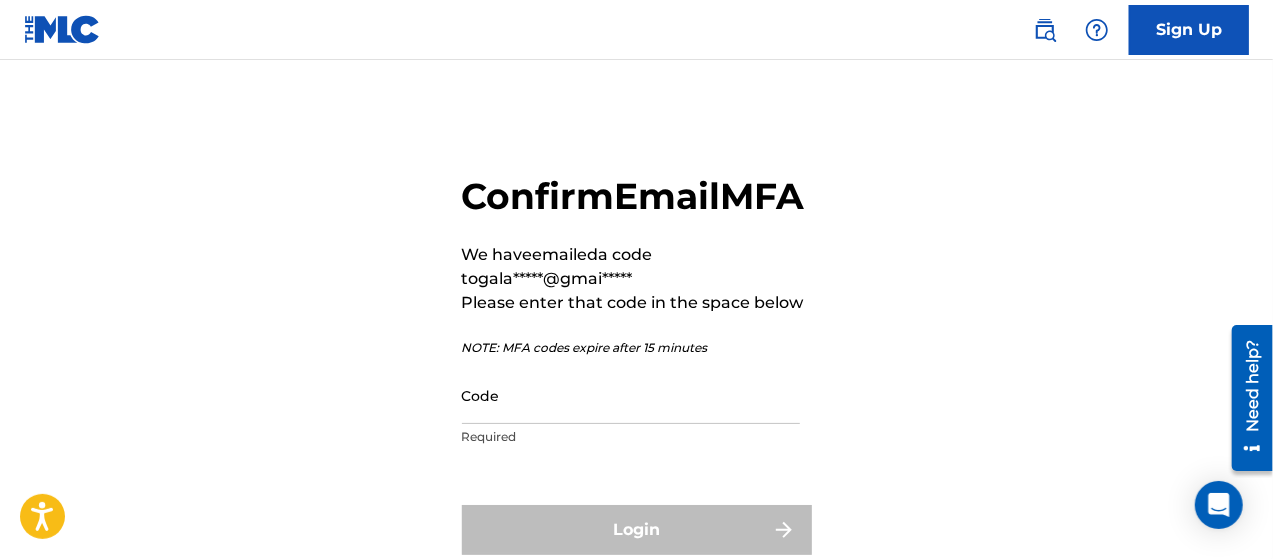 click on "Code" at bounding box center (631, 395) 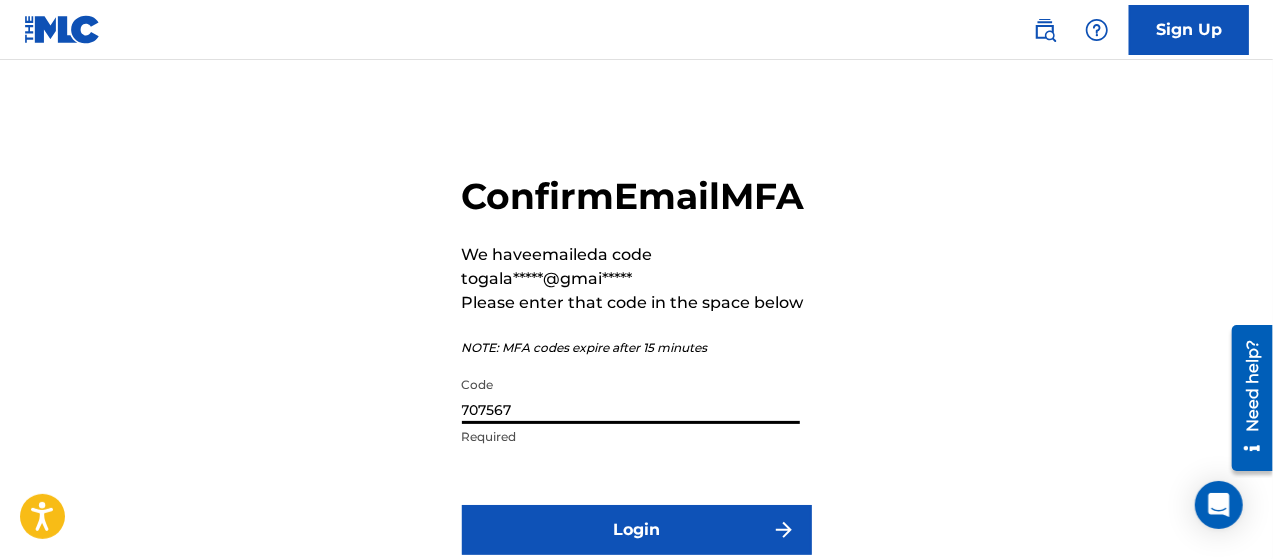type on "707567" 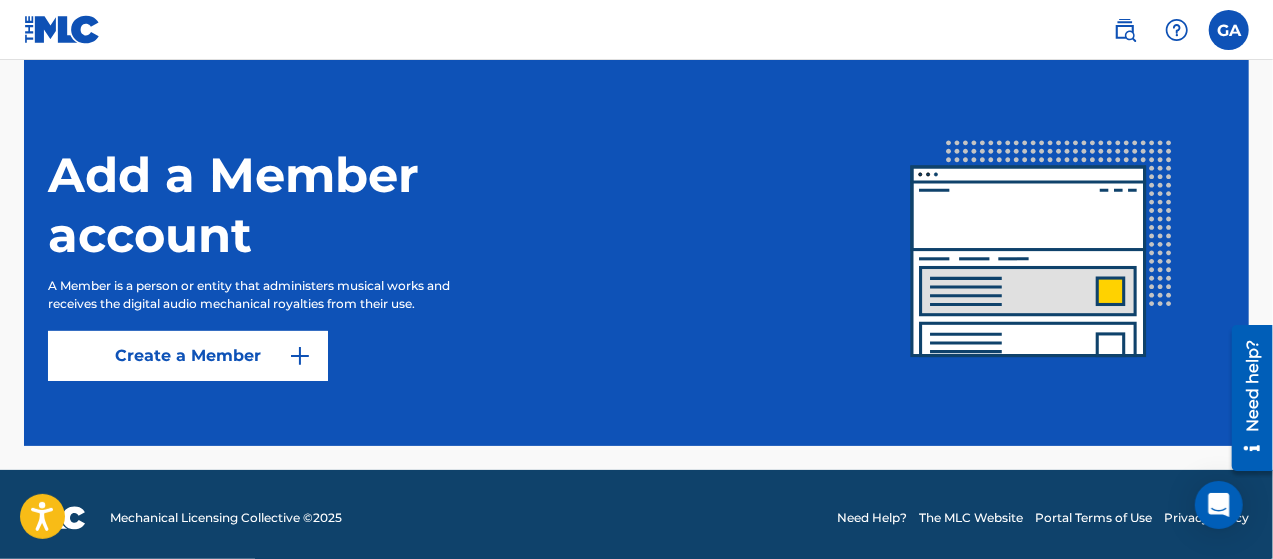 scroll, scrollTop: 586, scrollLeft: 0, axis: vertical 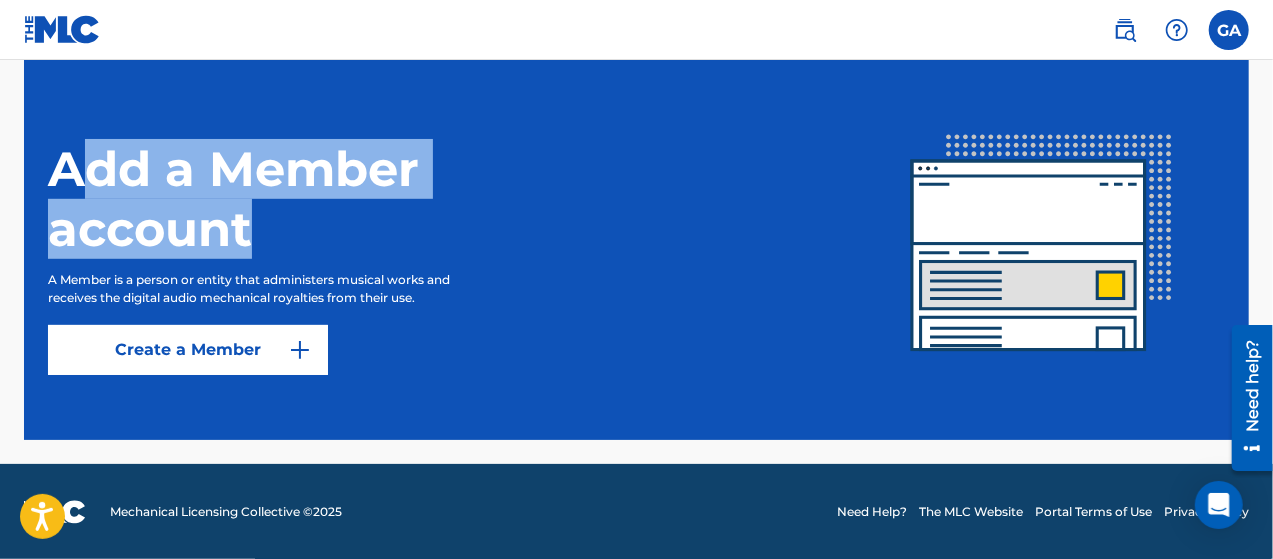 drag, startPoint x: 265, startPoint y: 243, endPoint x: 69, endPoint y: 139, distance: 221.88286 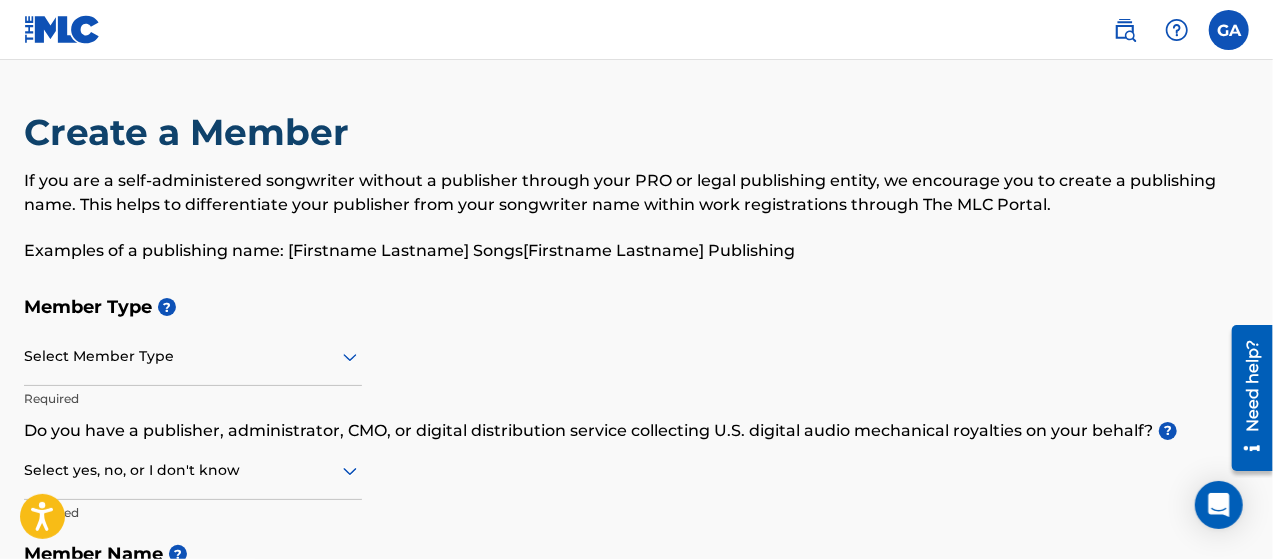 click on "Select Member Type" at bounding box center [193, 357] 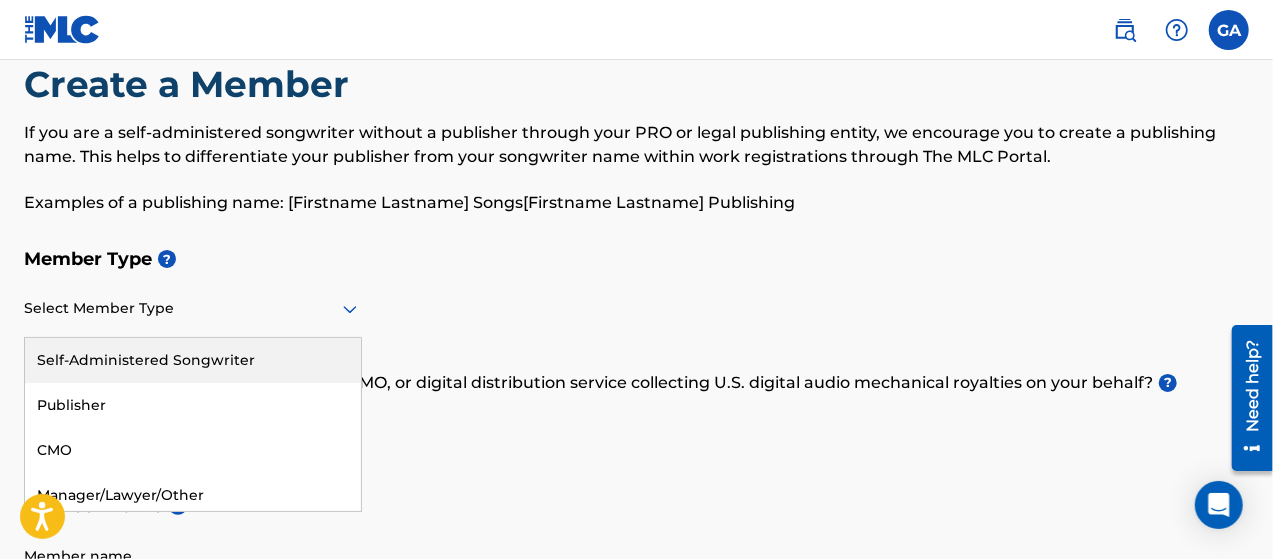 scroll, scrollTop: 52, scrollLeft: 0, axis: vertical 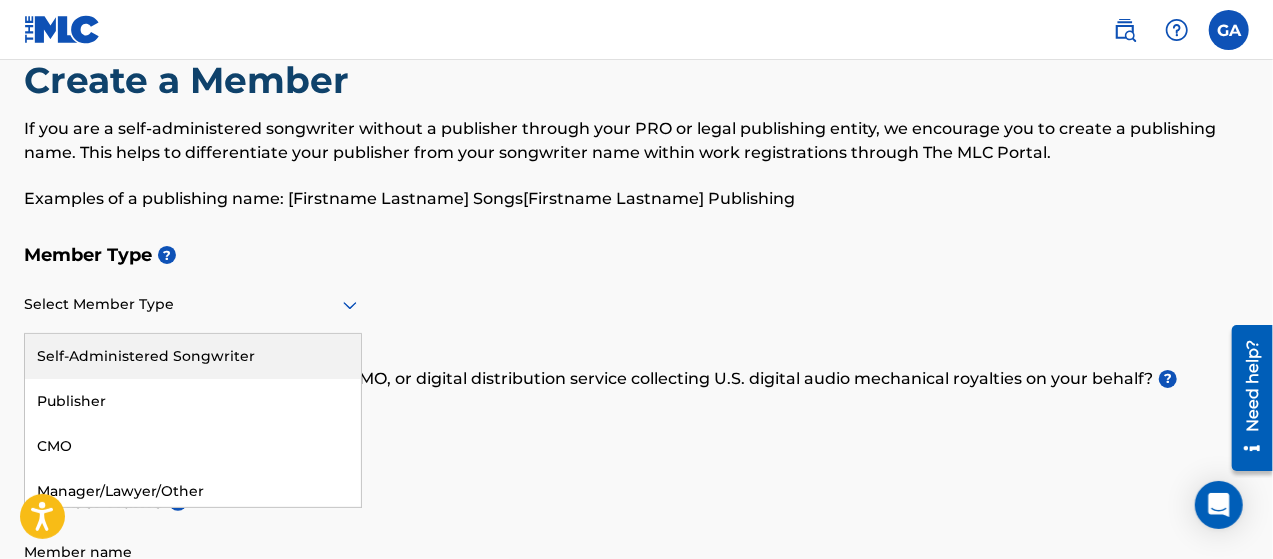 click on "Self-Administered Songwriter" at bounding box center [193, 356] 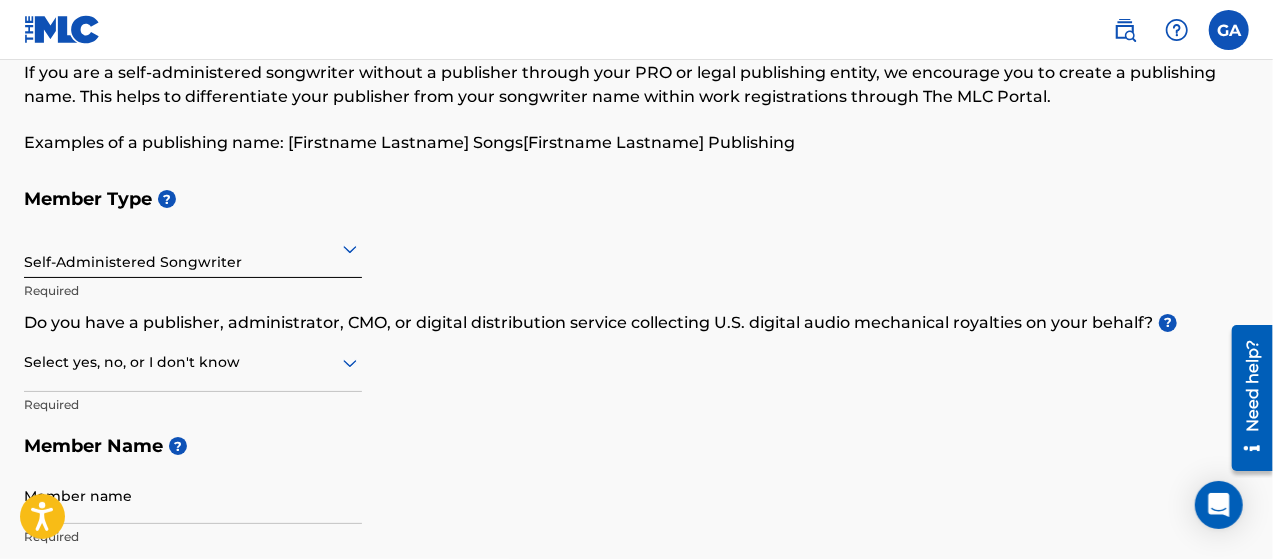 scroll, scrollTop: 152, scrollLeft: 0, axis: vertical 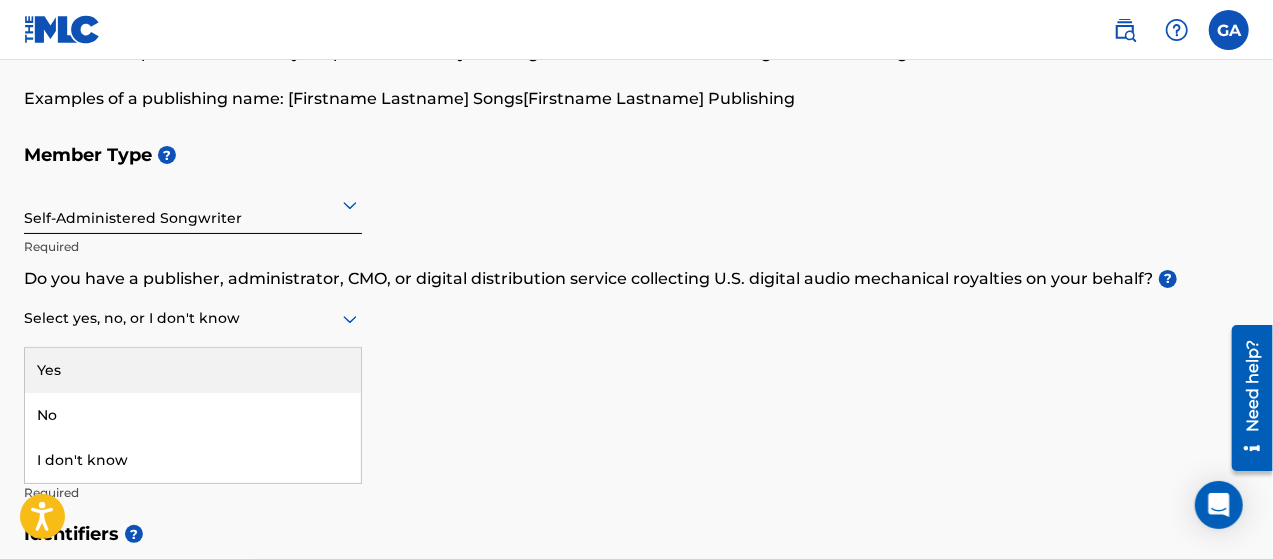 click at bounding box center (193, 318) 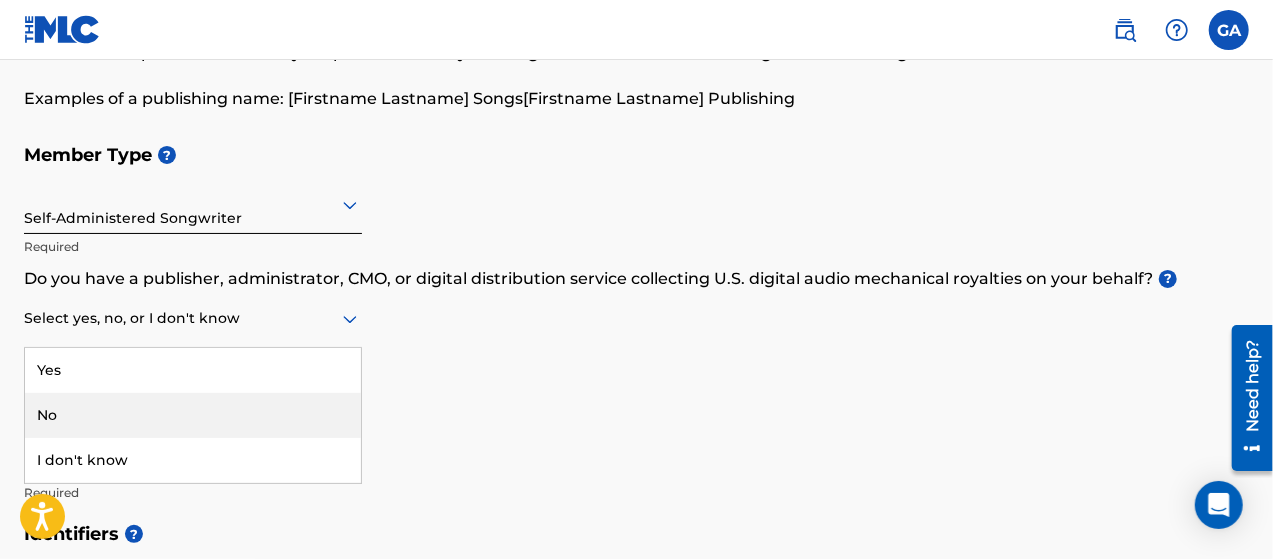 click on "No" at bounding box center (193, 415) 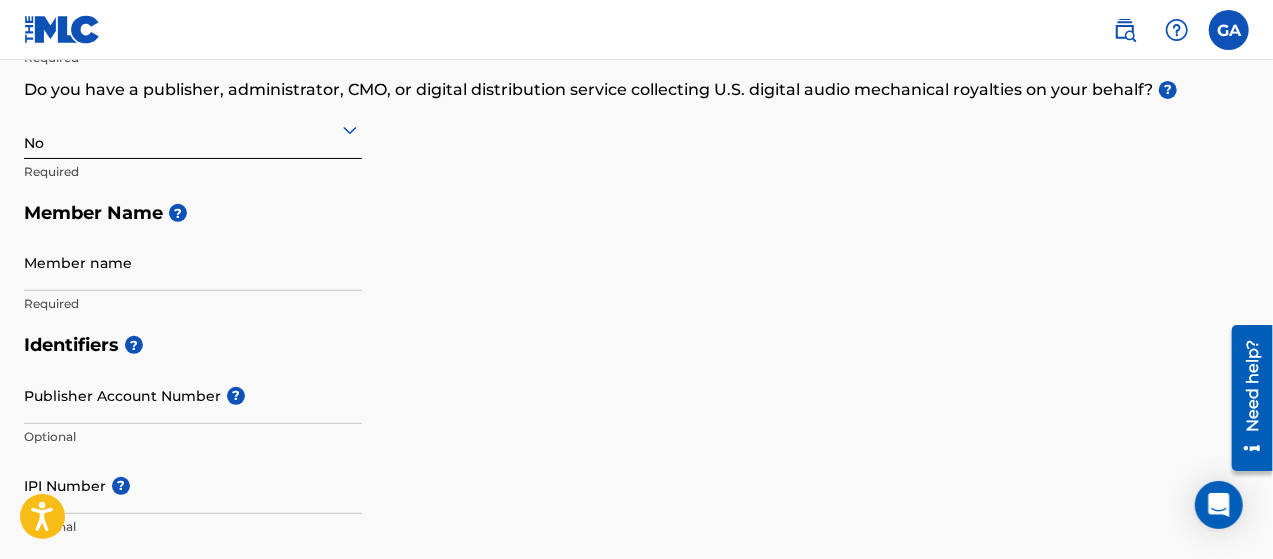 scroll, scrollTop: 452, scrollLeft: 0, axis: vertical 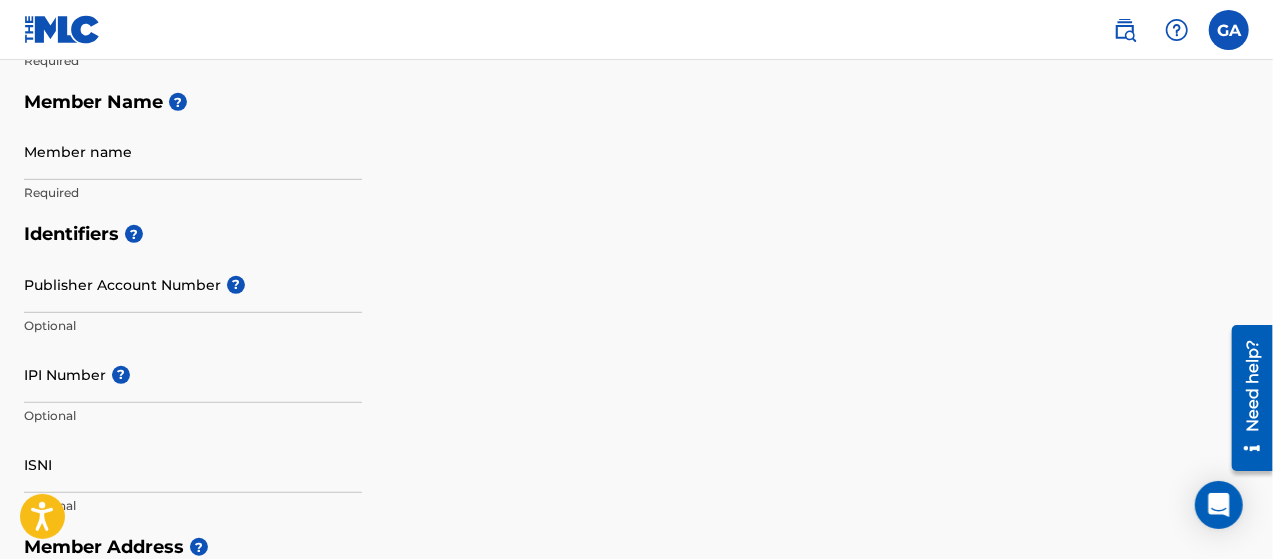 click on "Member name" at bounding box center (193, 151) 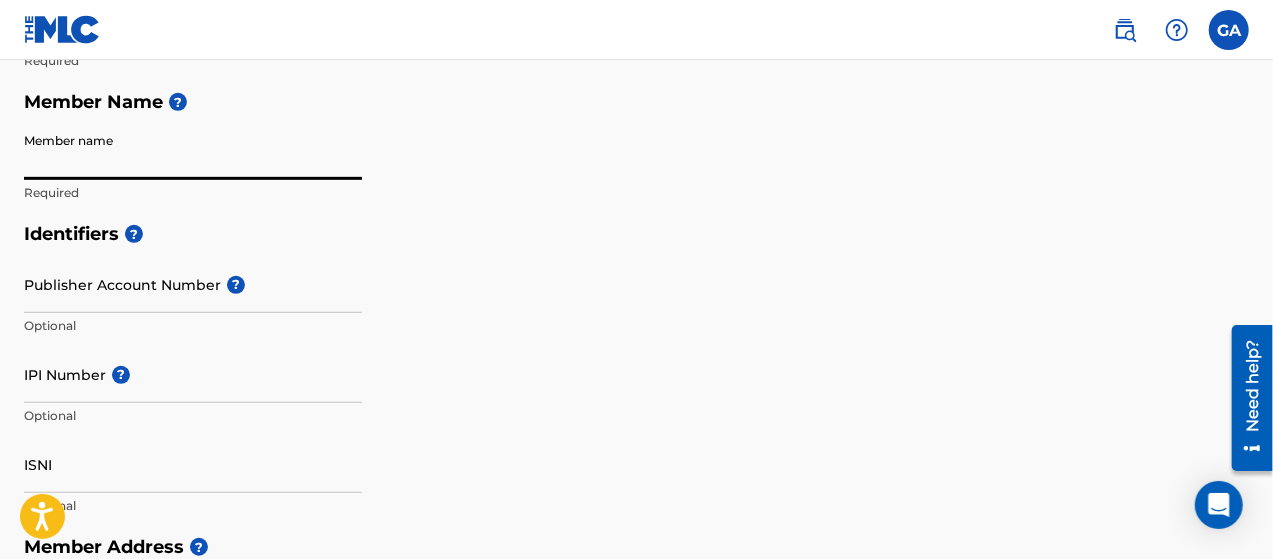 paste on "ABDALZIZ, [PERSON_NAME]" 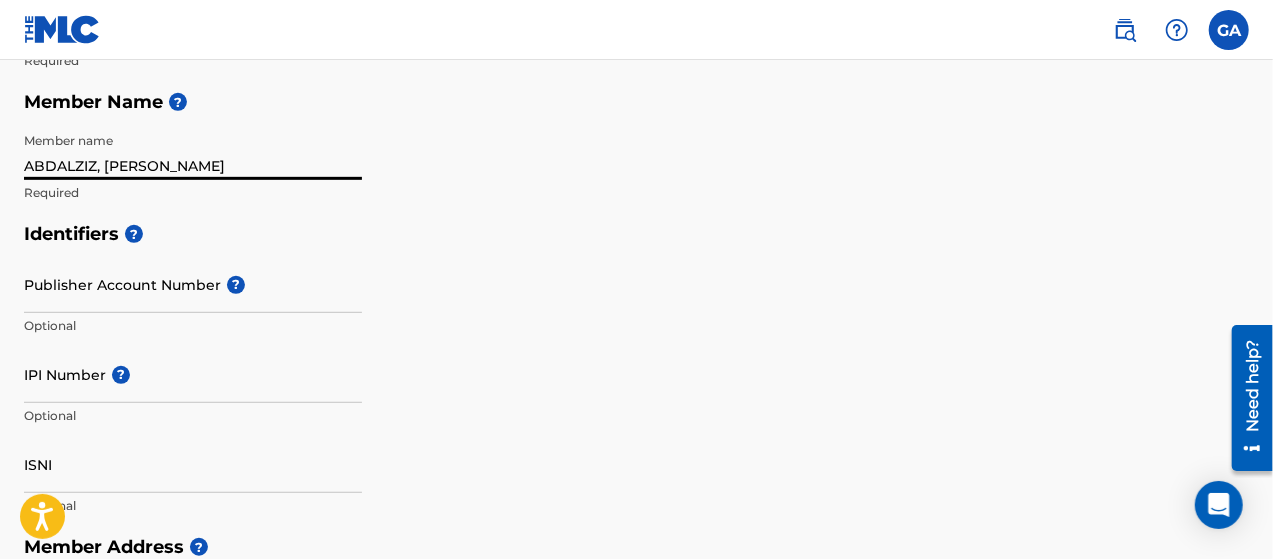 type on "ABDALZIZ, [PERSON_NAME]" 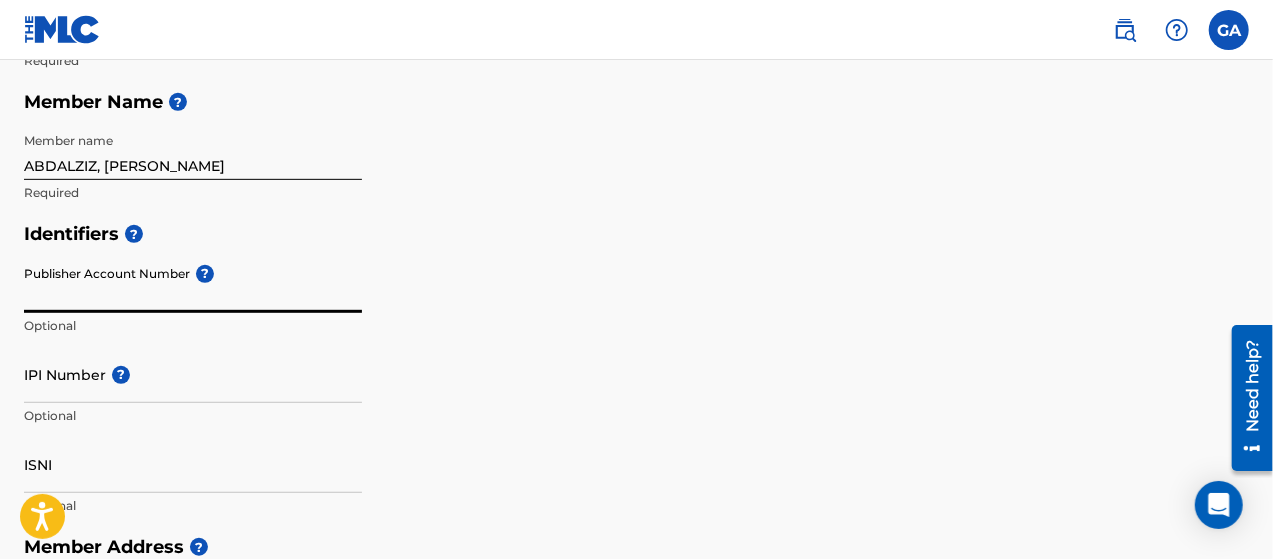 click on "IPI Number ?" at bounding box center (193, 374) 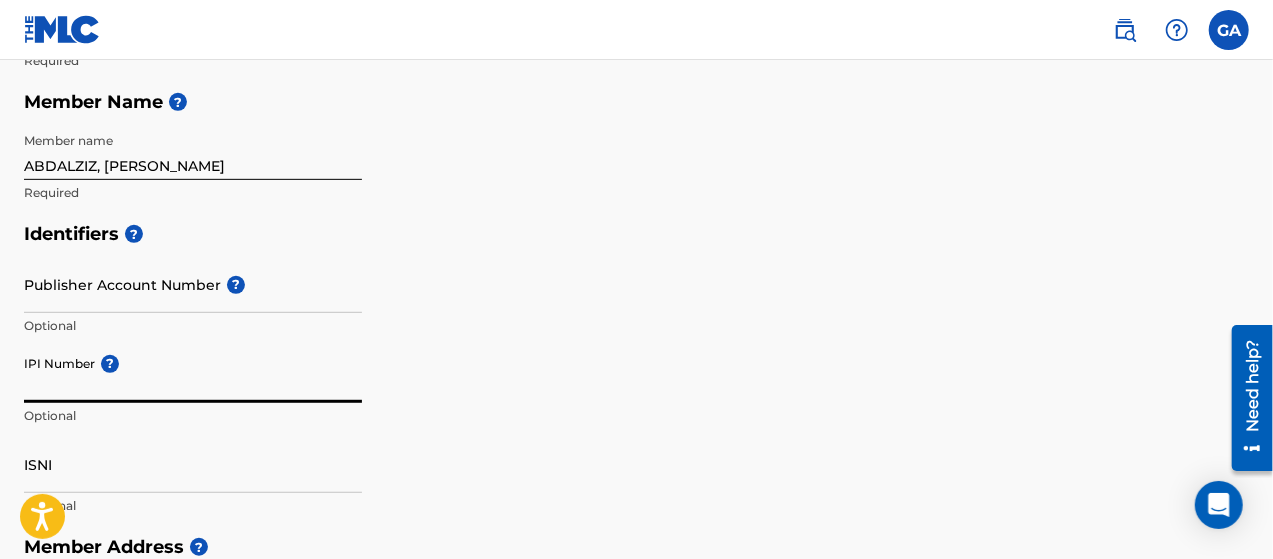 paste on "01202104635" 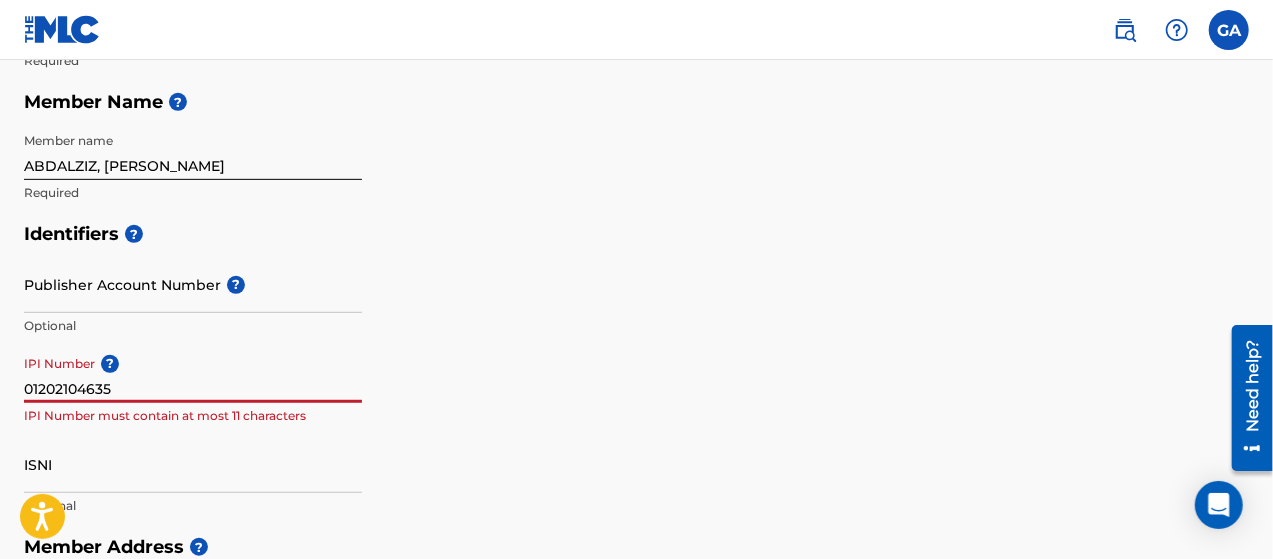 click on "Identifiers ? Publisher Account Number ? Optional IPI Number ? 01202104635 IPI Number must contain at most 11 characters ISNI Optional" at bounding box center (636, 369) 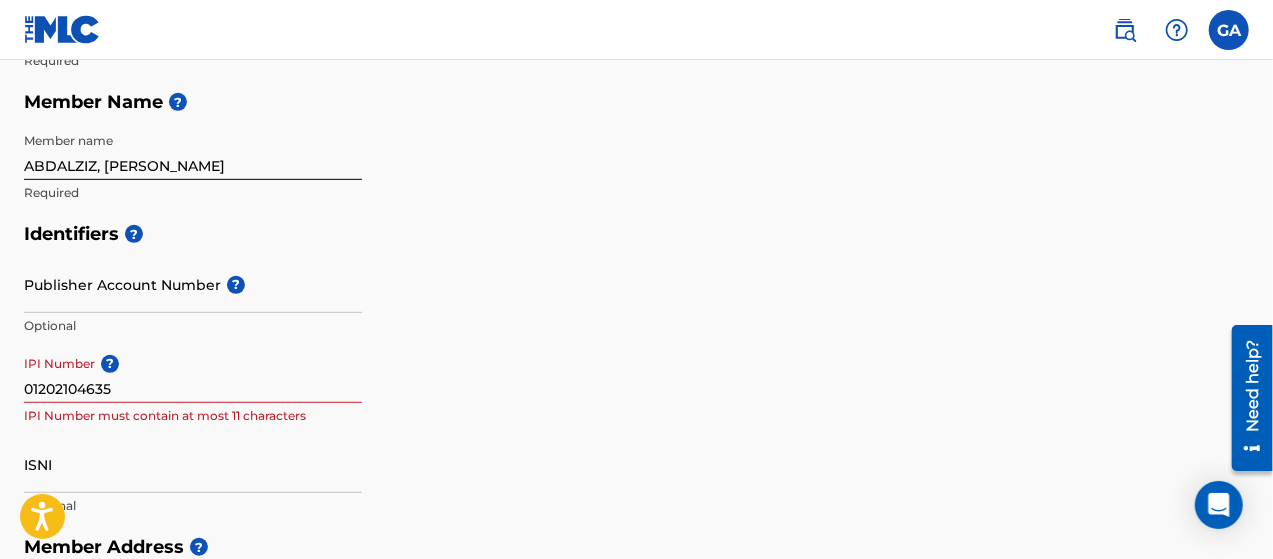 click on "01202104635" at bounding box center (193, 374) 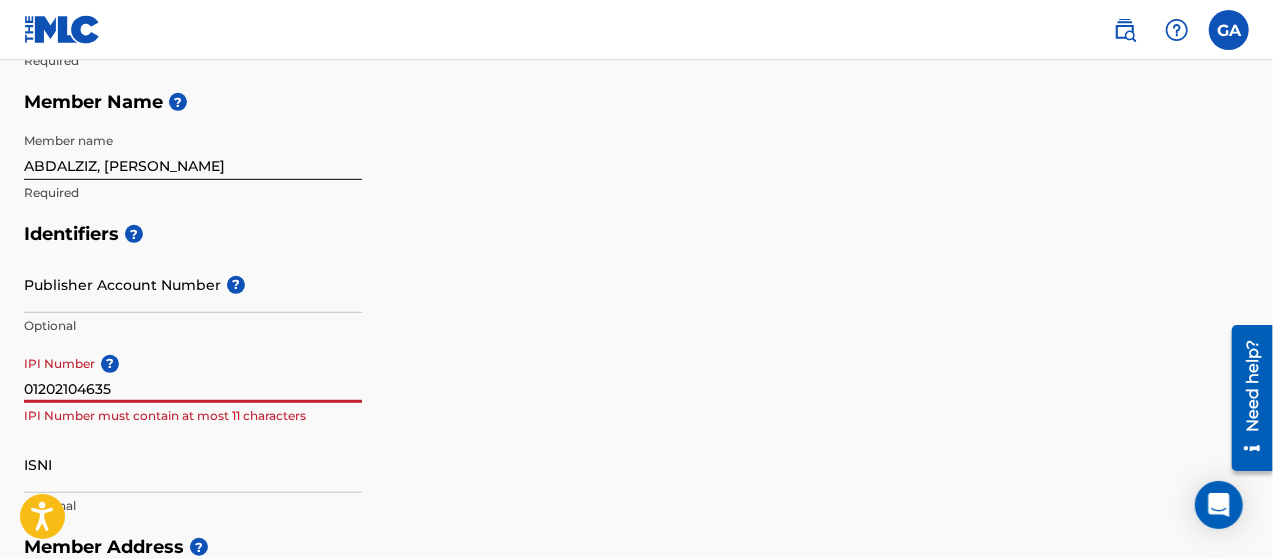 drag, startPoint x: 32, startPoint y: 388, endPoint x: 18, endPoint y: 390, distance: 14.142136 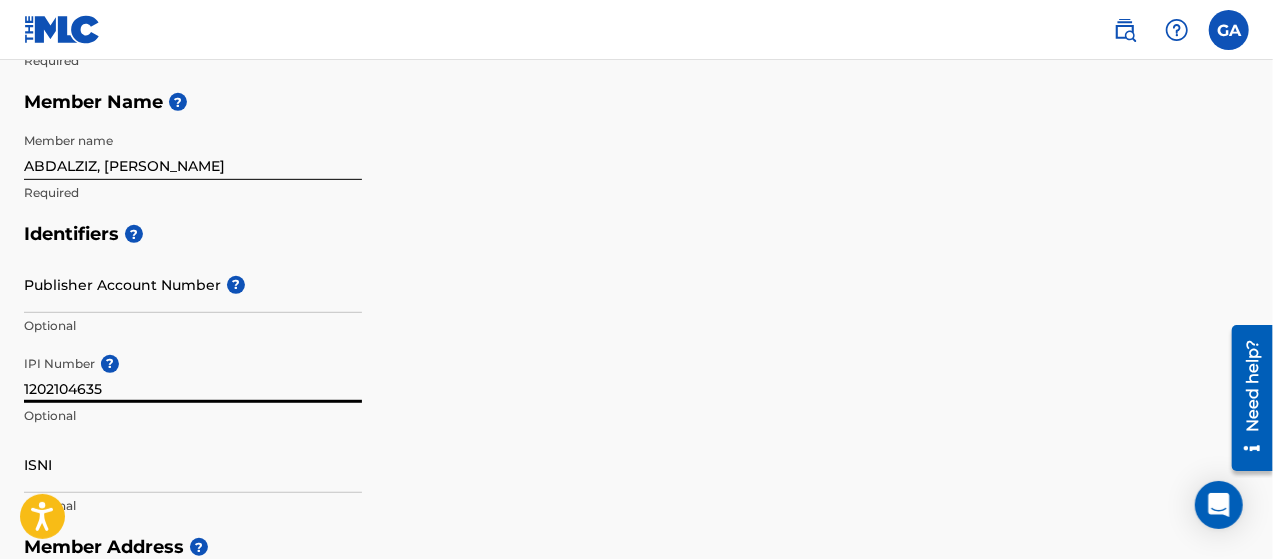 type on "1202104635" 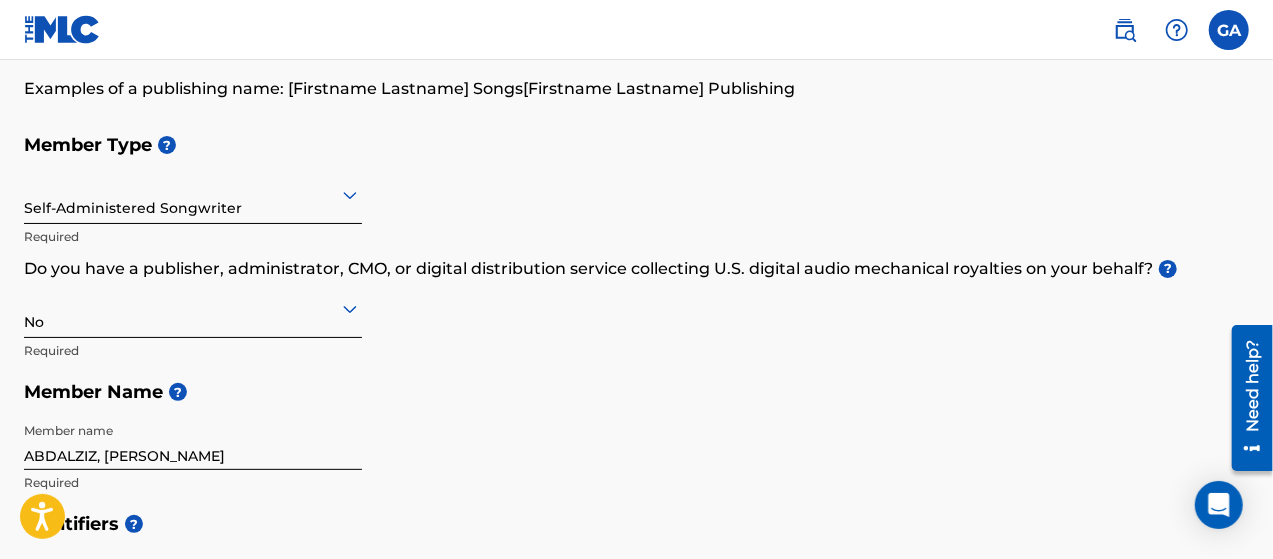 scroll, scrollTop: 152, scrollLeft: 0, axis: vertical 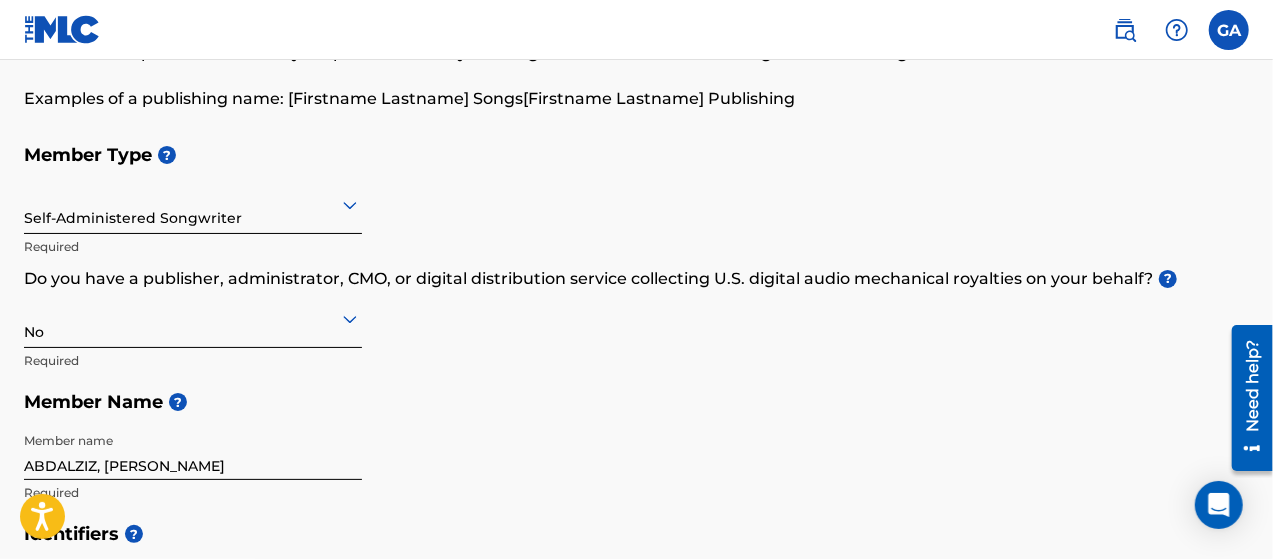 click at bounding box center [193, 204] 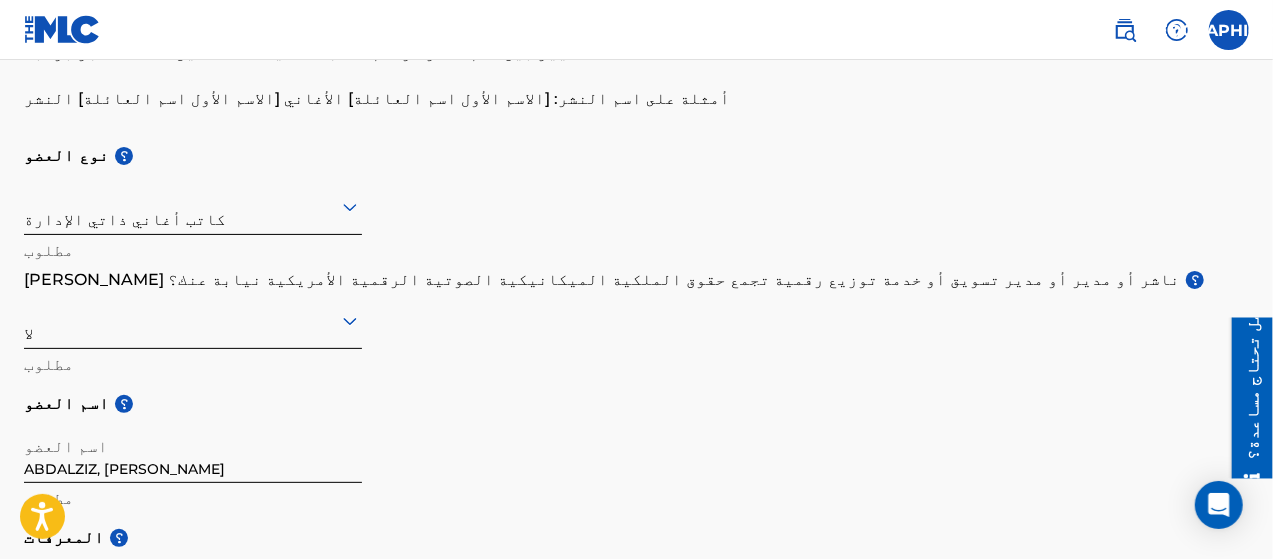 click at bounding box center (193, 206) 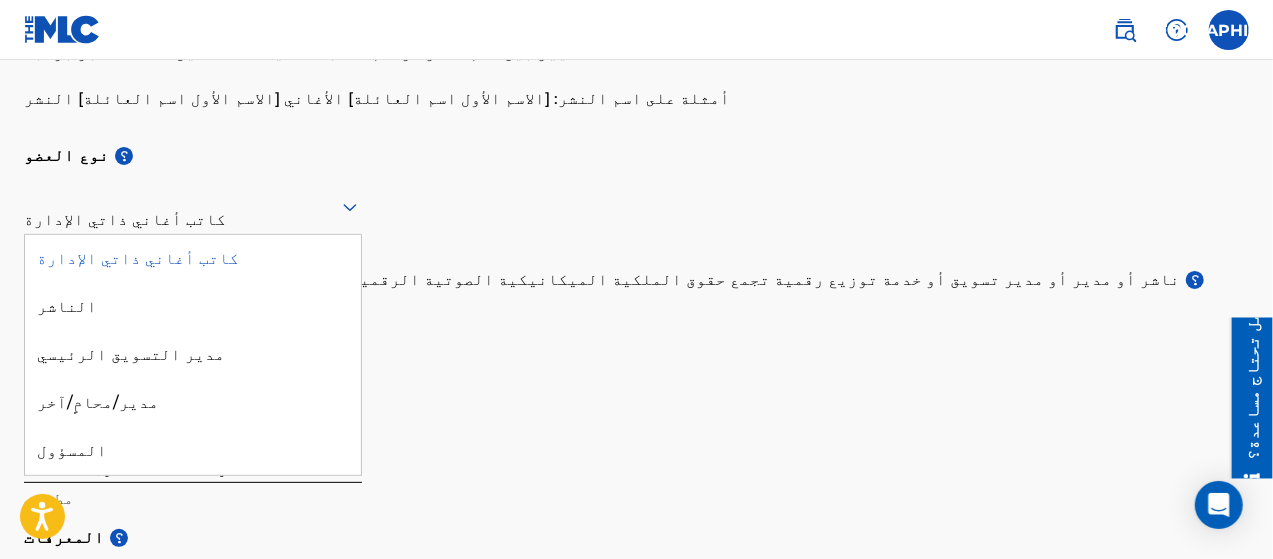 click on "كاتب أغاني ذاتي الإدارة" at bounding box center (193, 259) 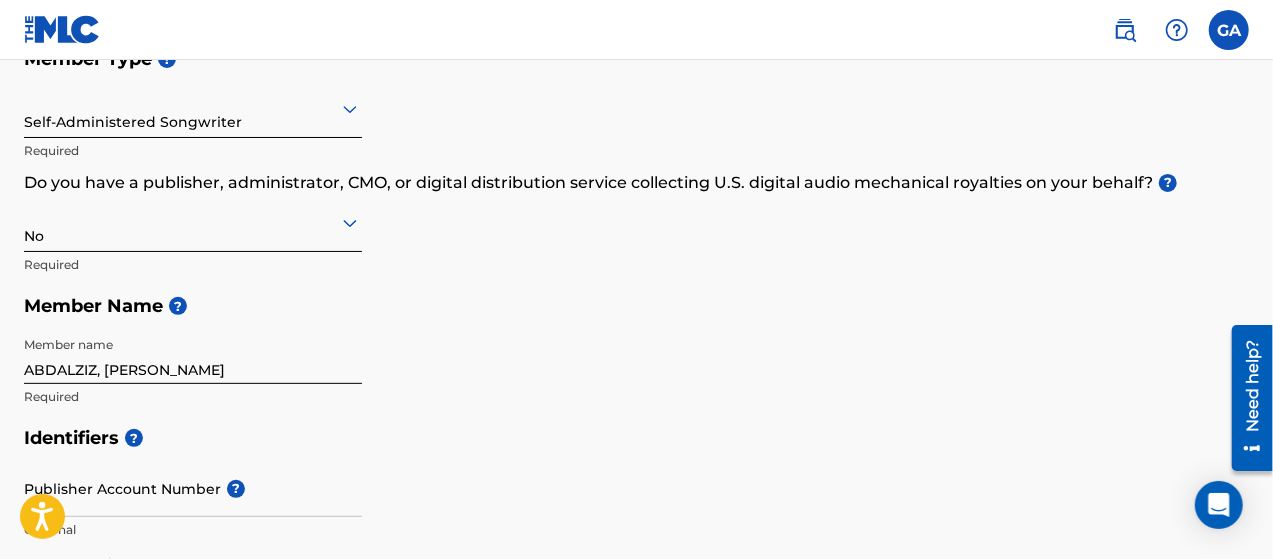 scroll, scrollTop: 452, scrollLeft: 0, axis: vertical 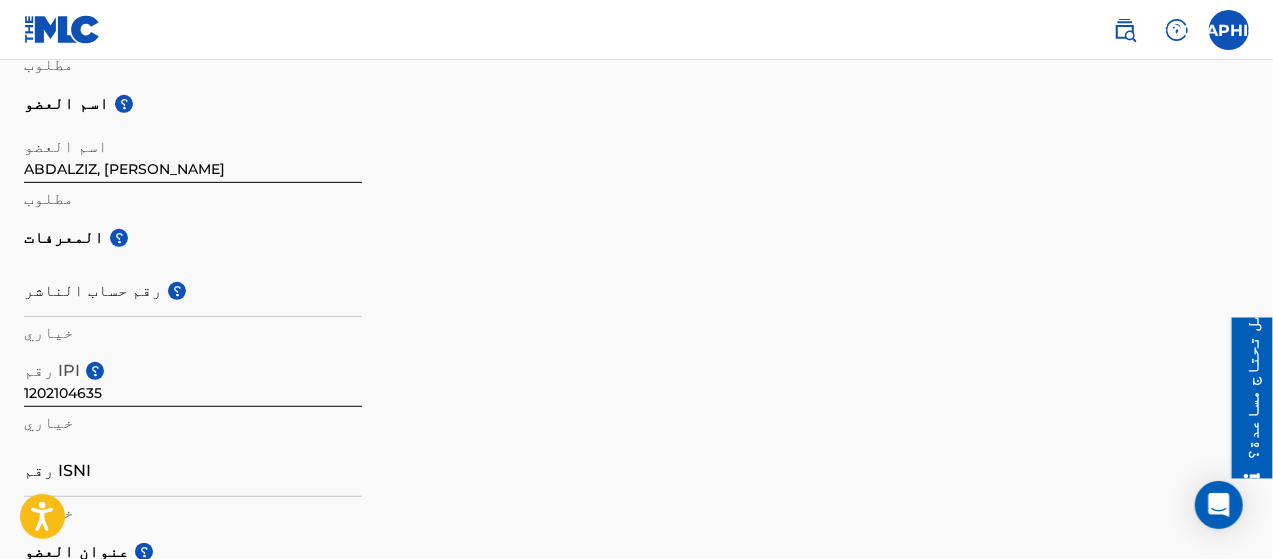 click on "رقم حساب الناشر ؟" at bounding box center (193, 288) 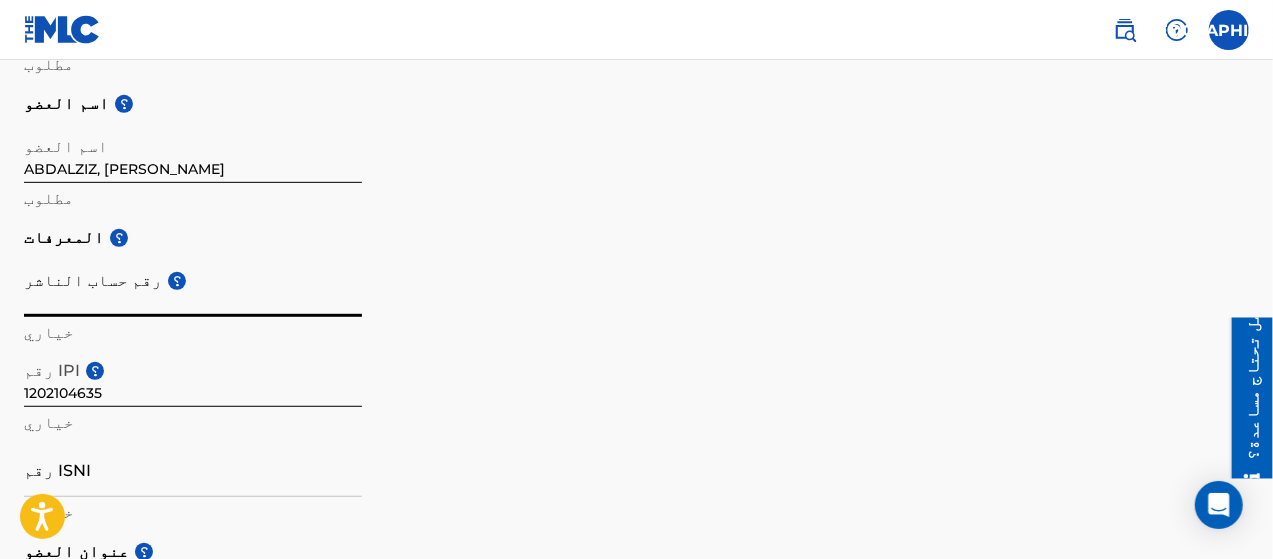 paste on "00686021835" 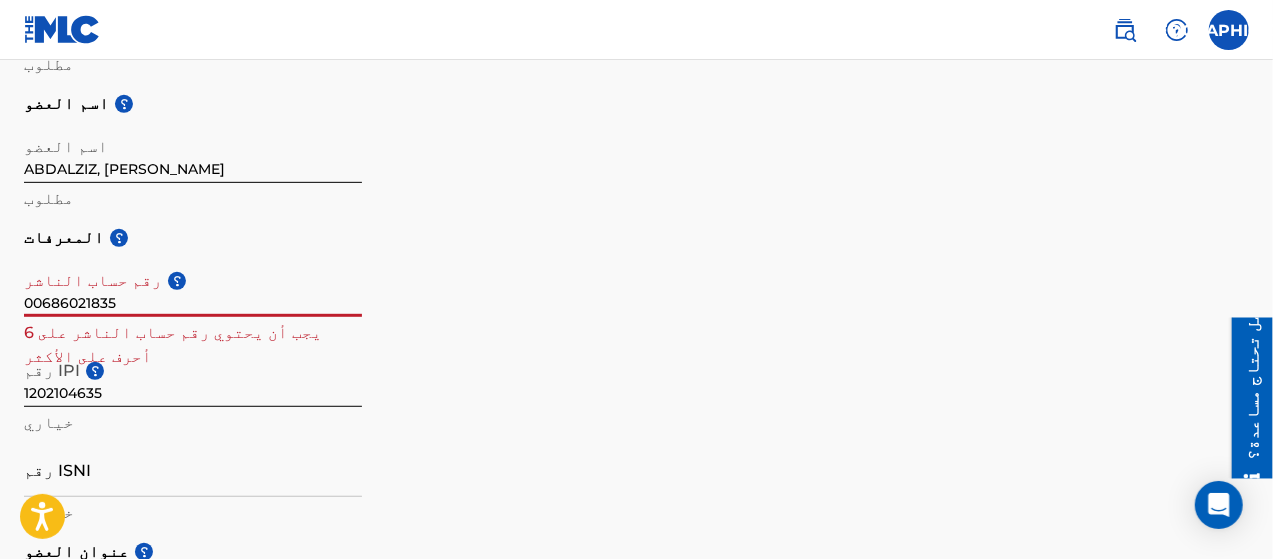 click on "00686021835" at bounding box center [193, 288] 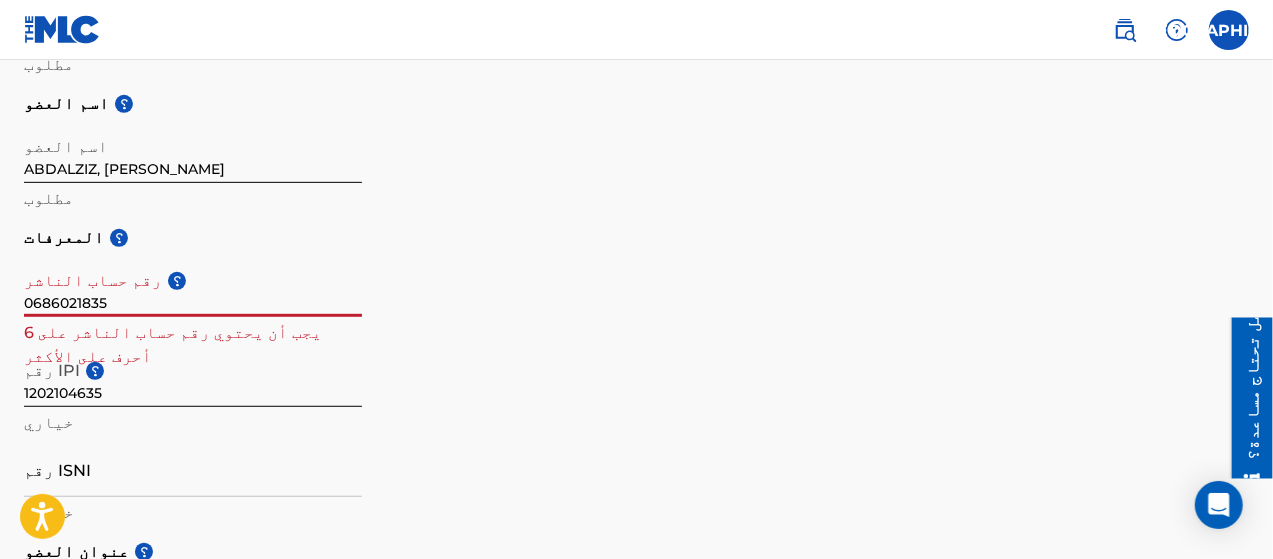 click on "0686021835" at bounding box center (193, 288) 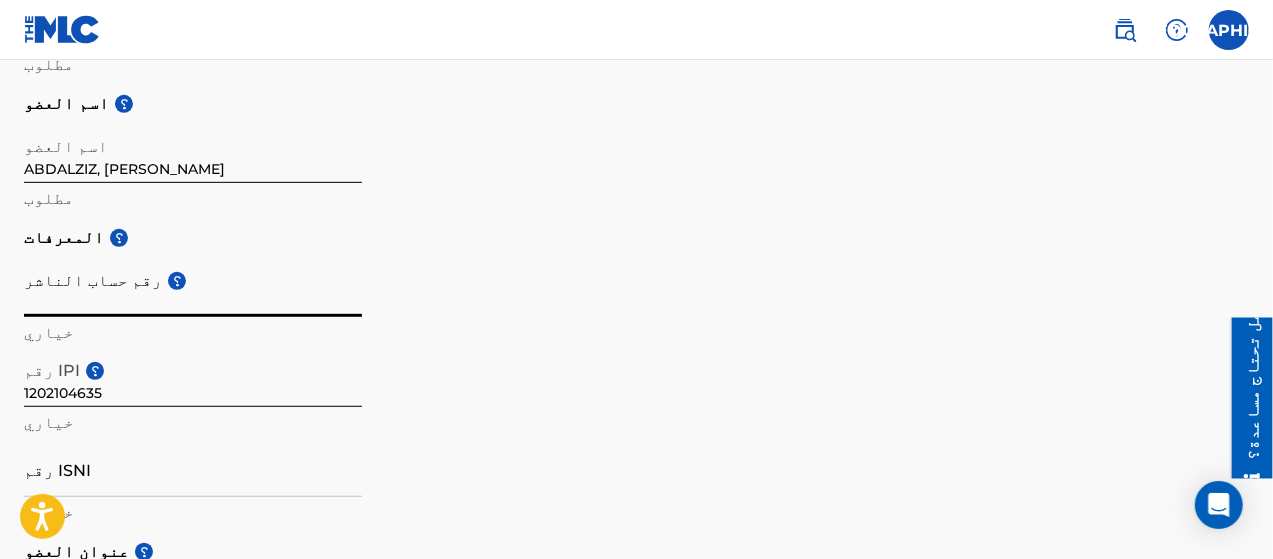 click on "رقم حساب الناشر ؟" at bounding box center (193, 288) 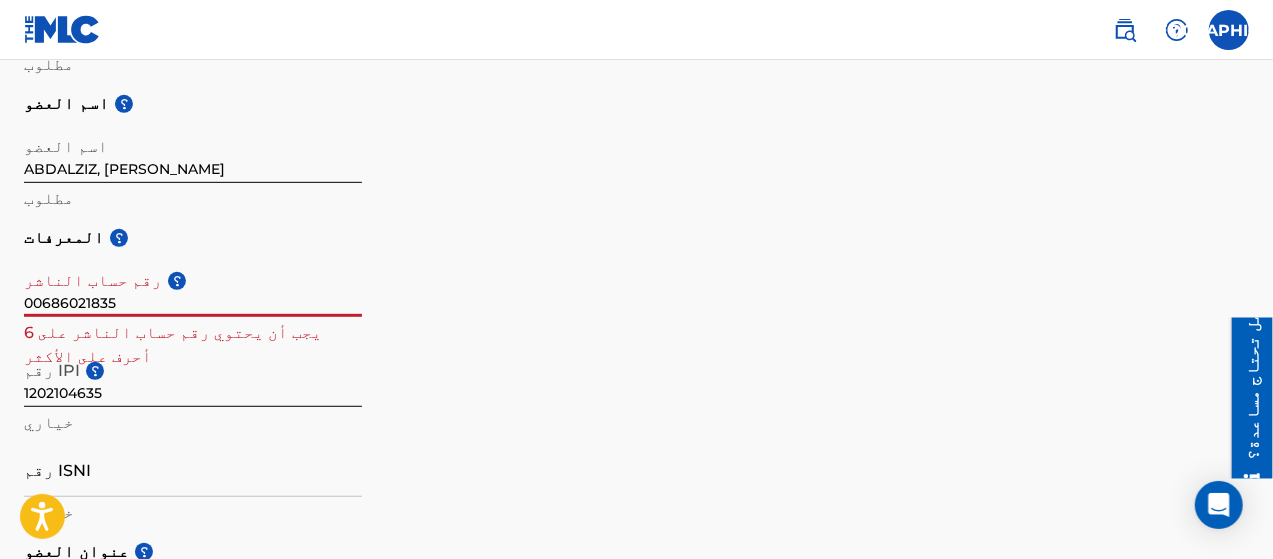 click on "00686021835" at bounding box center (193, 288) 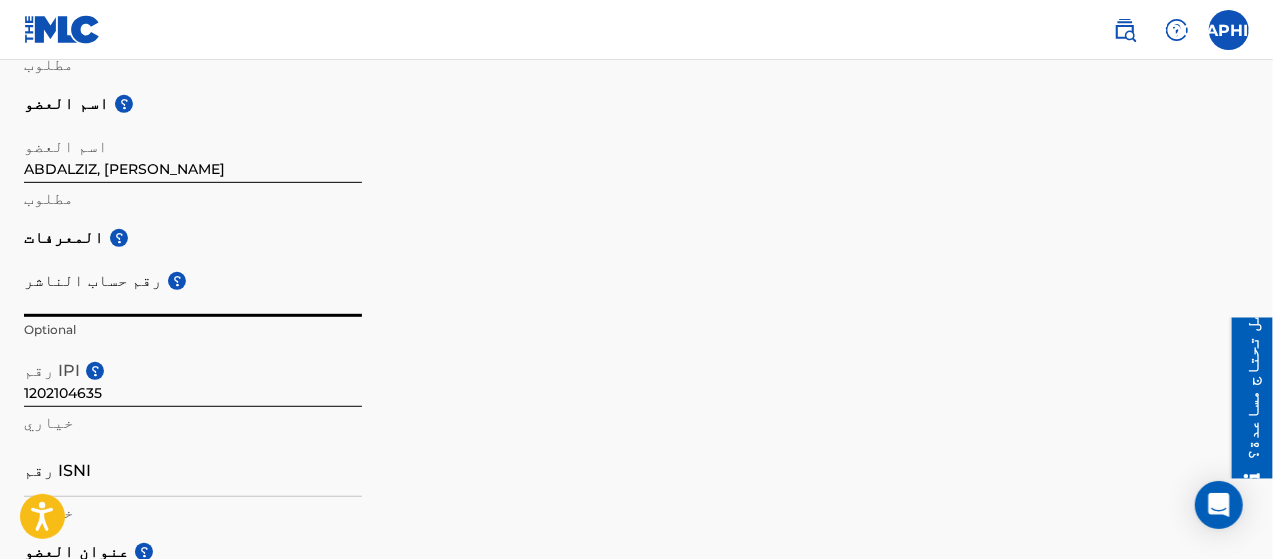 click on "المعرفات ؟ رقم حساب الناشر ؟ Optional رقم IPI ؟ 1202104635 خياري رقم ISNI خياري" at bounding box center (636, 373) 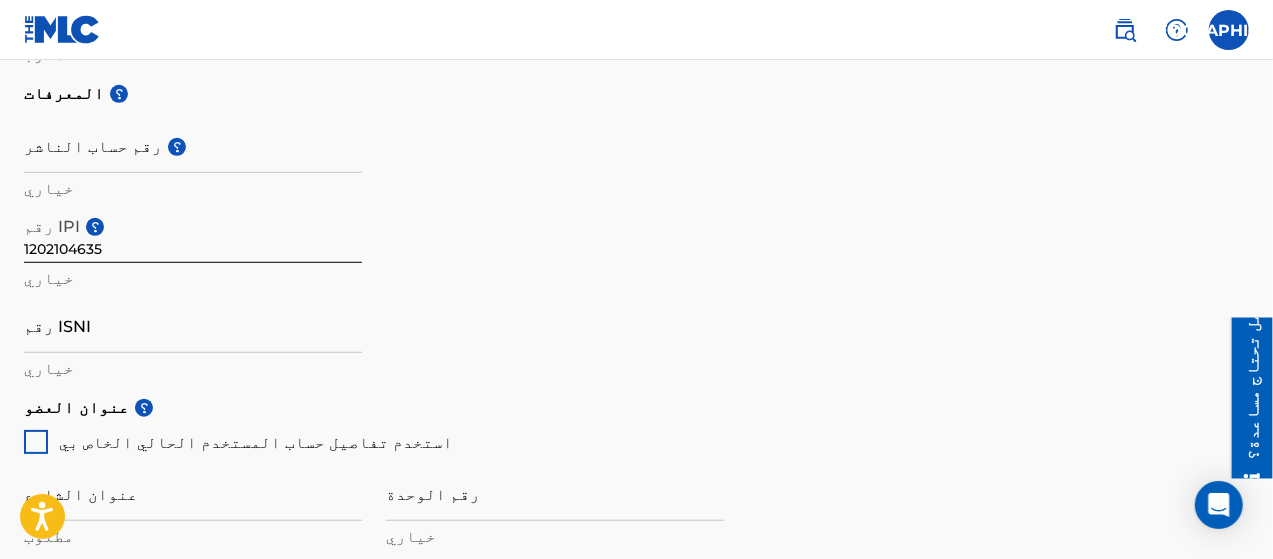 scroll, scrollTop: 652, scrollLeft: 0, axis: vertical 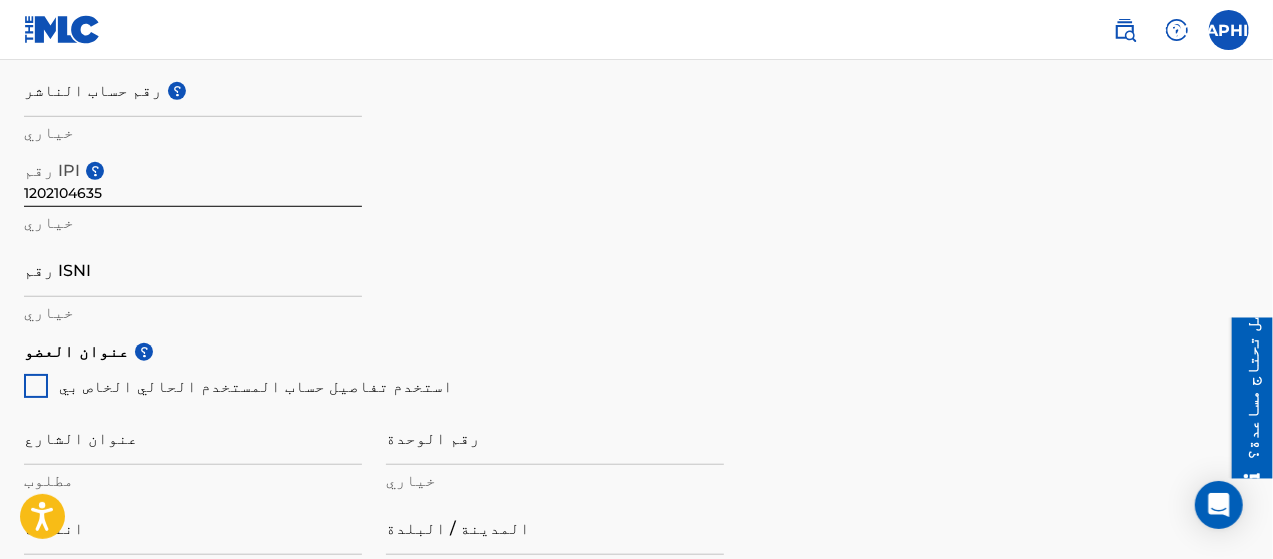 click on "رقم ISNI" at bounding box center [193, 268] 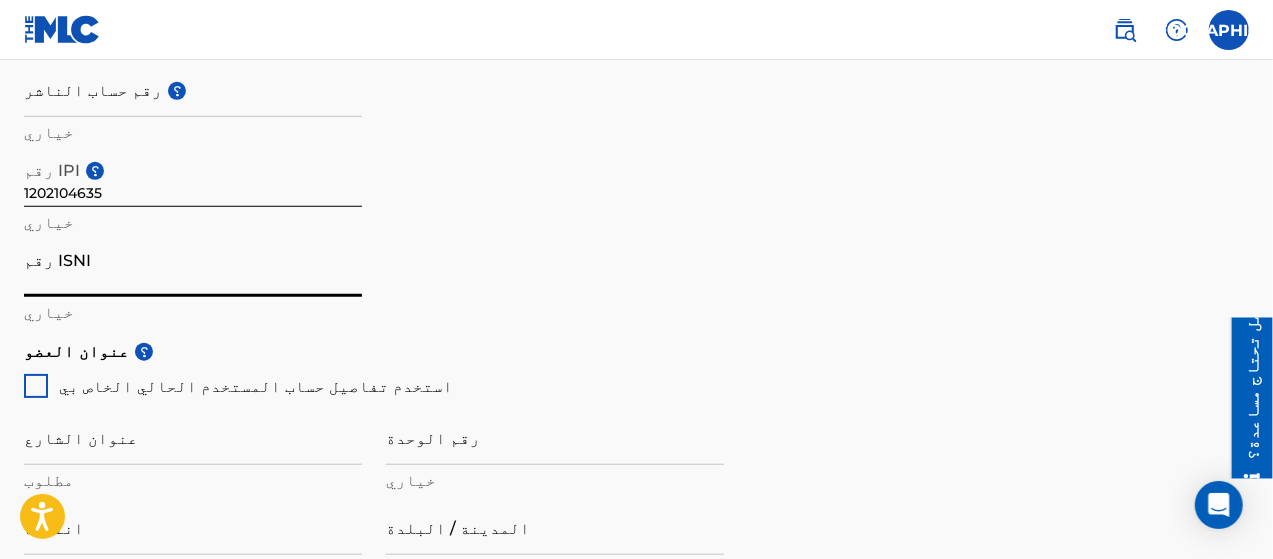 paste on "551157140" 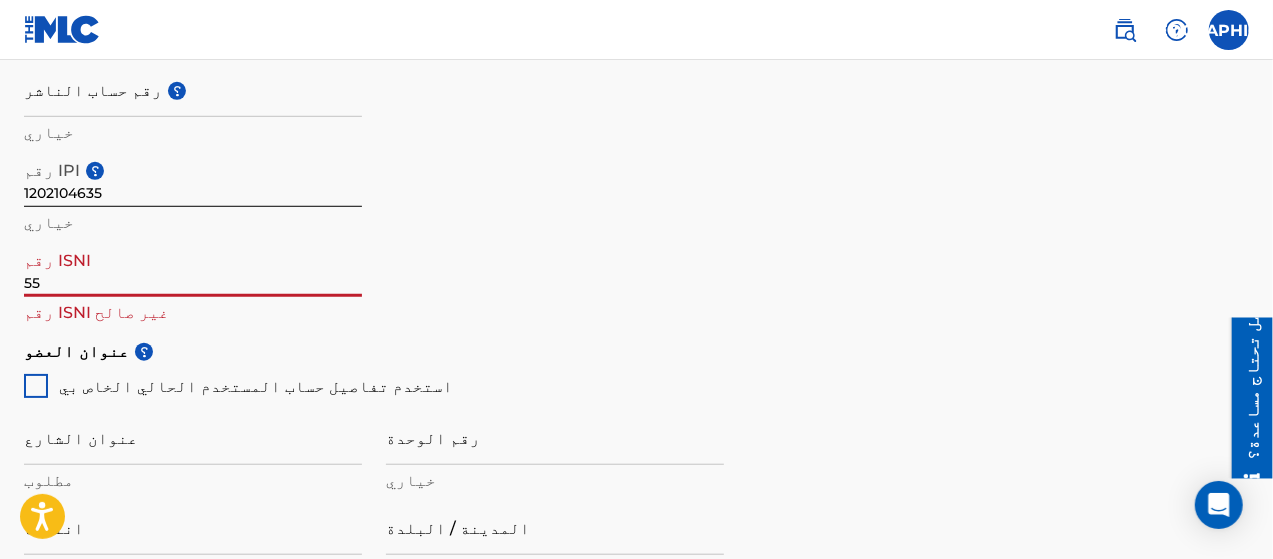type on "5" 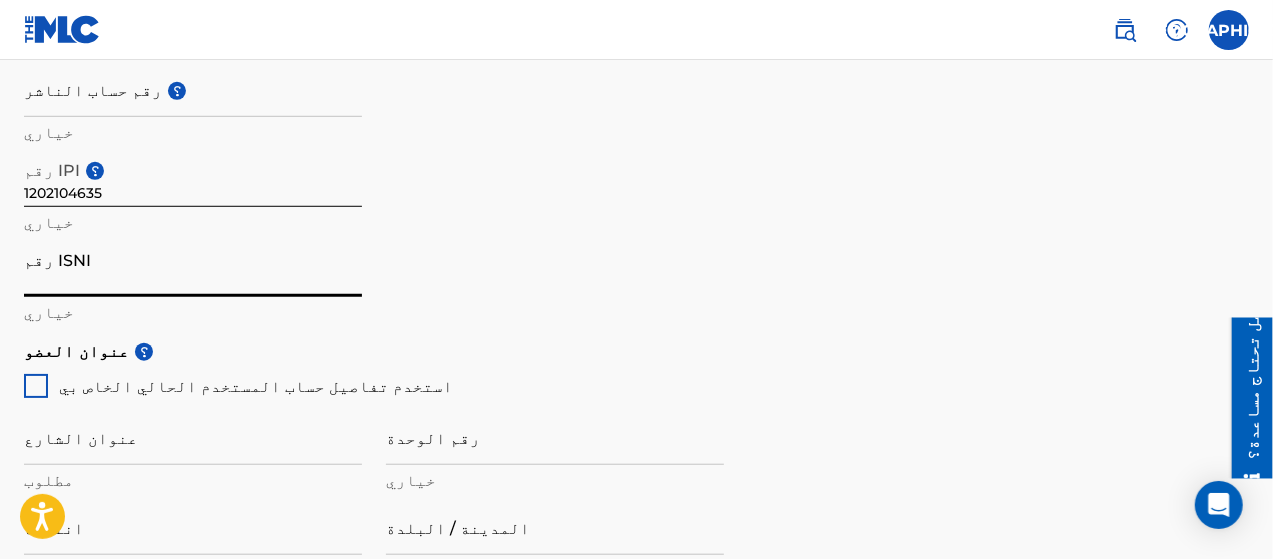 click on "رقم ISNI" at bounding box center [193, 268] 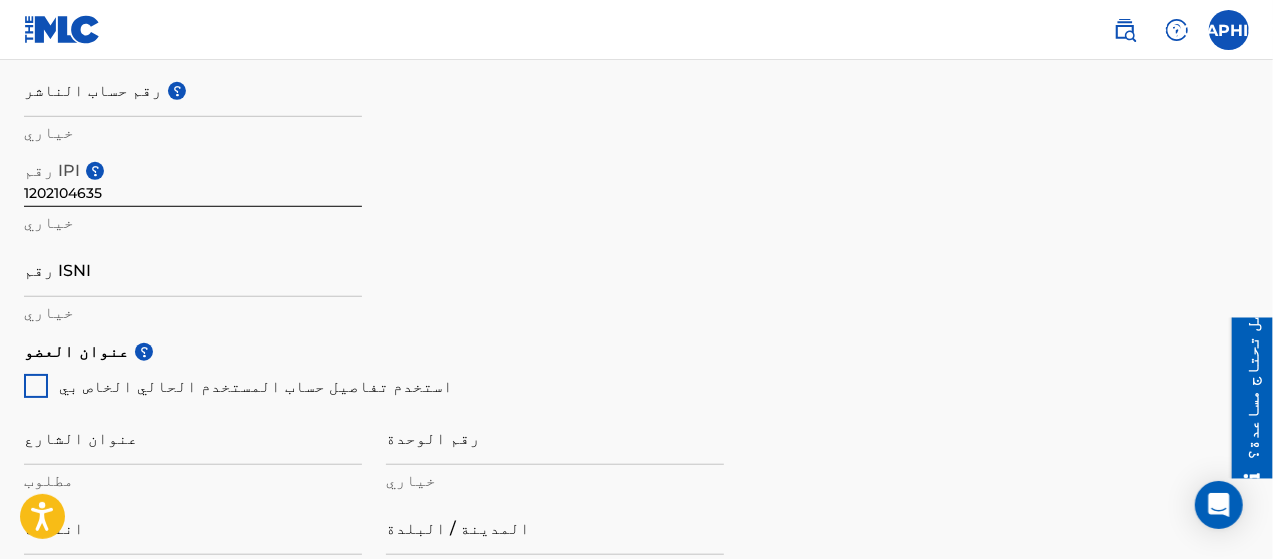 click on "المعرفات ؟ رقم حساب الناشر ؟ خياري رقم IPI ؟ 1202104635 خياري رقم ISNI خياري" at bounding box center (636, 173) 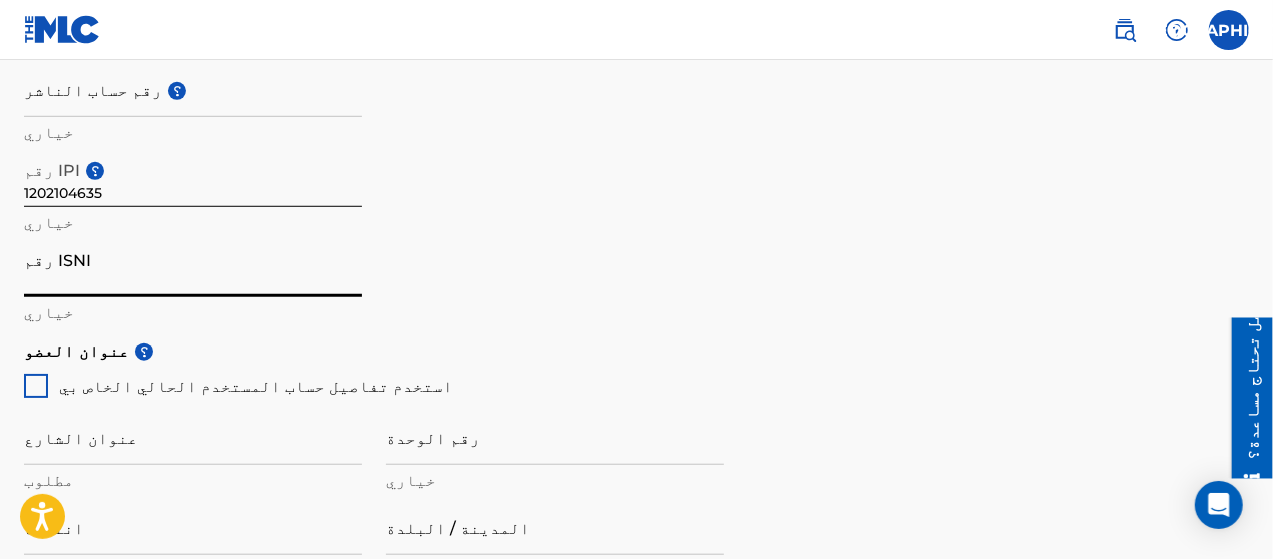 click on "رقم ISNI" at bounding box center [193, 268] 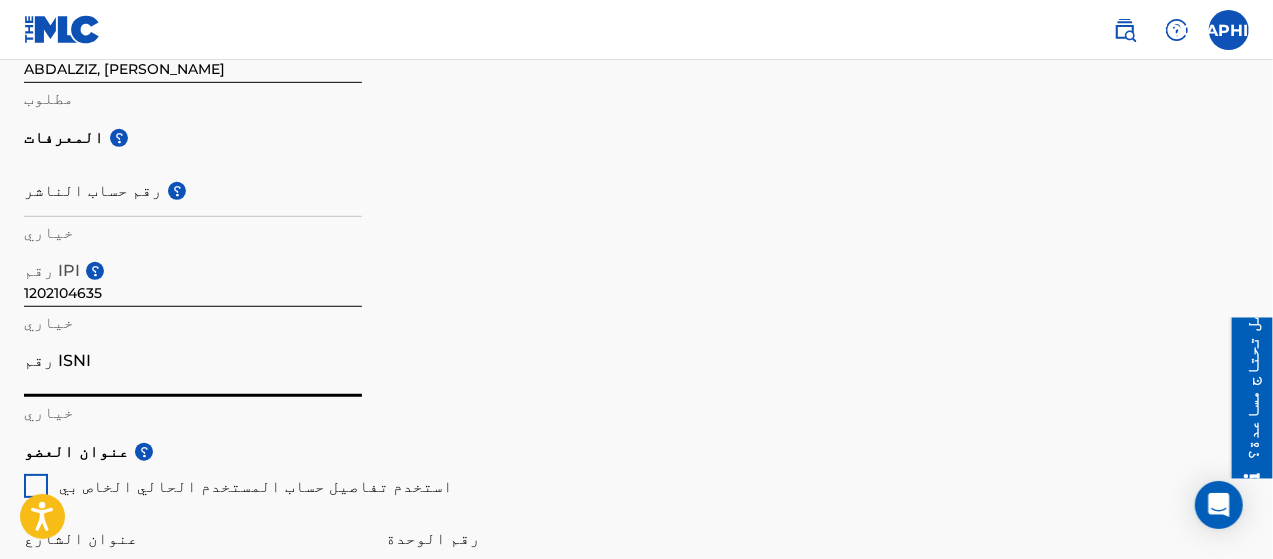 scroll, scrollTop: 552, scrollLeft: 0, axis: vertical 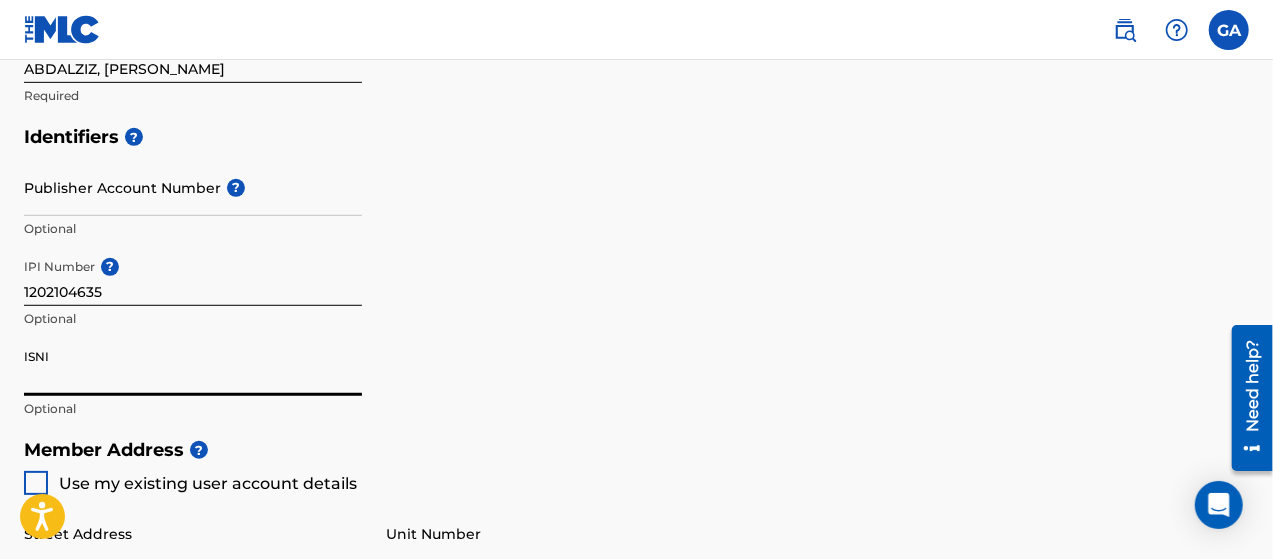 drag, startPoint x: 56, startPoint y: 365, endPoint x: 11, endPoint y: 368, distance: 45.099888 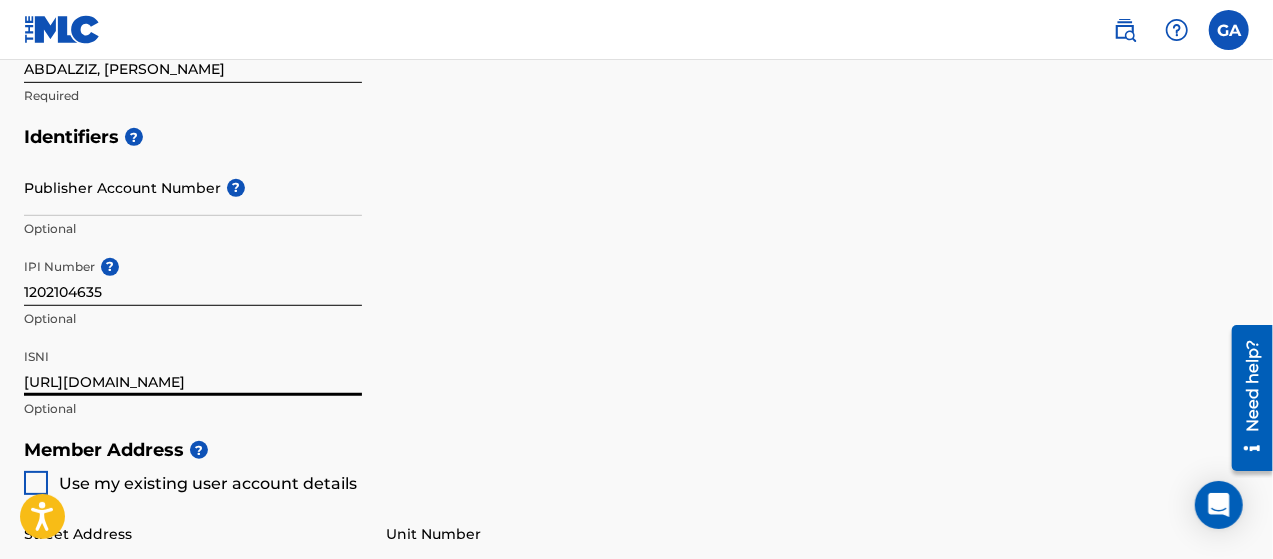 scroll, scrollTop: 0, scrollLeft: 98, axis: horizontal 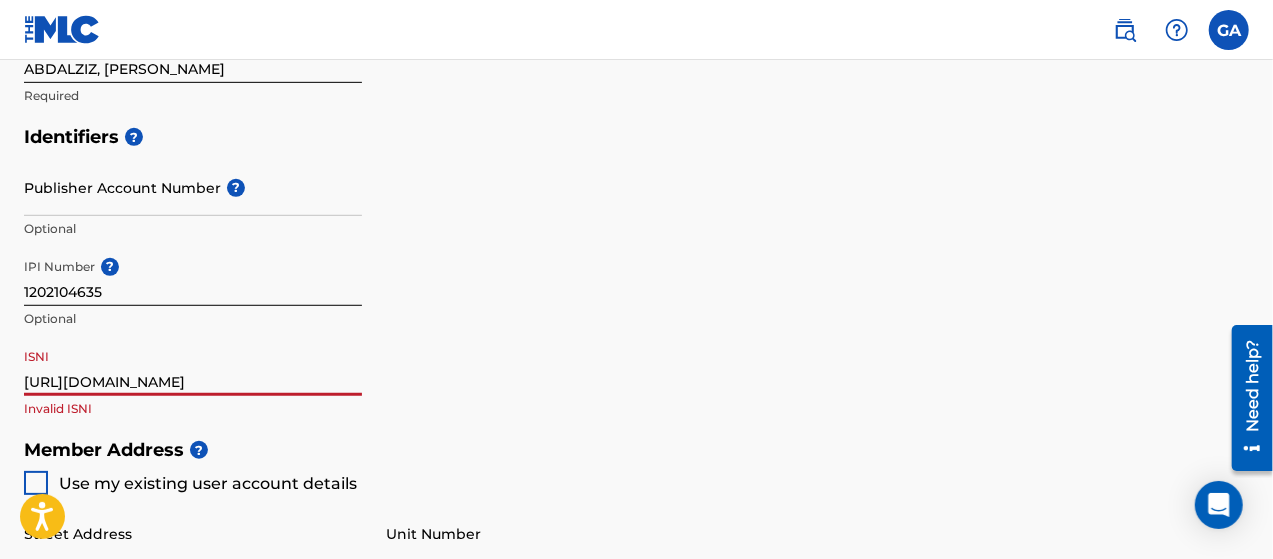 drag, startPoint x: 291, startPoint y: 383, endPoint x: 0, endPoint y: 378, distance: 291.04294 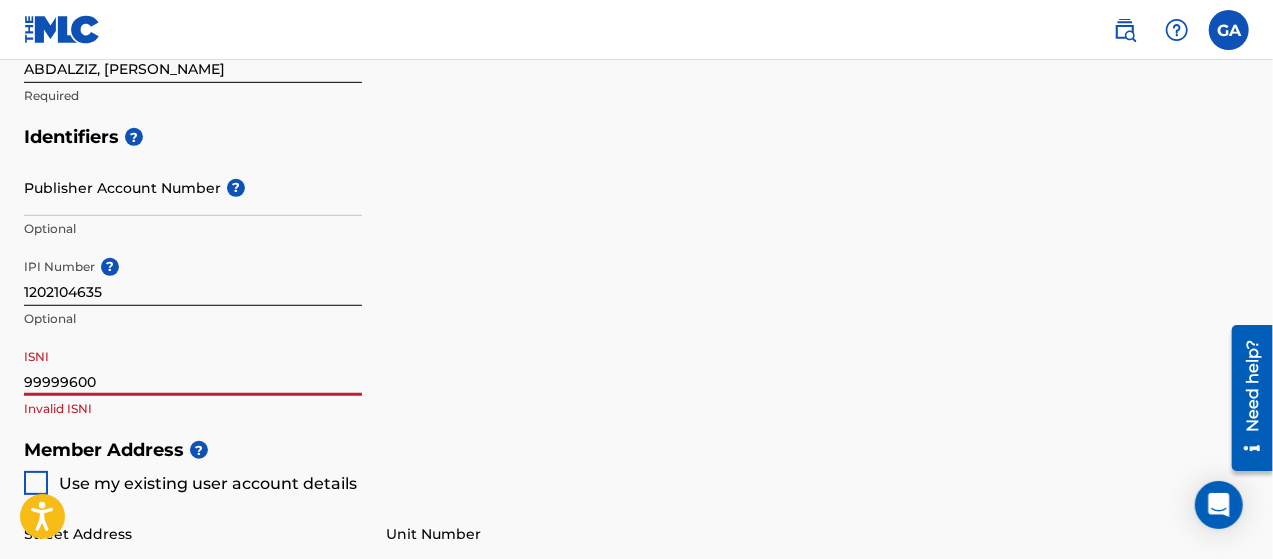 click on "99999600" at bounding box center (193, 367) 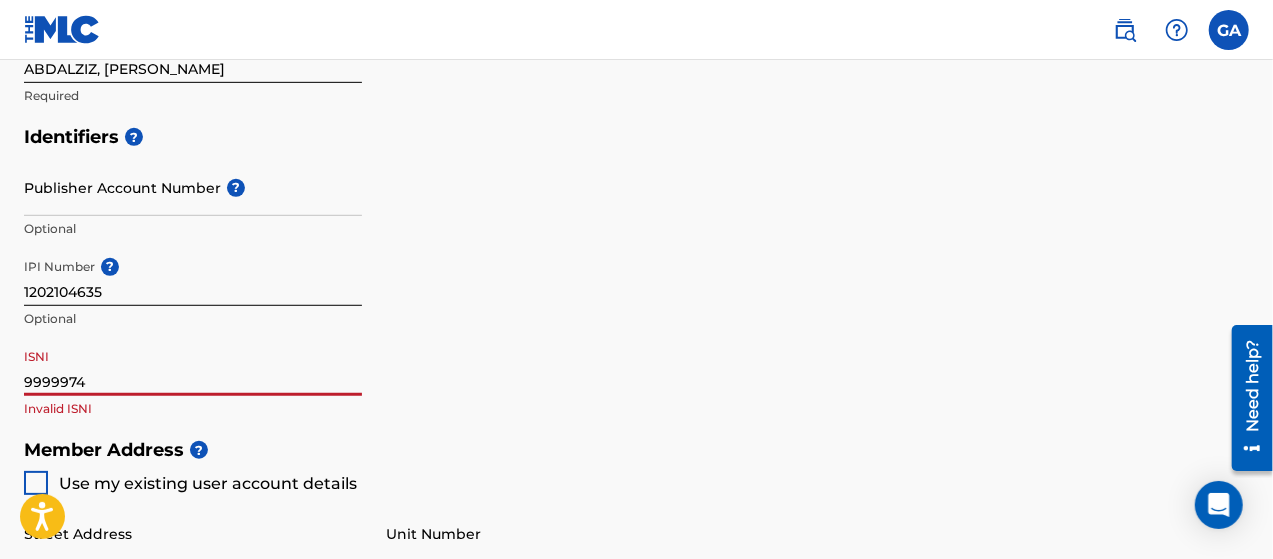 click on "Identifiers ? Publisher Account Number ? Optional IPI Number ? 1202104635 Optional ISNI 9999974 Invalid ISNI" at bounding box center (636, 272) 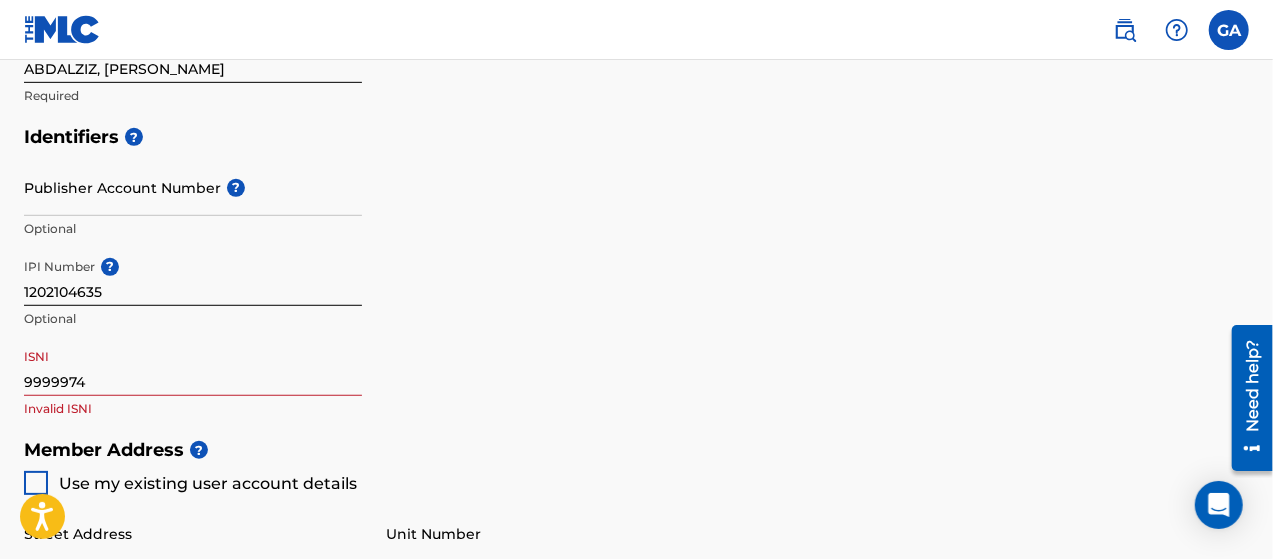 click on "9999974" at bounding box center [193, 367] 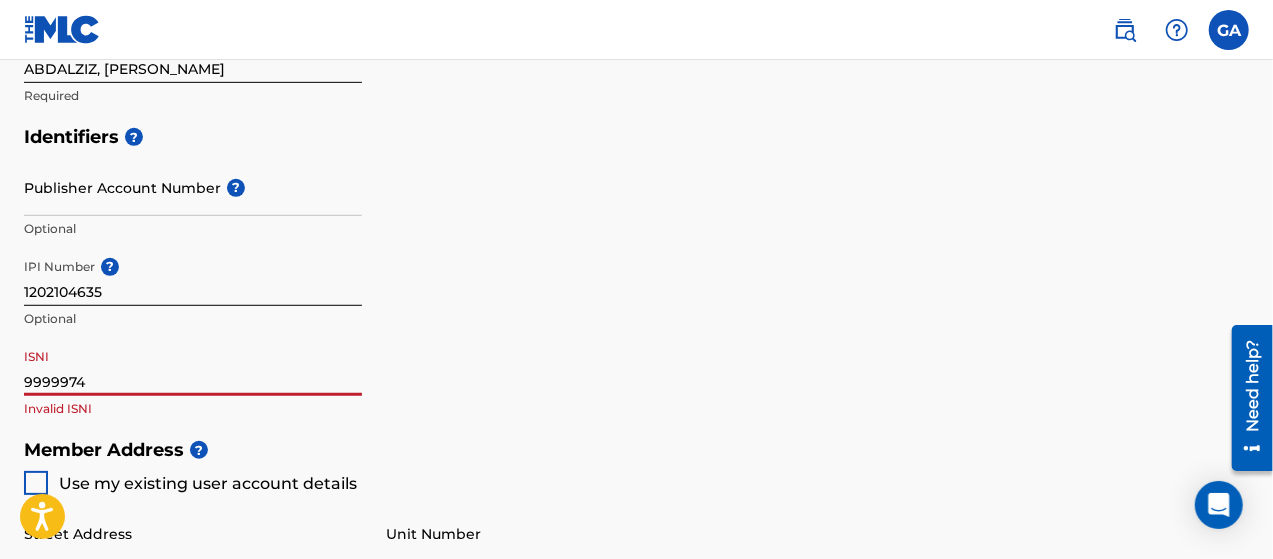 click on "9999974" at bounding box center (193, 367) 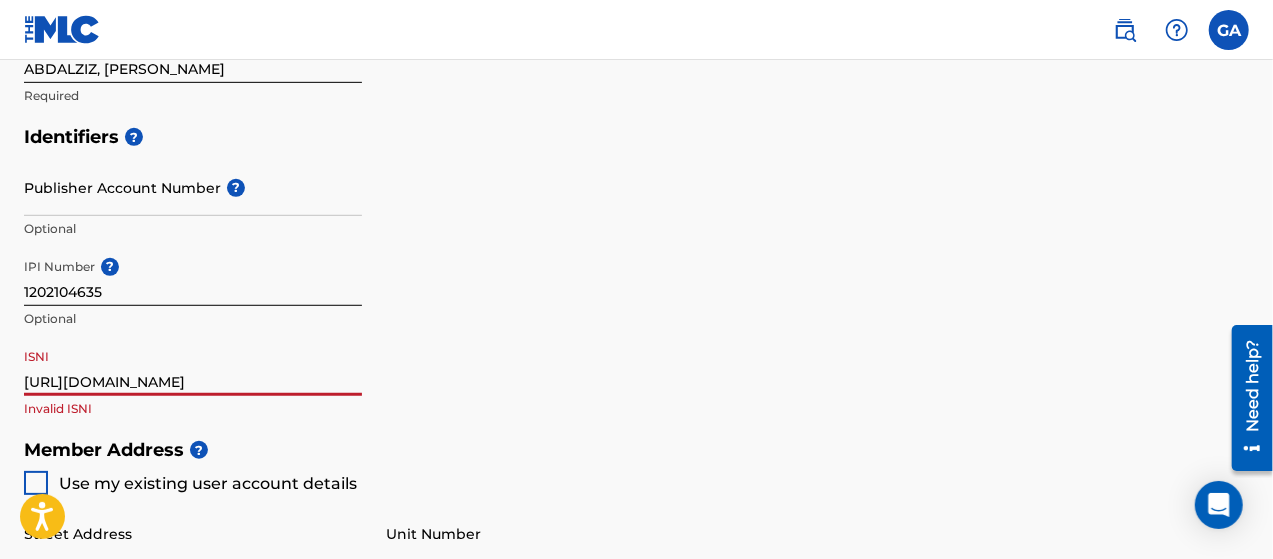 scroll, scrollTop: 0, scrollLeft: 246, axis: horizontal 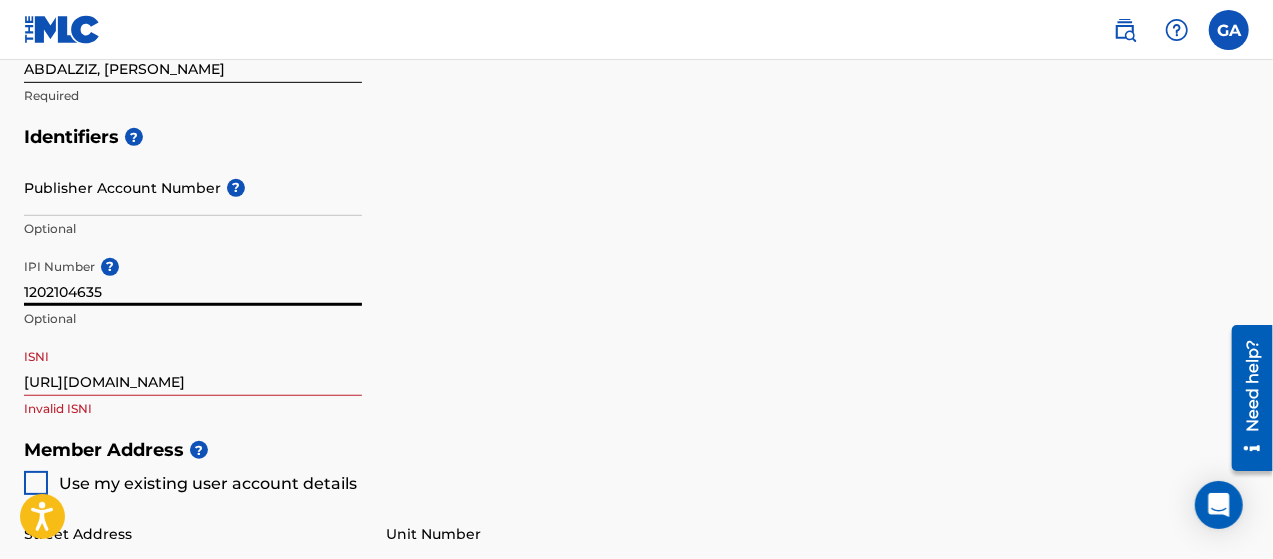 type on "1202104635" 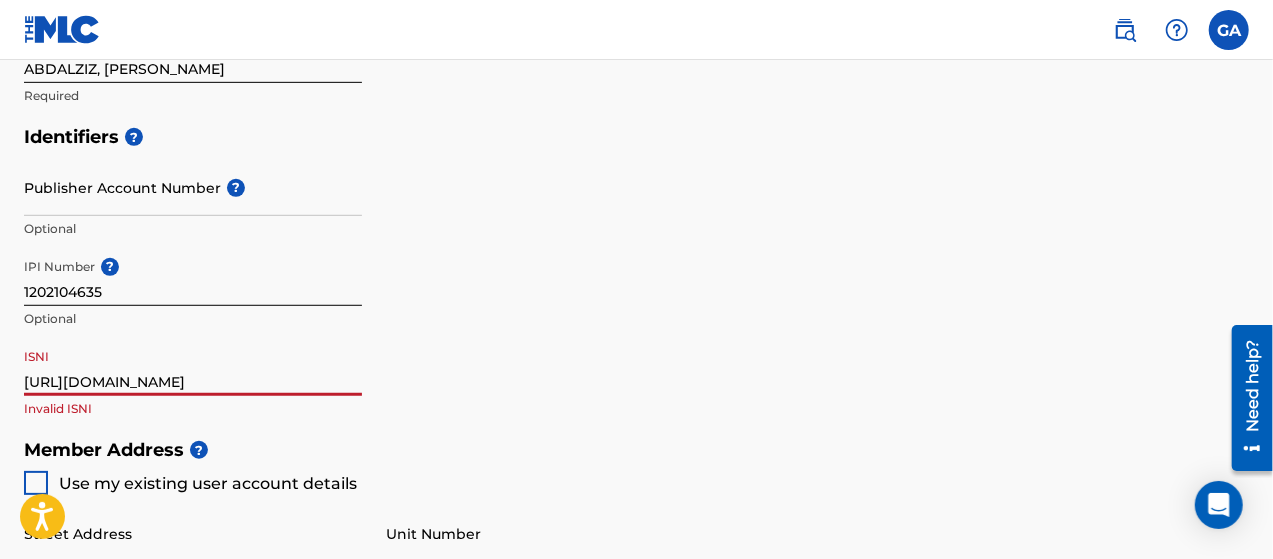 click on "[URL][DOMAIN_NAME]" at bounding box center (193, 367) 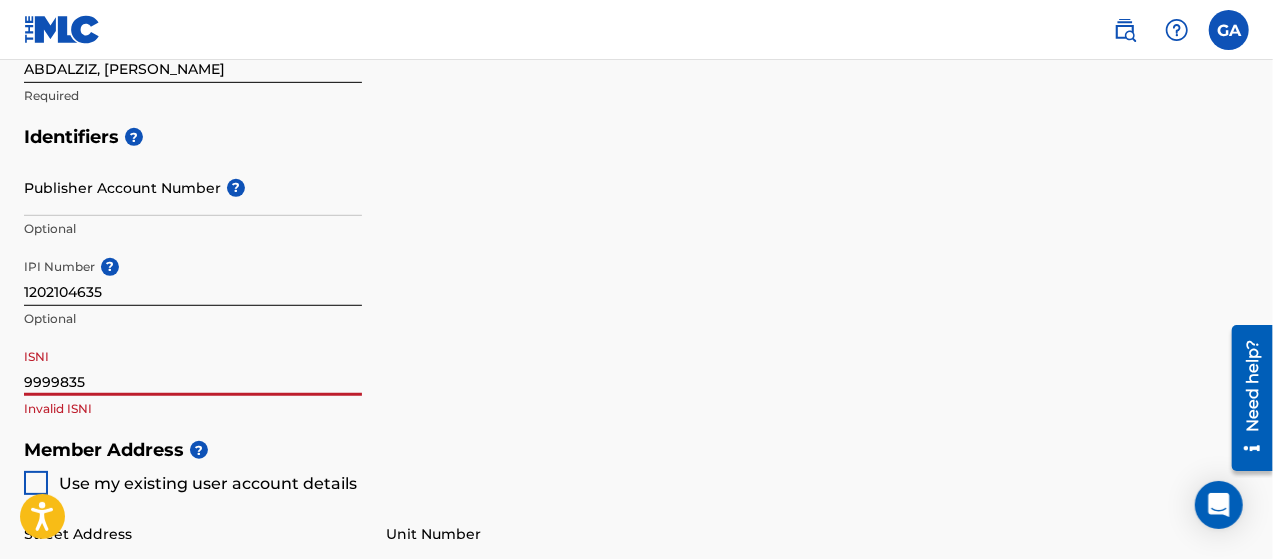 click on "Identifiers ? Publisher Account Number ? Optional IPI Number ? 1202104635 Optional ISNI 9999835 Invalid ISNI" at bounding box center [636, 272] 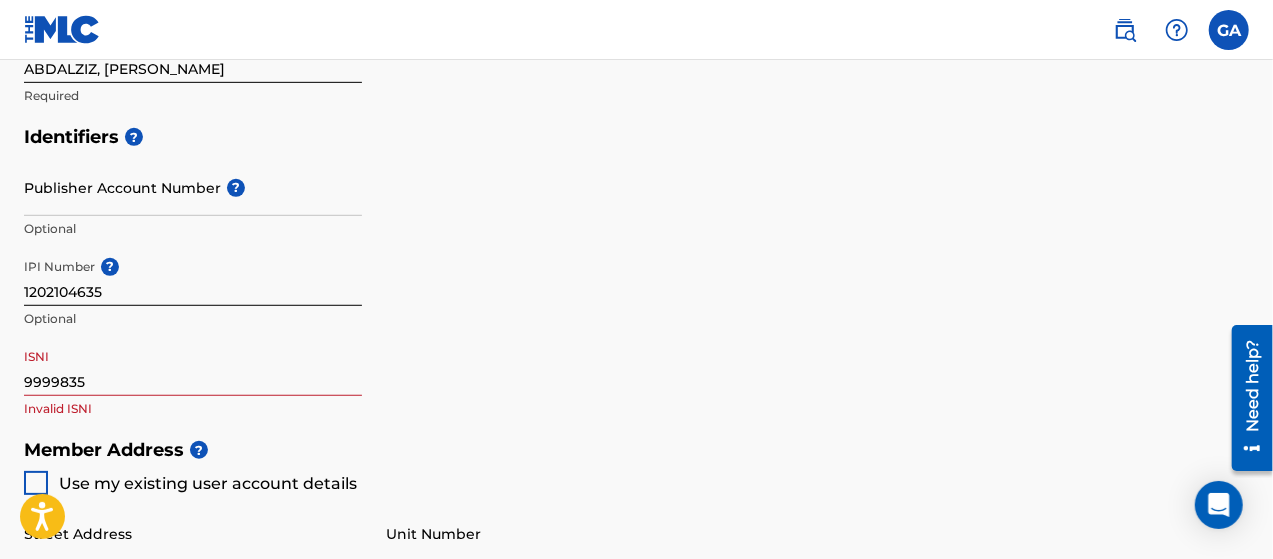 click on "Publisher Account Number ?" at bounding box center [193, 187] 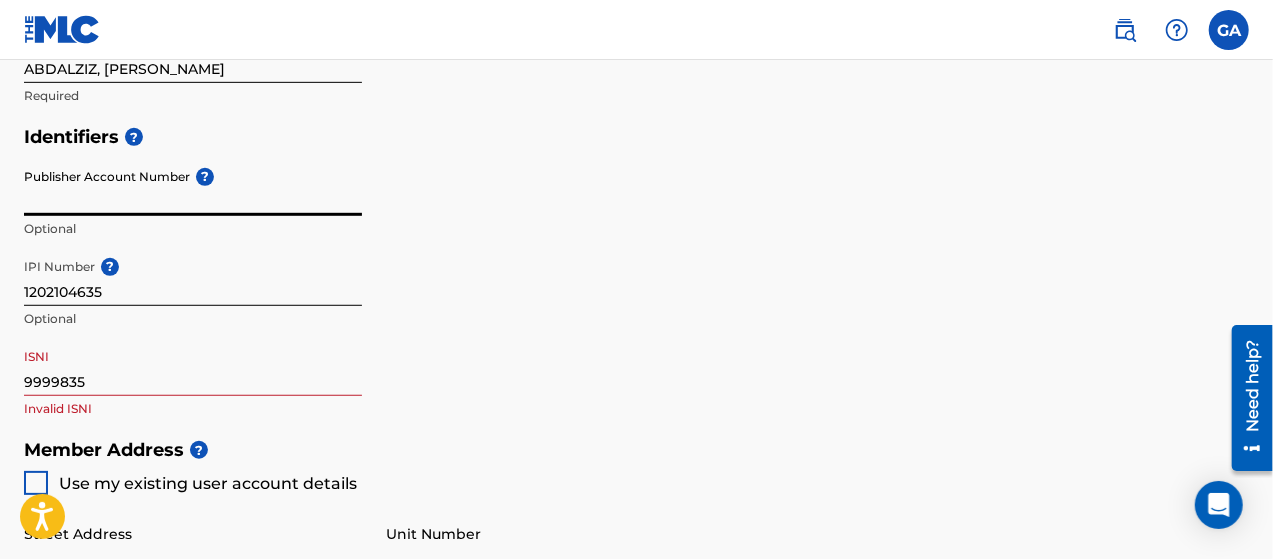 click on "9999835" at bounding box center [193, 367] 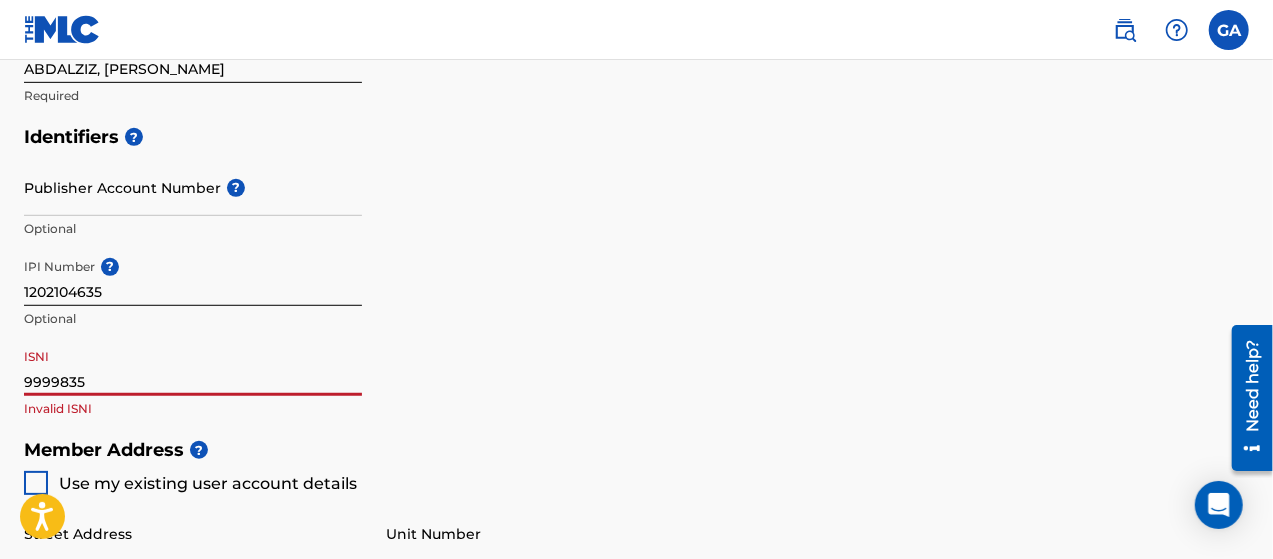 click on "9999835" at bounding box center (193, 367) 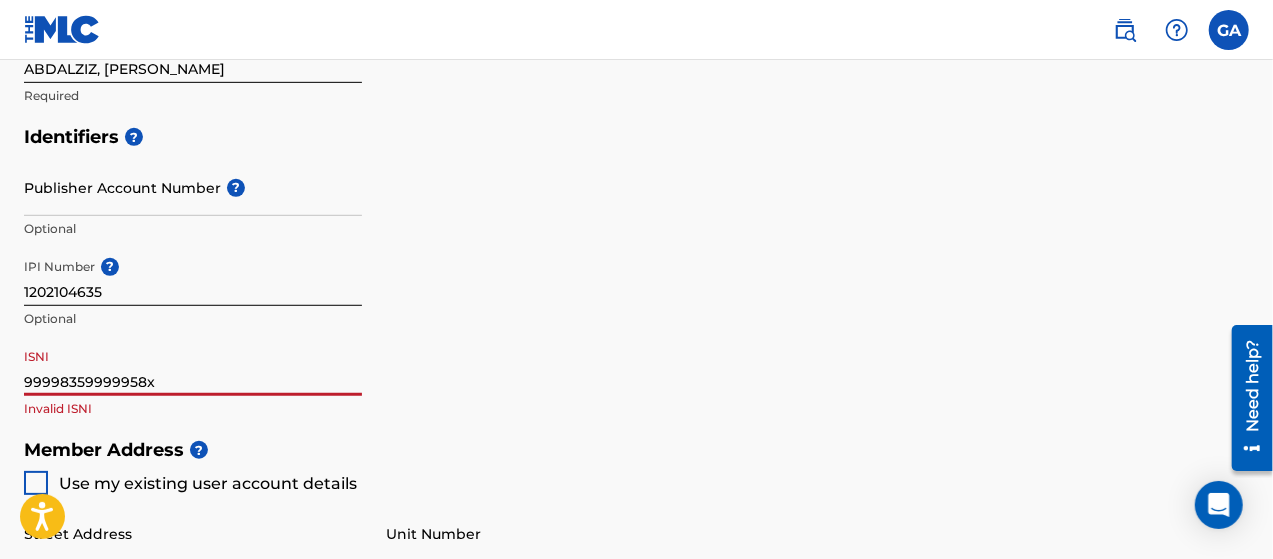 click on "99998359999958x" at bounding box center (193, 367) 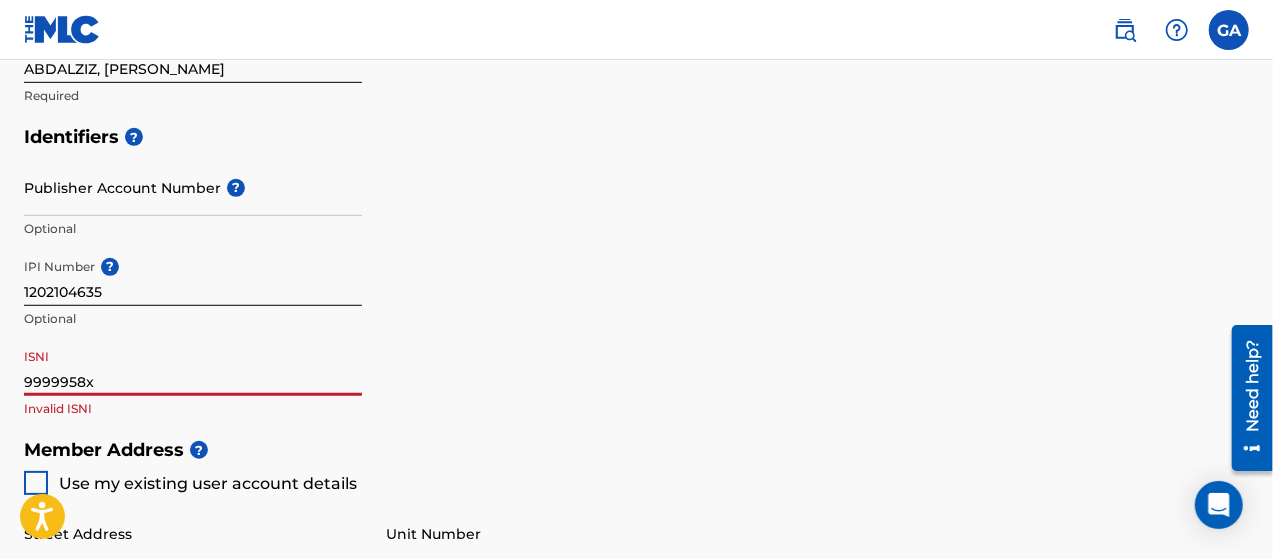 click on "Identifiers ? Publisher Account Number ? Optional IPI Number ? 1202104635 Optional ISNI 9999958x Invalid ISNI" at bounding box center [636, 272] 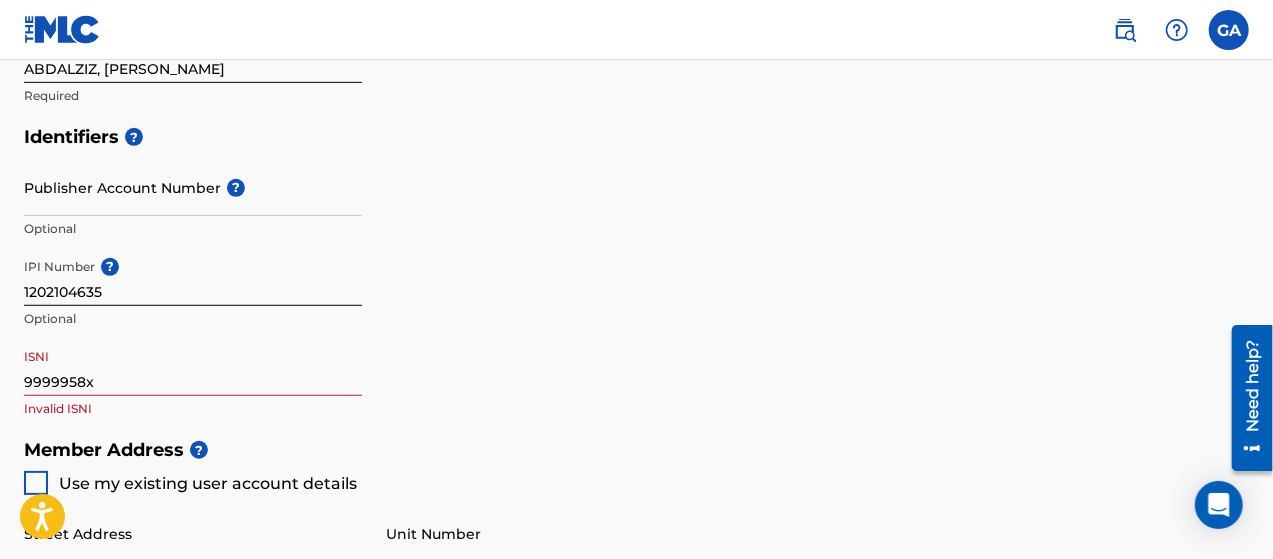 click on "9999958x" at bounding box center (193, 367) 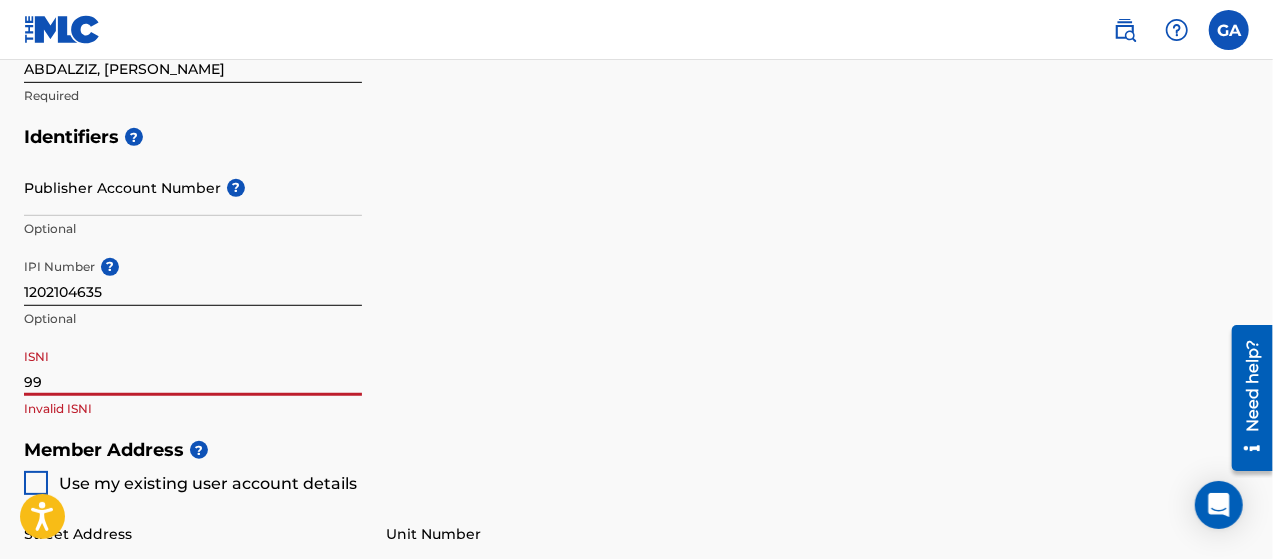 type on "9" 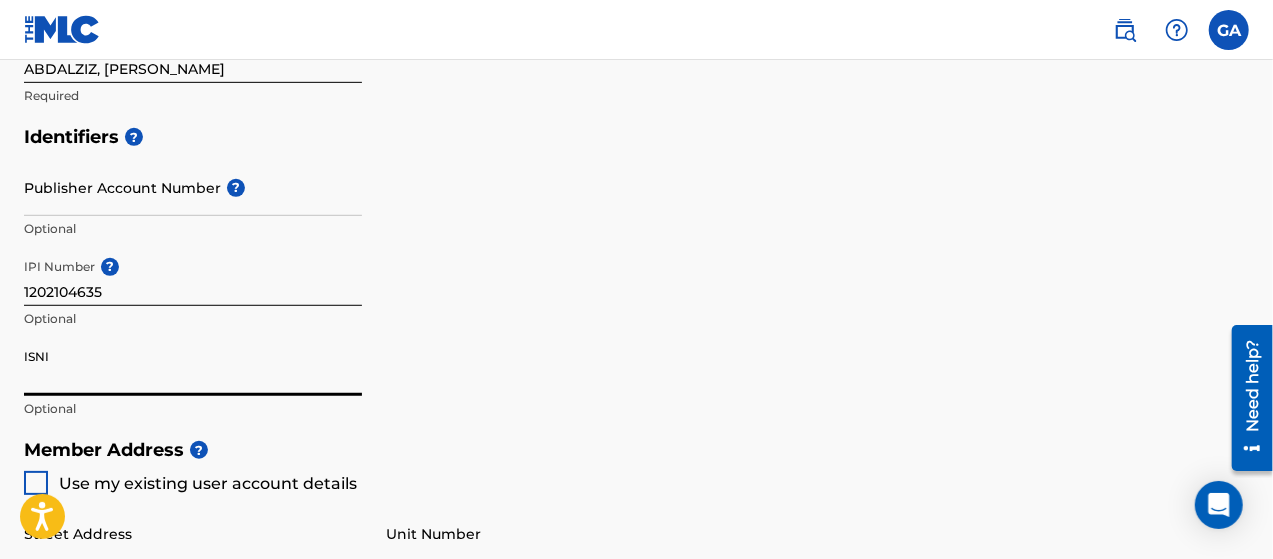 click on "Optional" at bounding box center (193, 409) 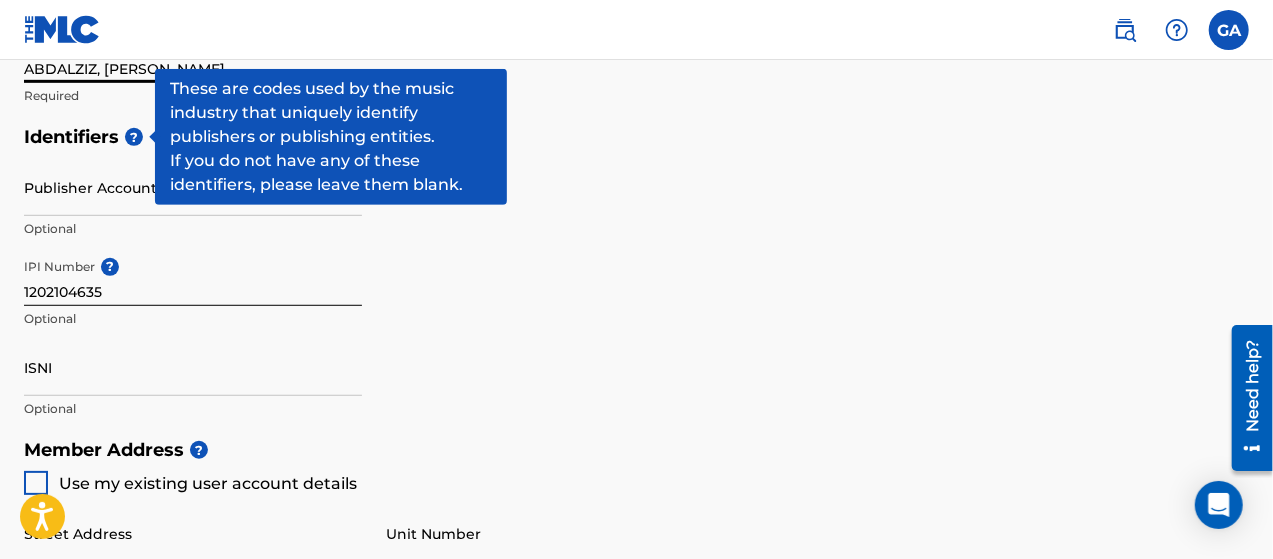 drag, startPoint x: 94, startPoint y: 65, endPoint x: 10, endPoint y: 71, distance: 84.21401 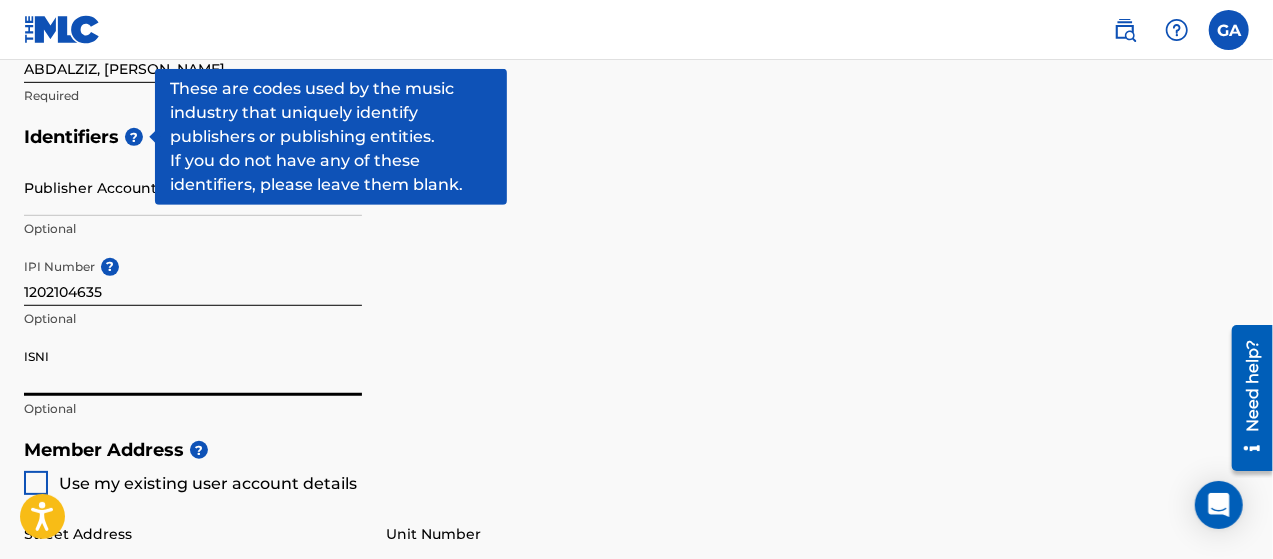 paste on "0000 0001 2321 1300" 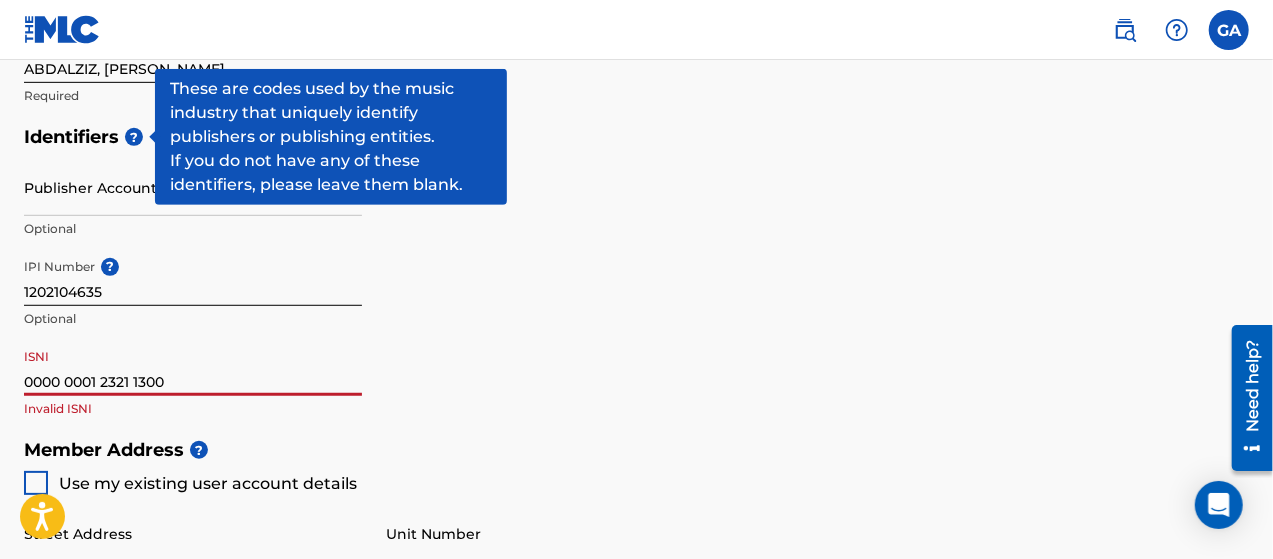 click on "Identifiers ? Publisher Account Number ? Optional IPI Number ? 1202104635 Optional ISNI 0000 0001 2321 1300 Invalid ISNI" at bounding box center [636, 272] 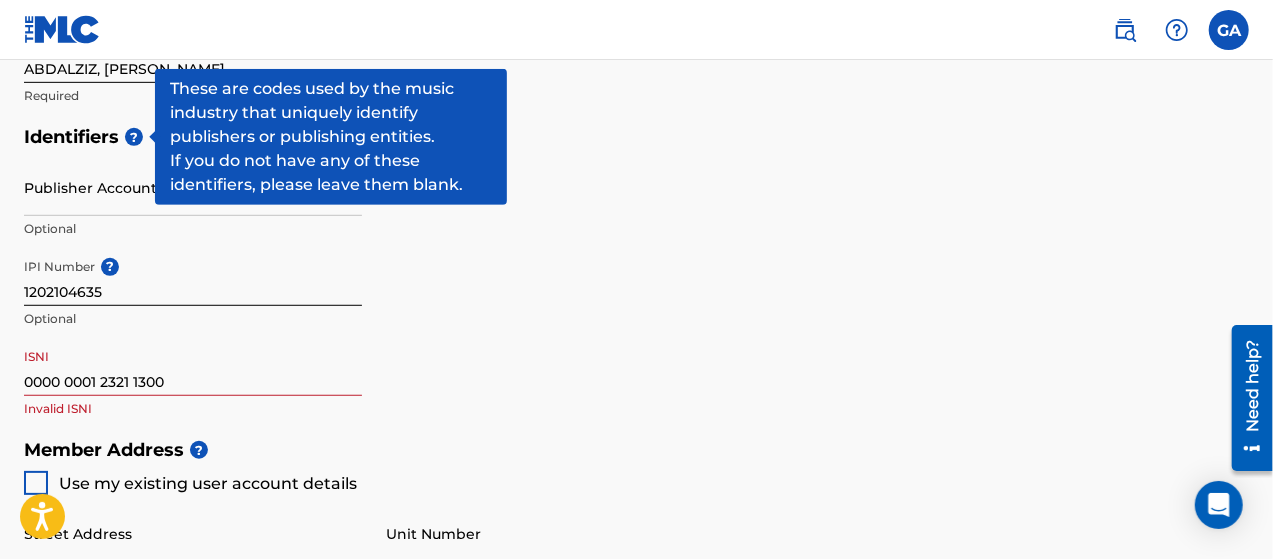 click on "0000 0001 2321 1300" at bounding box center [193, 367] 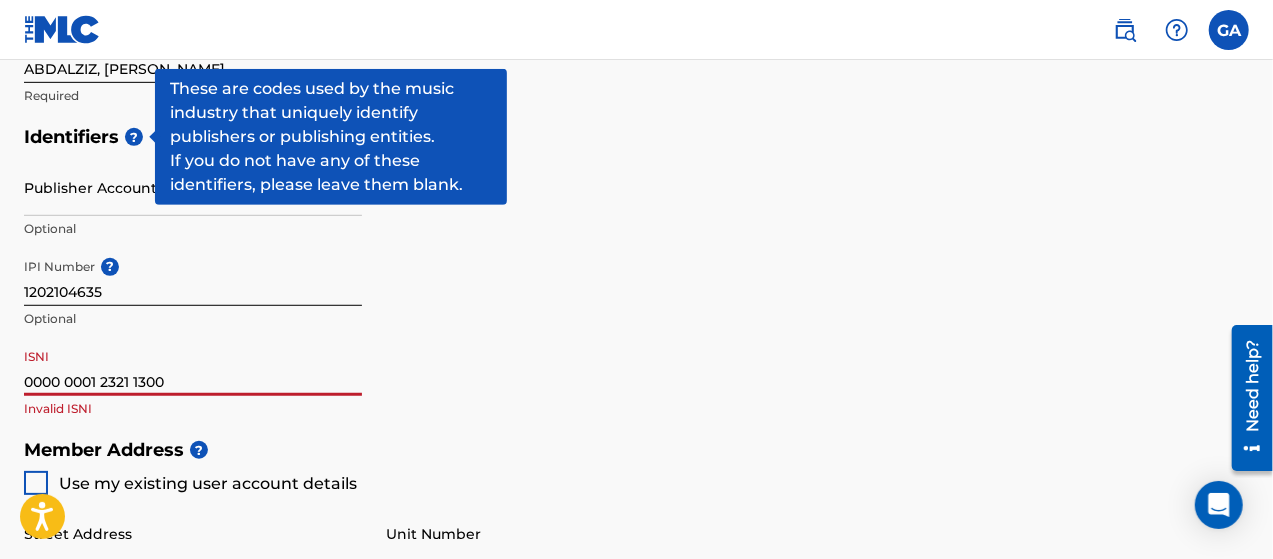 click on "0000 0001 2321 1300" at bounding box center (193, 367) 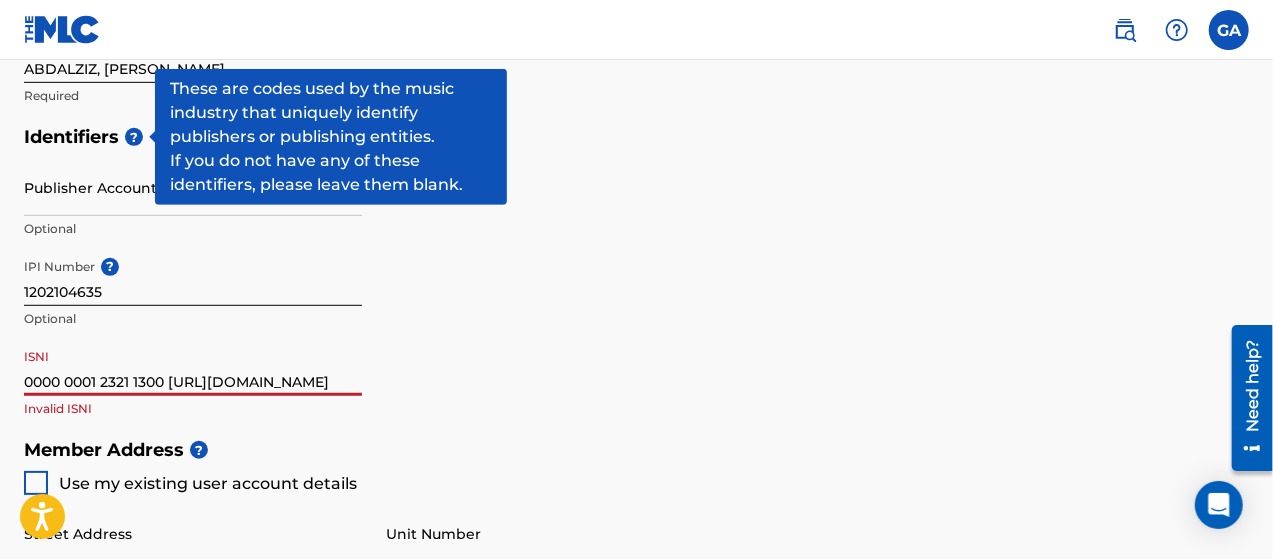scroll, scrollTop: 0, scrollLeft: 110, axis: horizontal 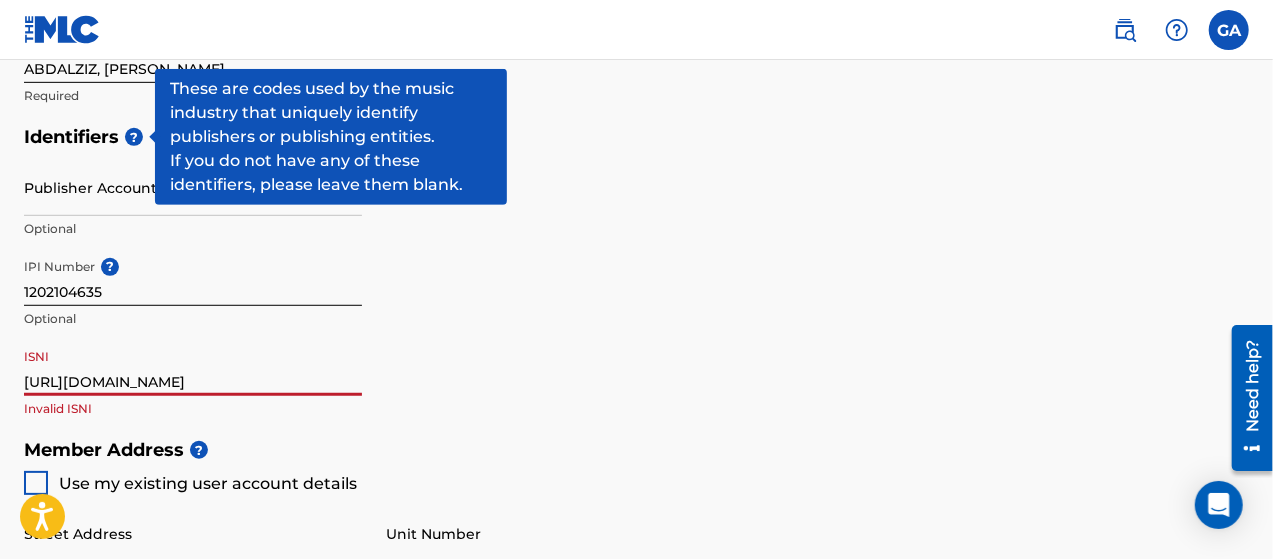 click on "Identifiers ? Publisher Account Number ? Optional IPI Number ? 1202104635 Optional ISNI [URL][DOMAIN_NAME] Invalid ISNI" at bounding box center [636, 272] 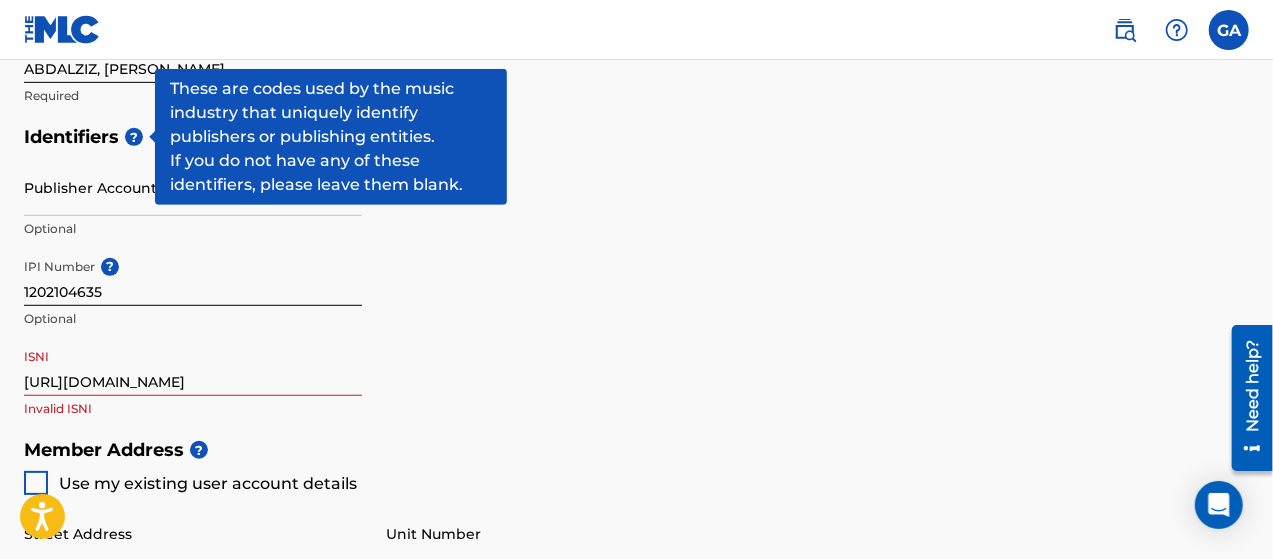 click on "Identifiers ? Publisher Account Number ? Optional IPI Number ? 1202104635 Optional ISNI [URL][DOMAIN_NAME] Invalid ISNI" at bounding box center [636, 272] 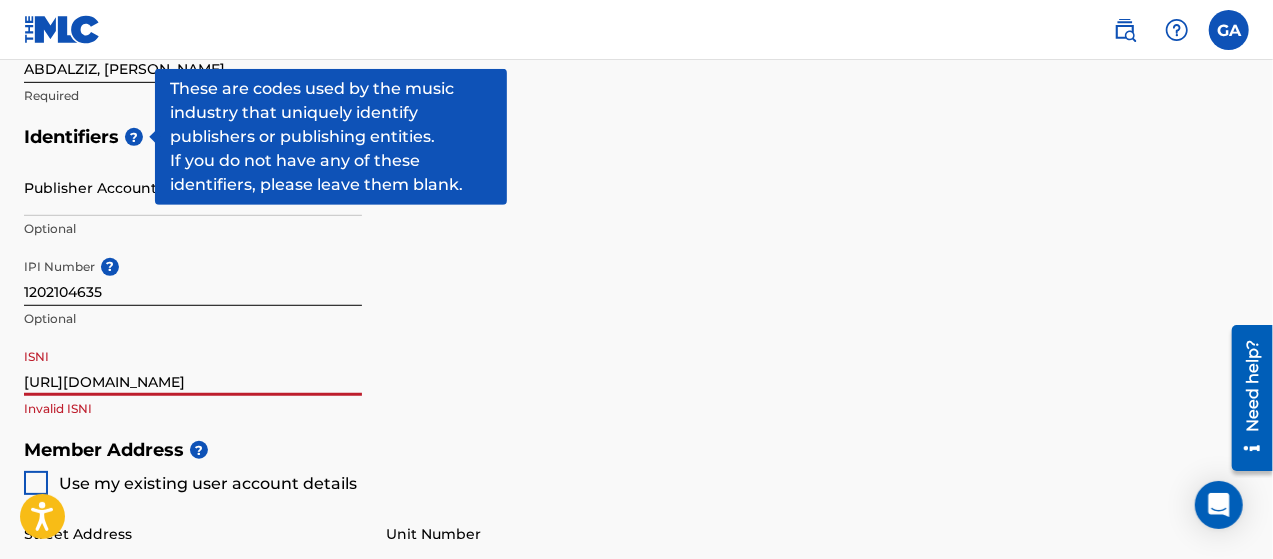click on "[URL][DOMAIN_NAME]" at bounding box center [193, 367] 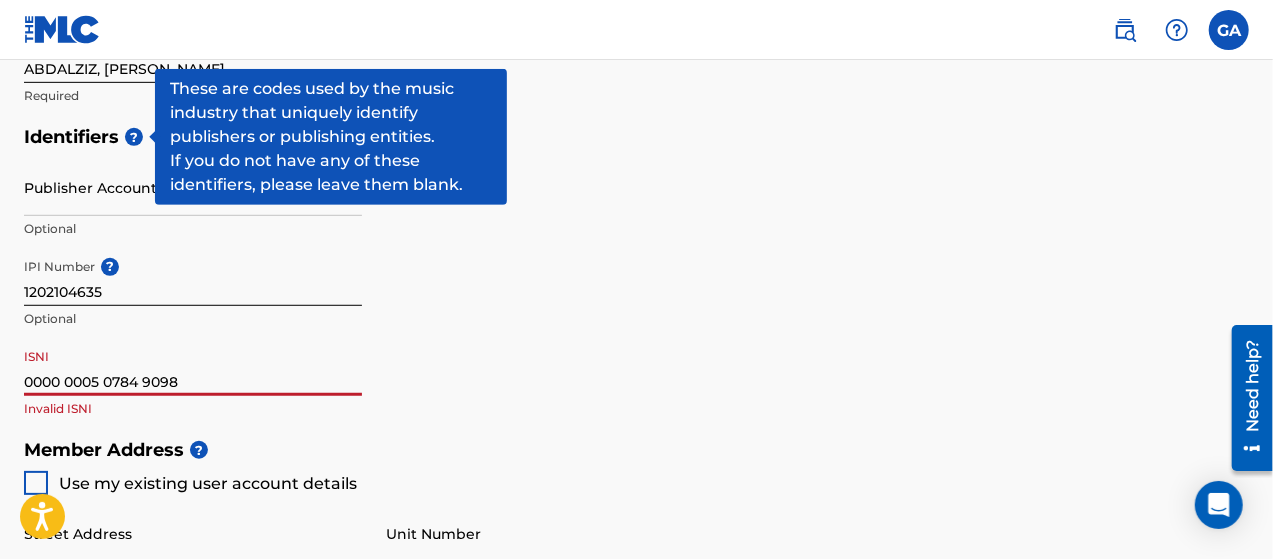 click on "Identifiers ? Publisher Account Number ? Optional IPI Number ? 1202104635 Optional ISNI 0000 0005 0784 9098 Invalid ISNI" at bounding box center [636, 272] 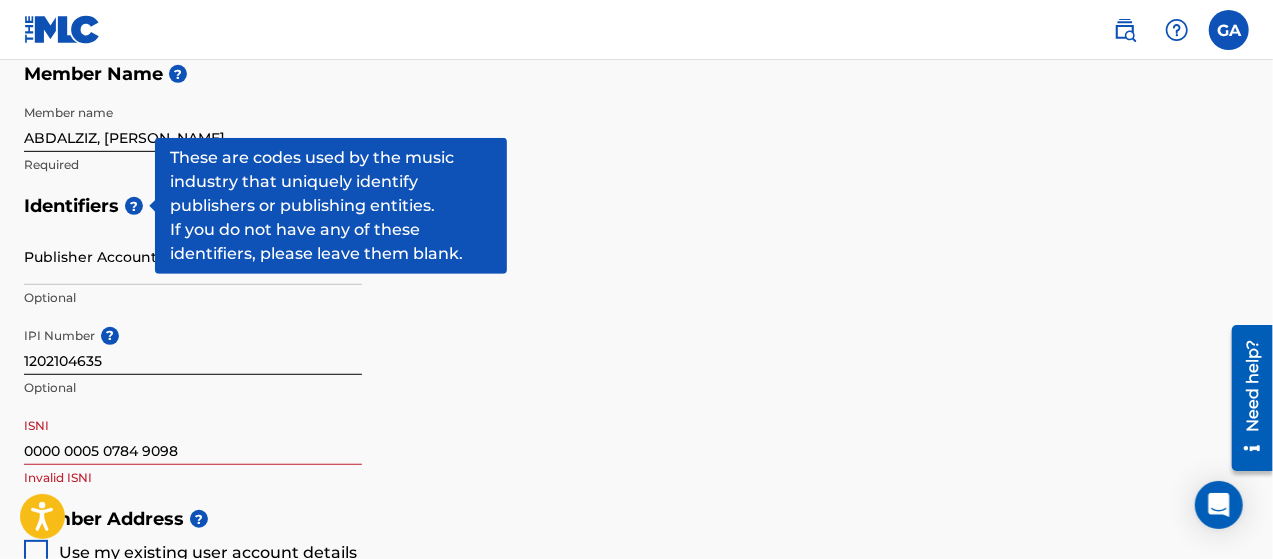 scroll, scrollTop: 449, scrollLeft: 0, axis: vertical 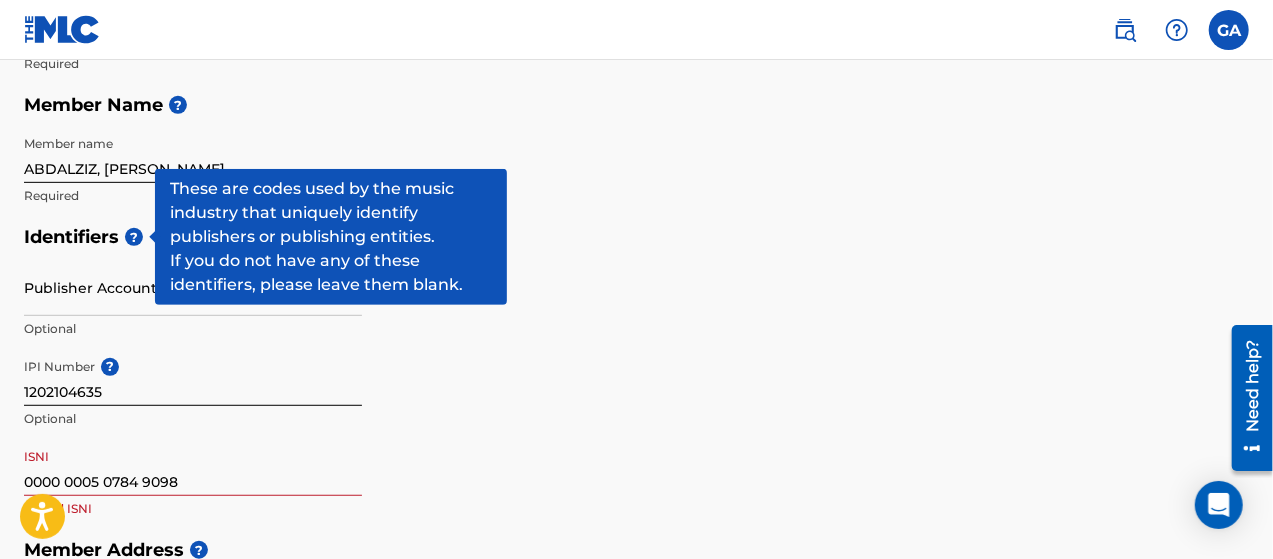 click on "Identifiers ? Publisher Account Number ? Optional IPI Number ? 1202104635 Optional ISNI 0000 0005 0784 9098 Invalid ISNI" at bounding box center (636, 372) 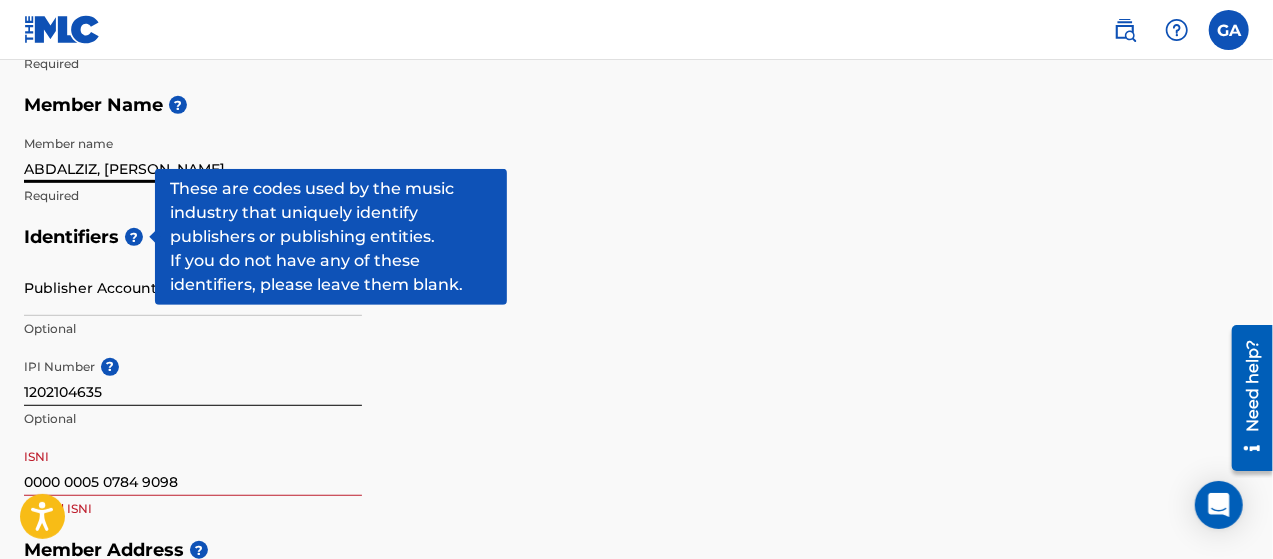 click on "Member Type ? Self-Administered Songwriter Required Do you have a publisher, administrator, CMO, or digital distribution service collecting U.S. digital audio mechanical royalties on your behalf? ? No Required Member Name ? Member name [PERSON_NAME], [PERSON_NAME] Required" at bounding box center (636, 26) 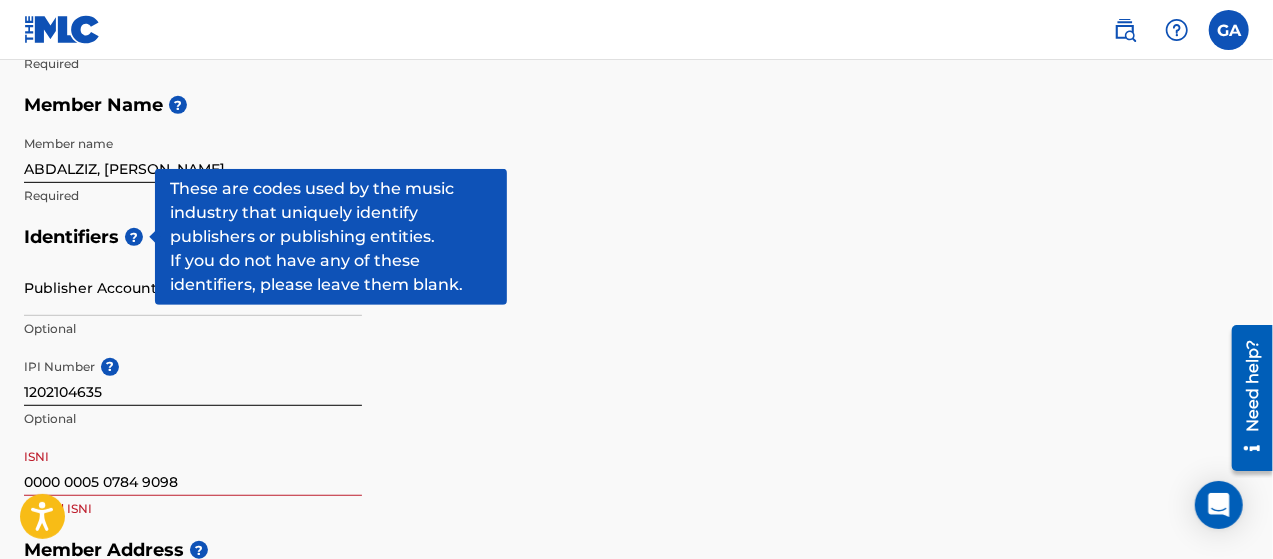 click on "?" at bounding box center (134, 237) 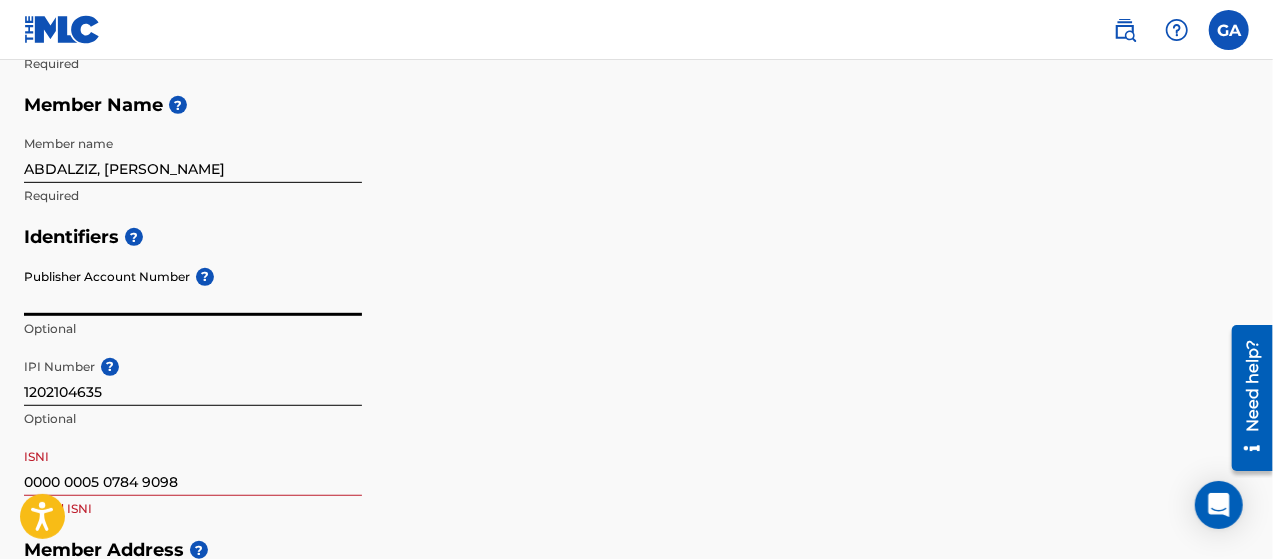 click on "Publisher Account Number ?" at bounding box center [193, 287] 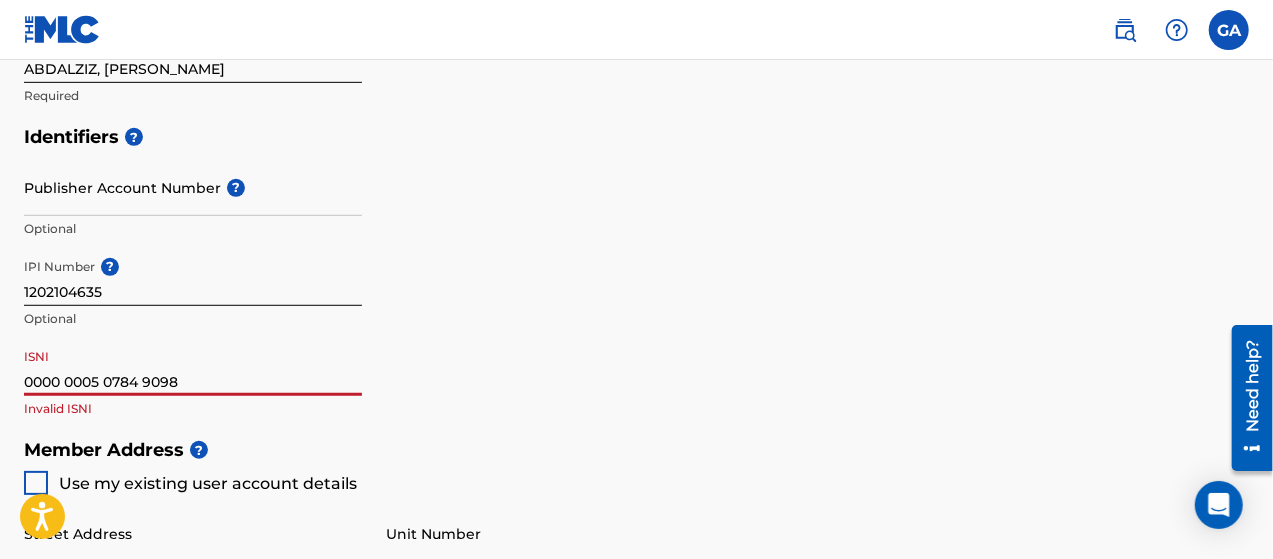 click on "0000 0005 0784 9098" at bounding box center [193, 367] 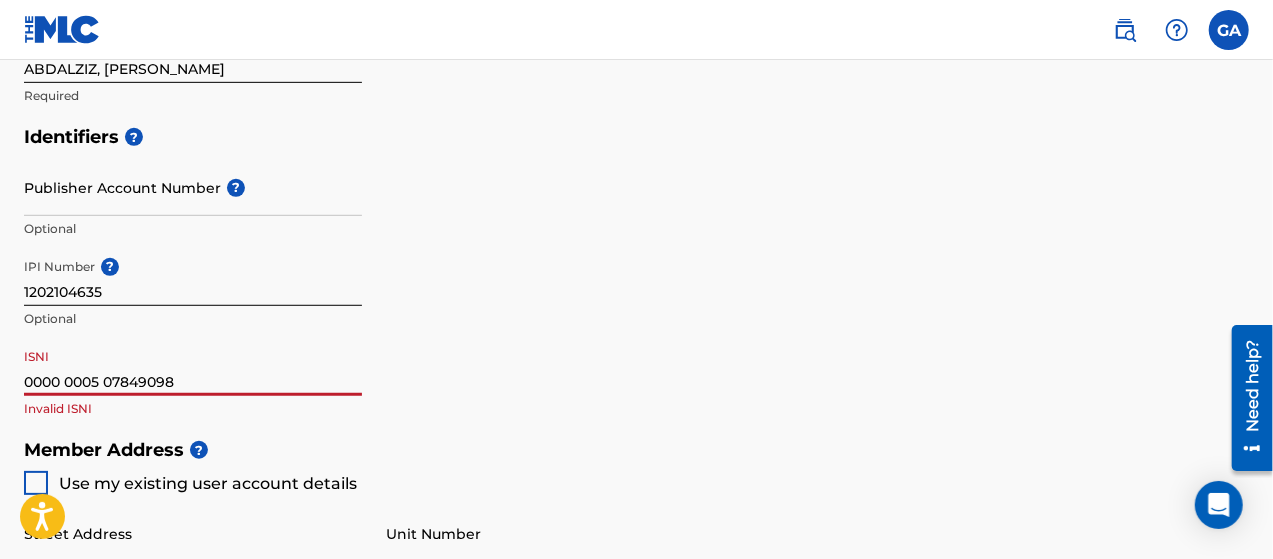 click on "0000 0005 07849098" at bounding box center (193, 367) 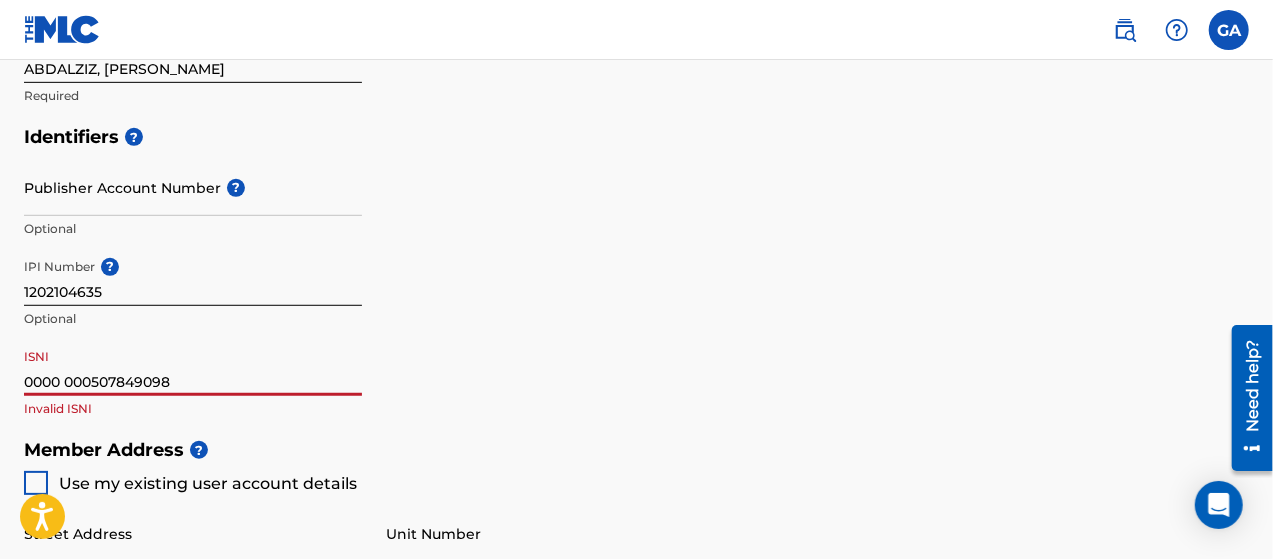 click on "0000 000507849098" at bounding box center [193, 367] 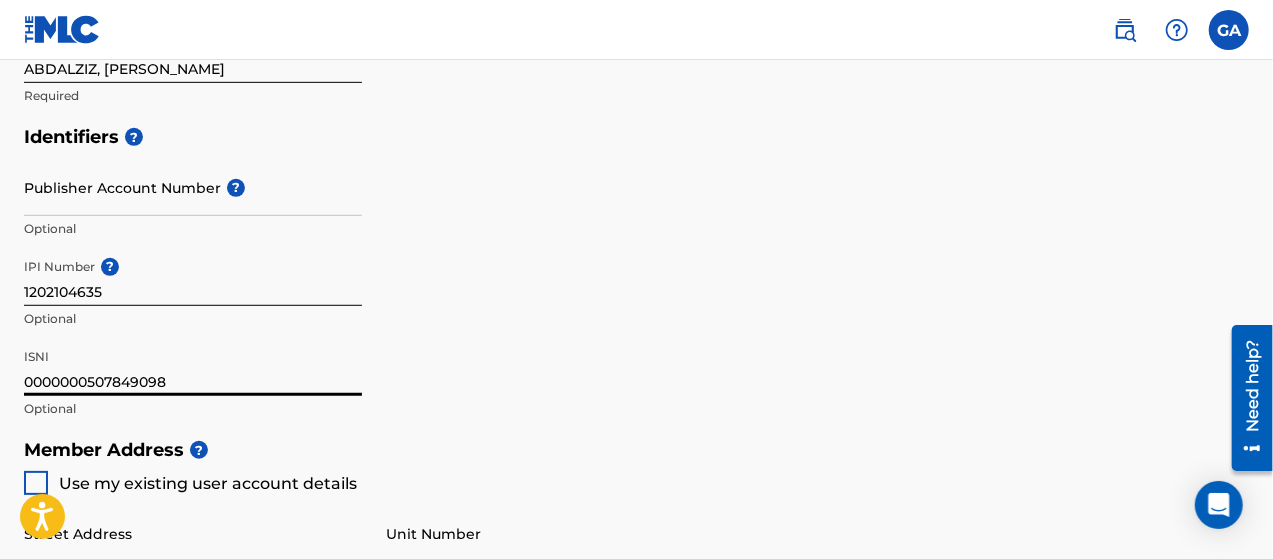 type on "0000000507849098" 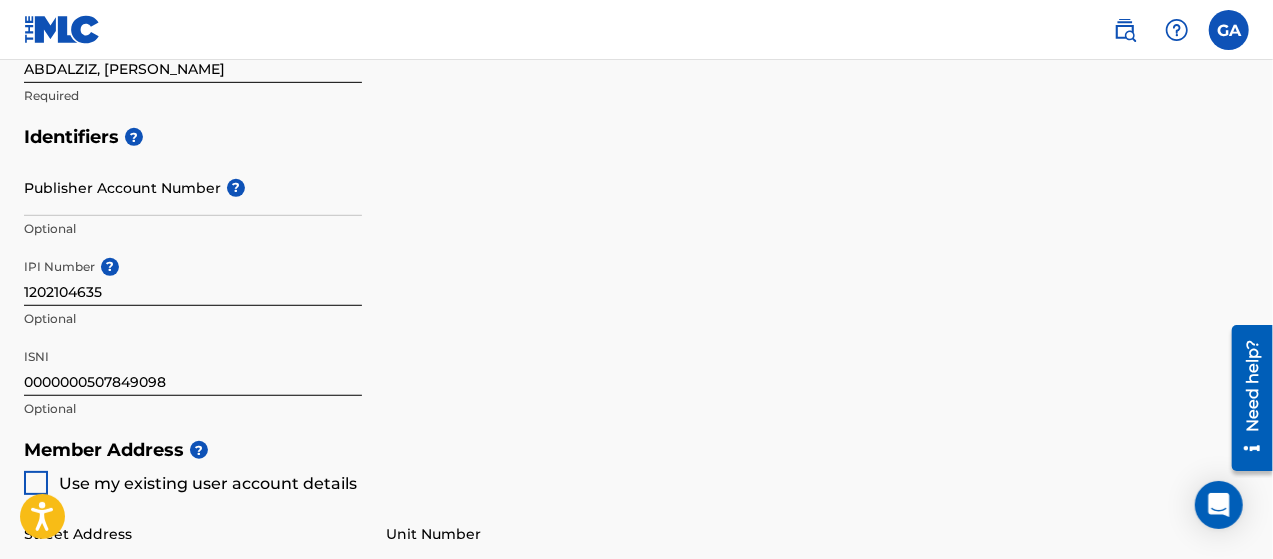 click on "Identifiers ? Publisher Account Number ? Optional IPI Number ? 1202104635 Optional ISNI 0000000507849098 Optional" at bounding box center [636, 272] 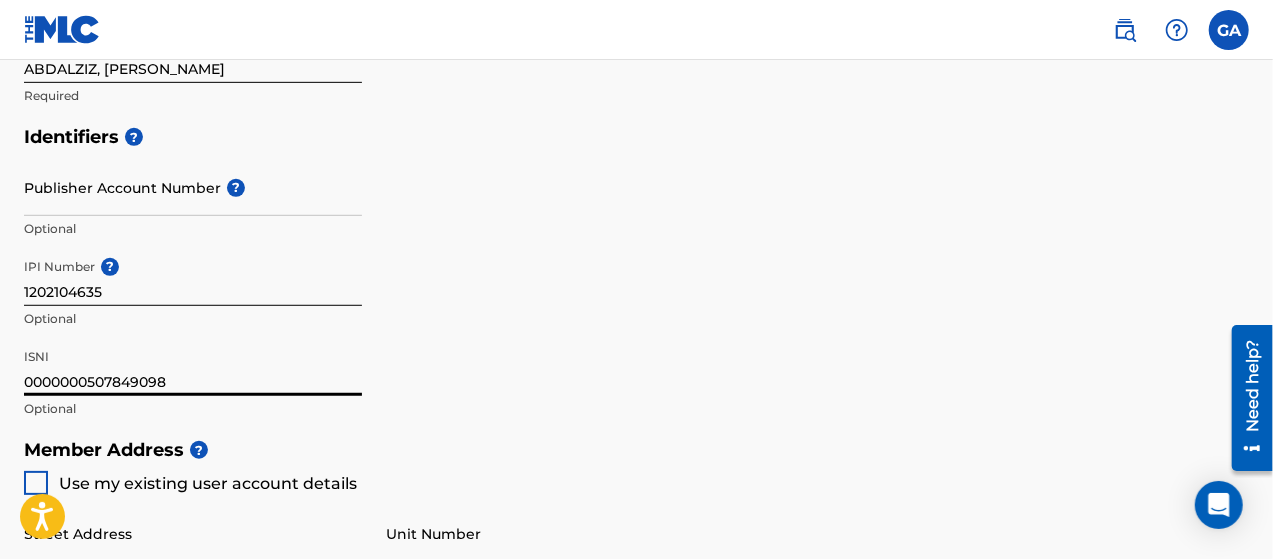 click on "0000000507849098" at bounding box center [193, 367] 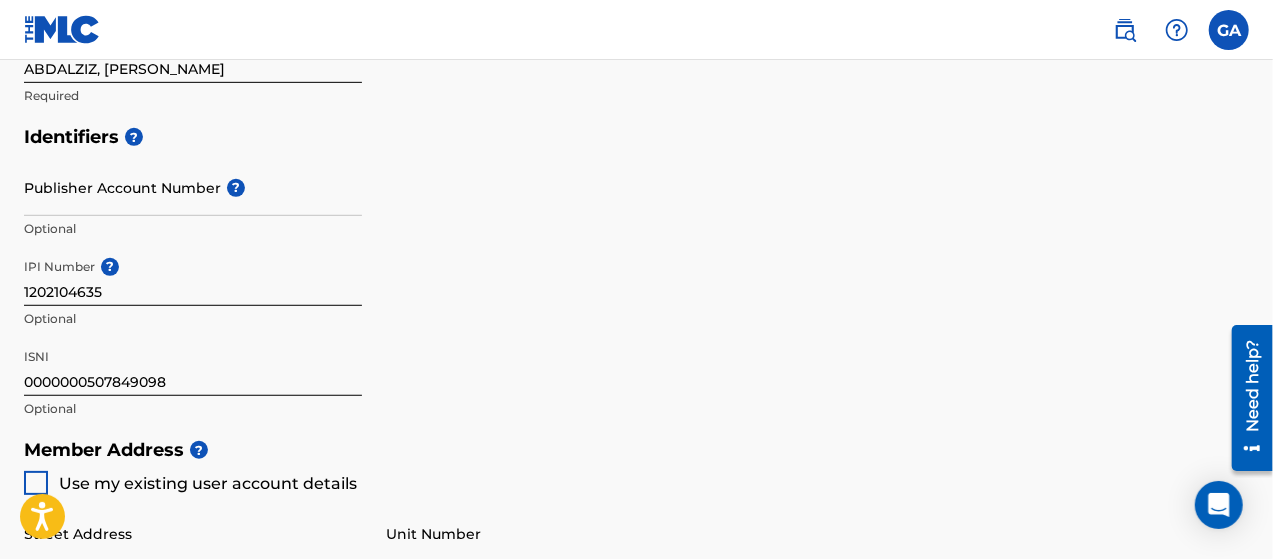 click on "0000000507849098" at bounding box center [193, 367] 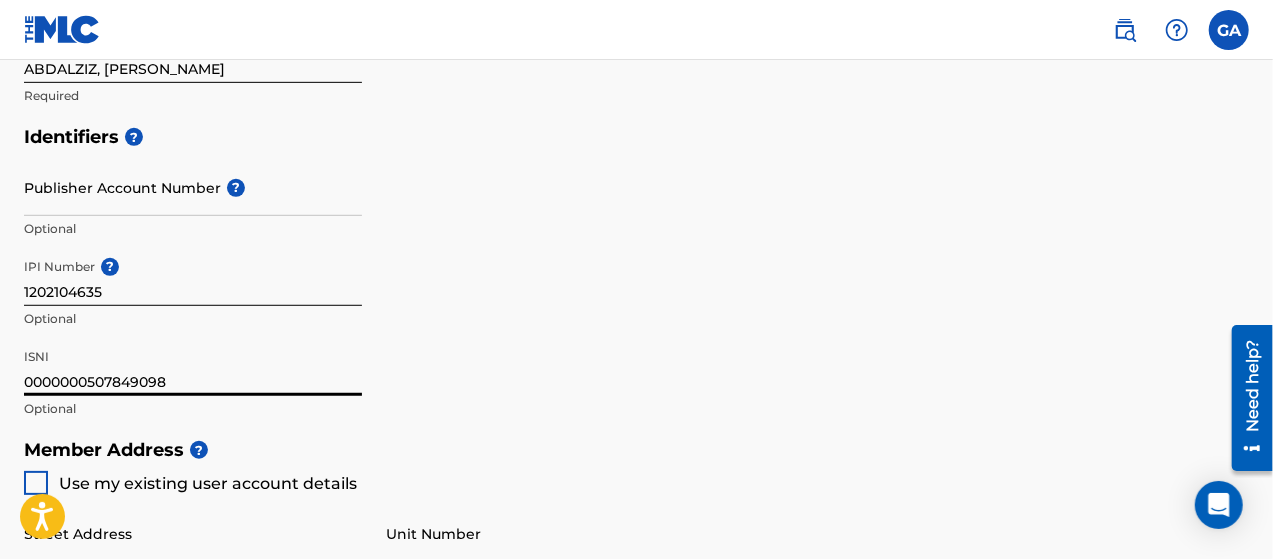 click on "0000000507849098" at bounding box center (193, 367) 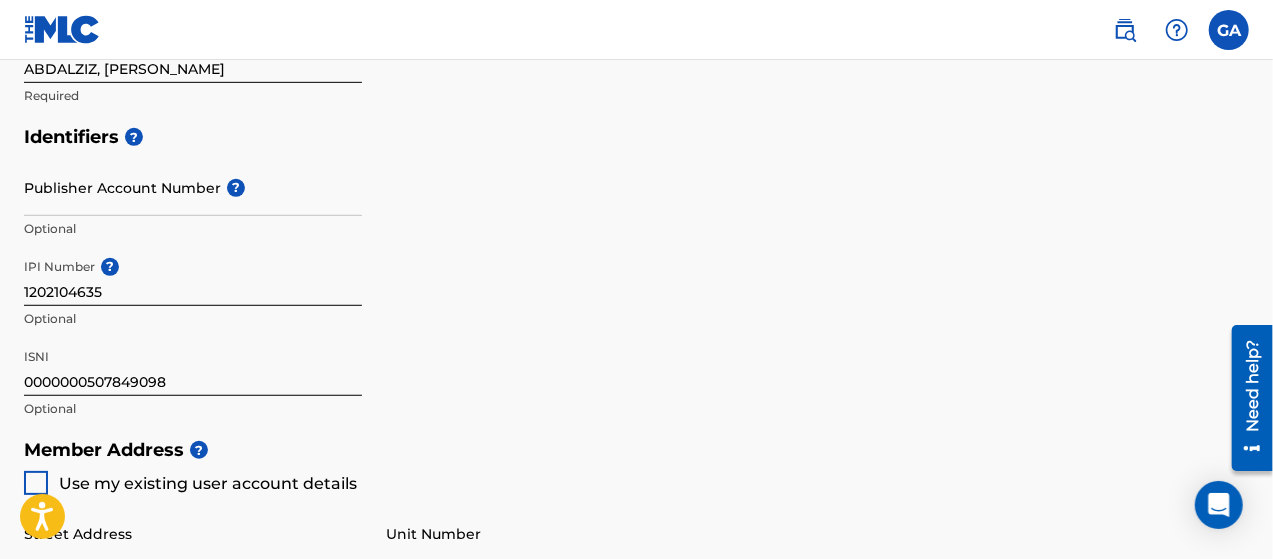 click on "1202104635" at bounding box center [193, 277] 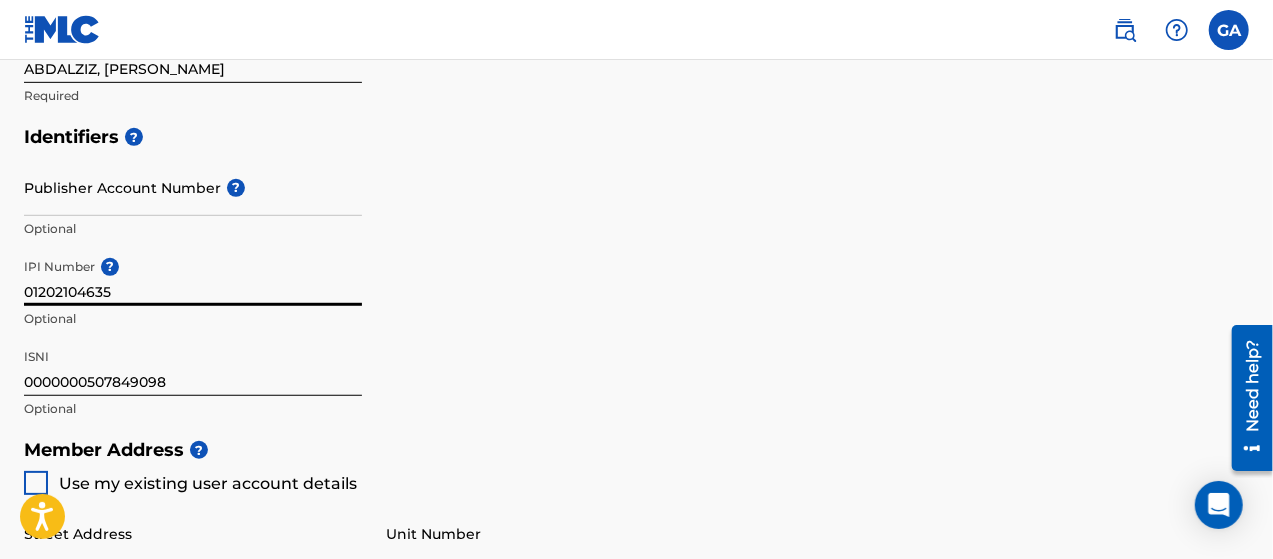 type on "01202104635" 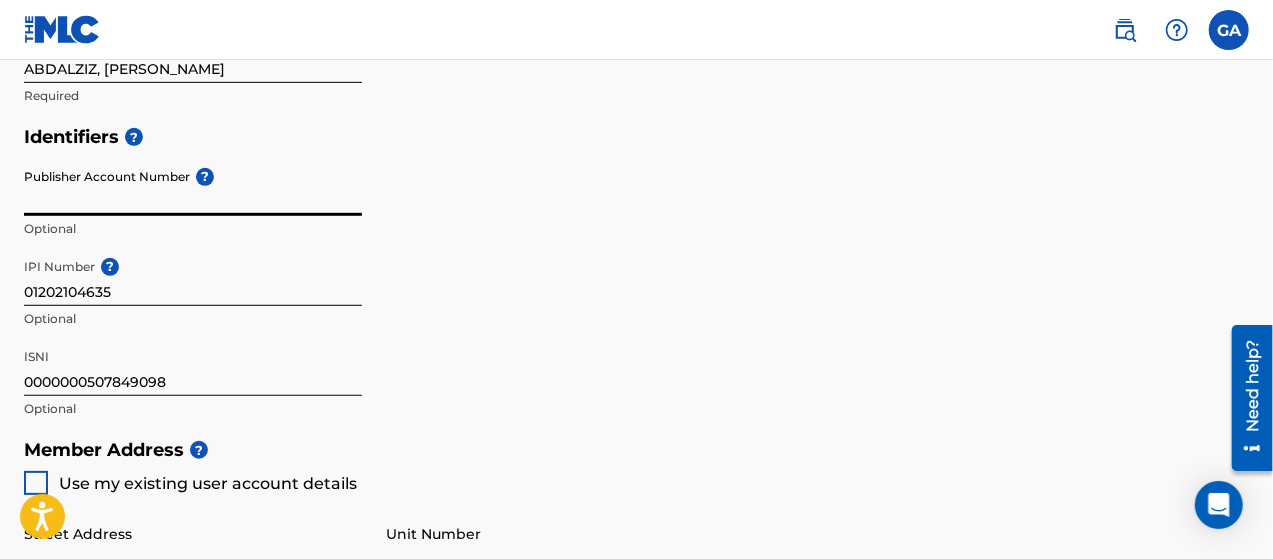 click on "Publisher Account Number ?" at bounding box center (193, 187) 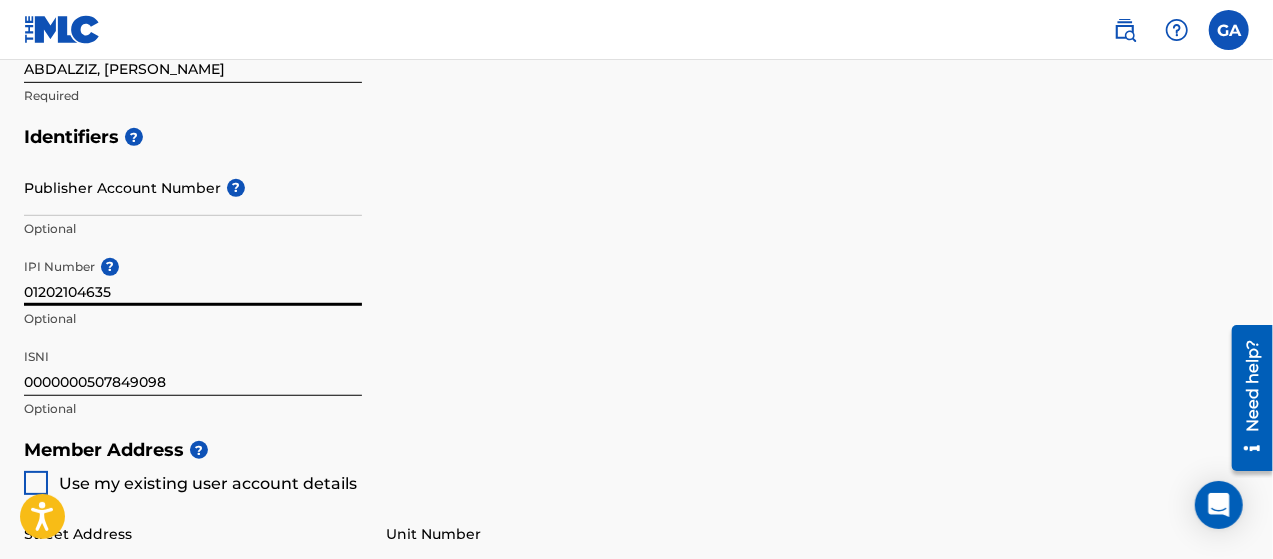 click on "01202104635" at bounding box center (193, 277) 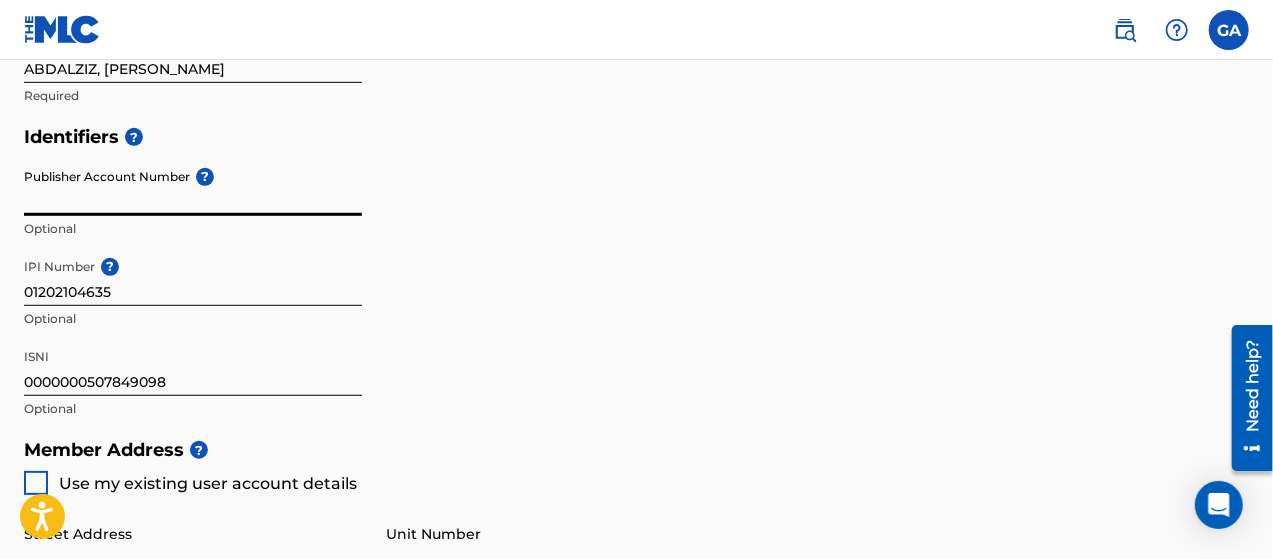 click on "Publisher Account Number ?" at bounding box center [193, 187] 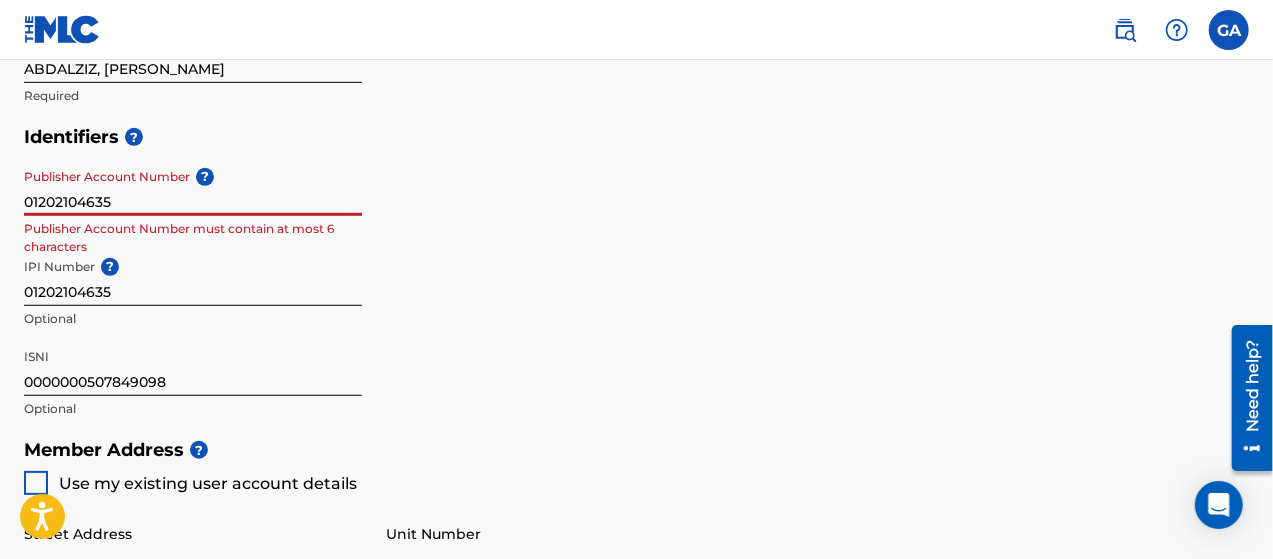 click on "01202104635" at bounding box center [193, 187] 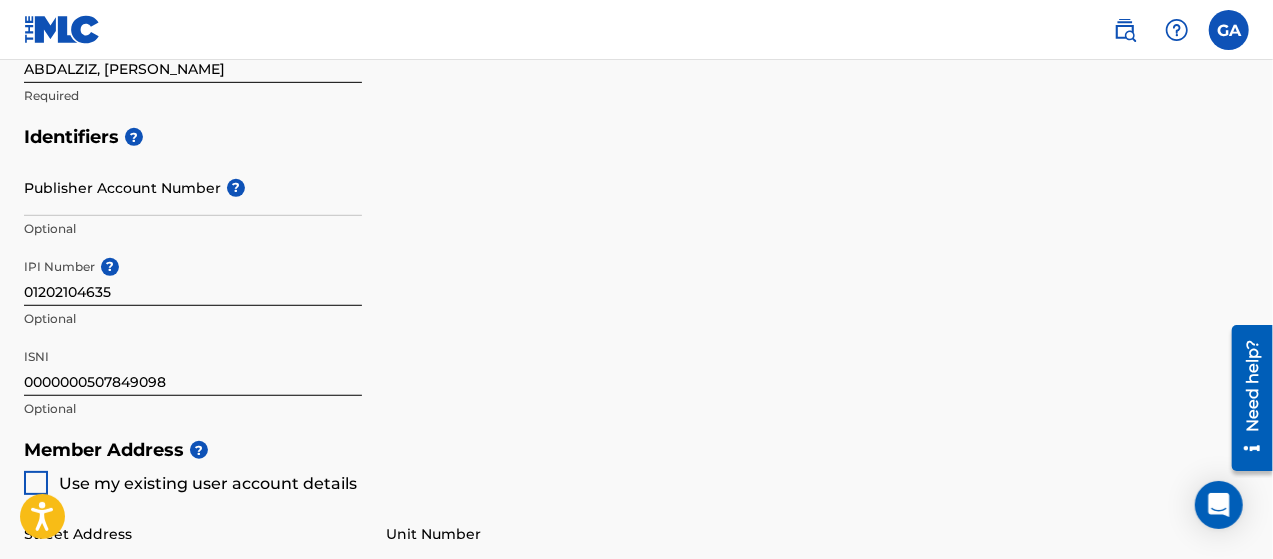 click on "Identifiers ? Publisher Account Number ? Optional IPI Number ? 01202104635 Optional ISNI 0000000507849098 Optional" at bounding box center (636, 272) 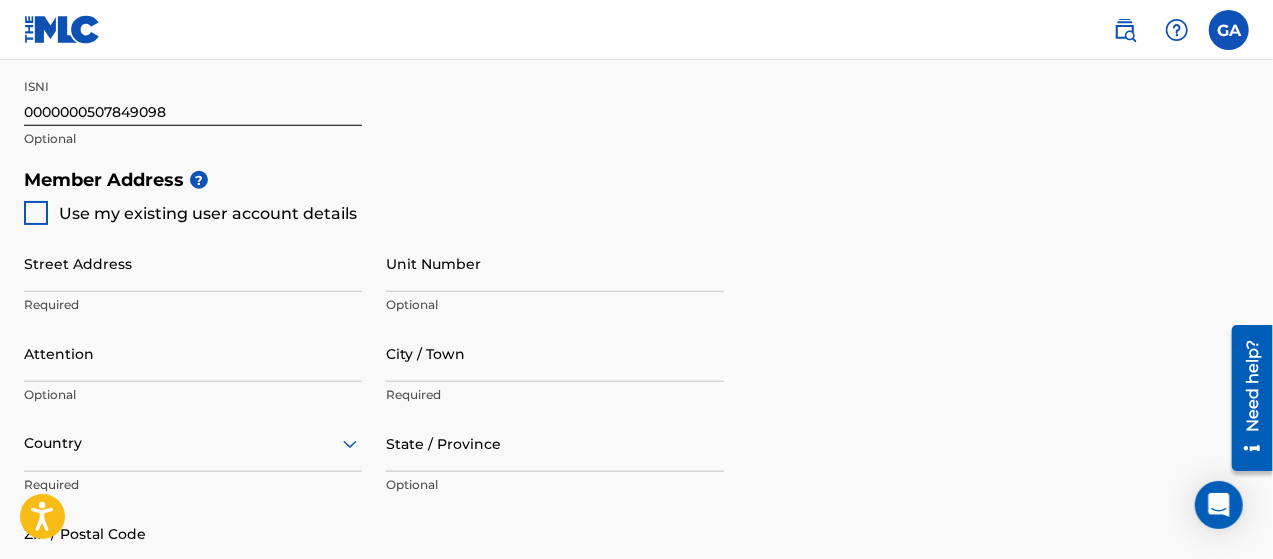 scroll, scrollTop: 849, scrollLeft: 0, axis: vertical 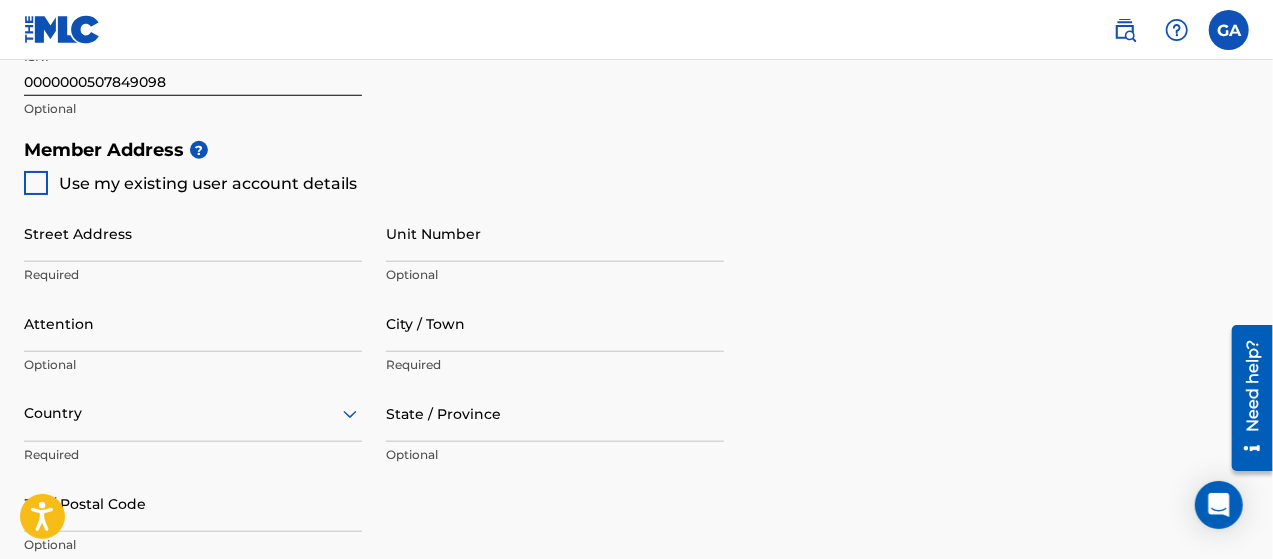 click at bounding box center [36, 183] 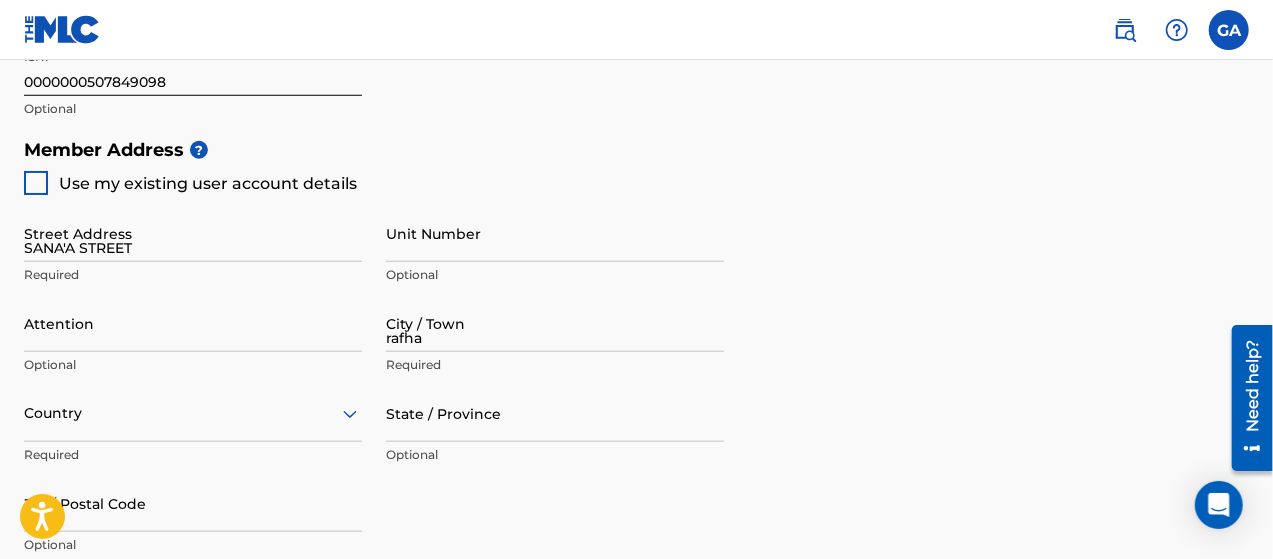 type on "[GEOGRAPHIC_DATA]" 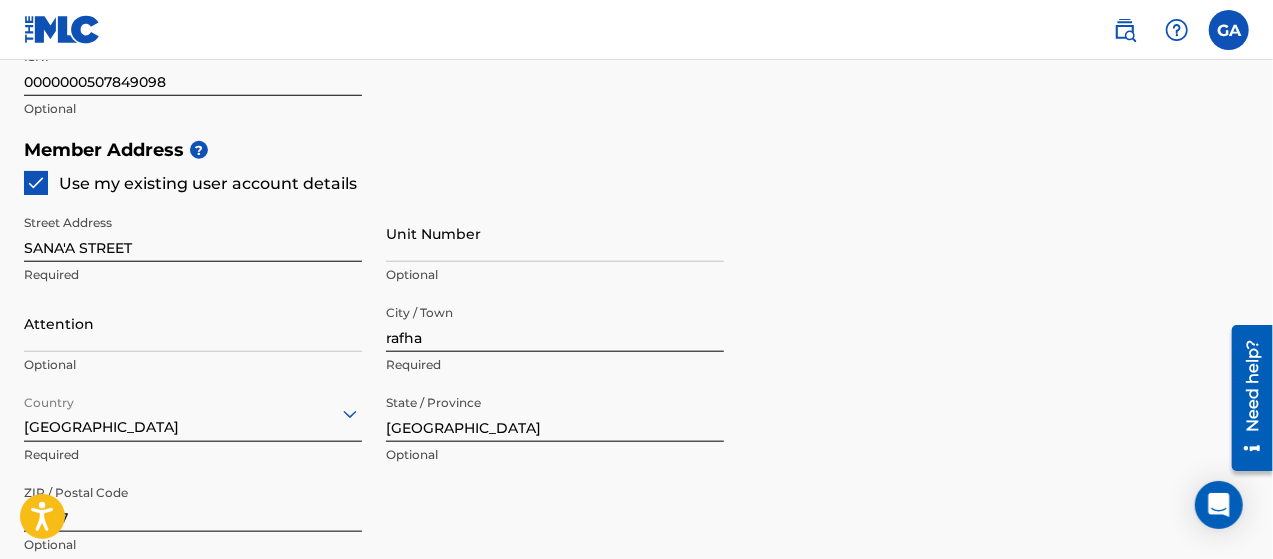 click at bounding box center [36, 183] 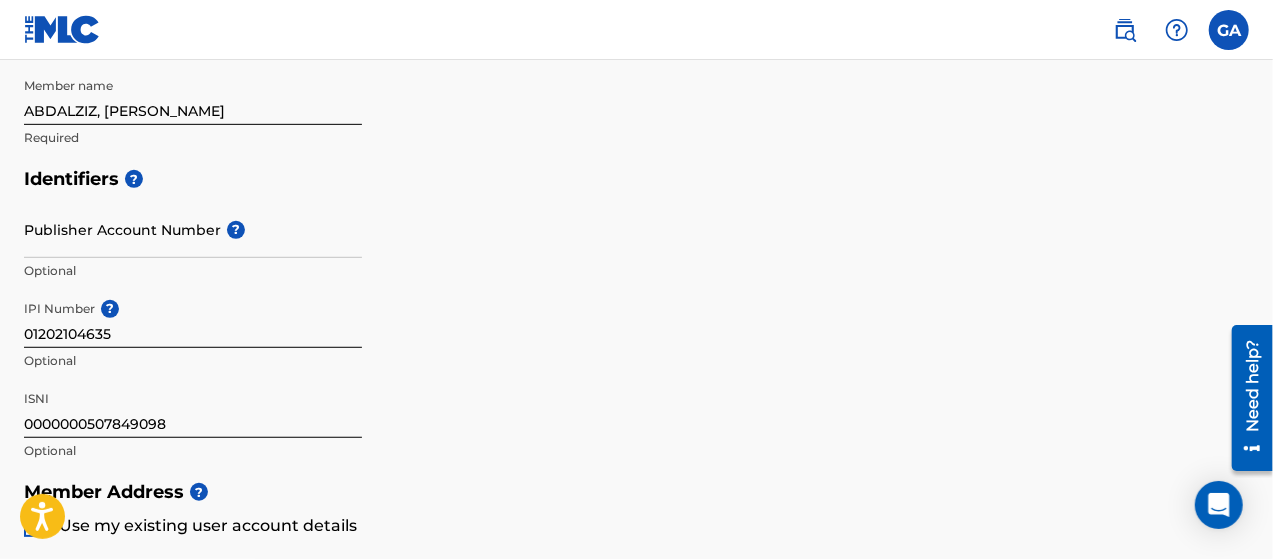 scroll, scrollTop: 492, scrollLeft: 0, axis: vertical 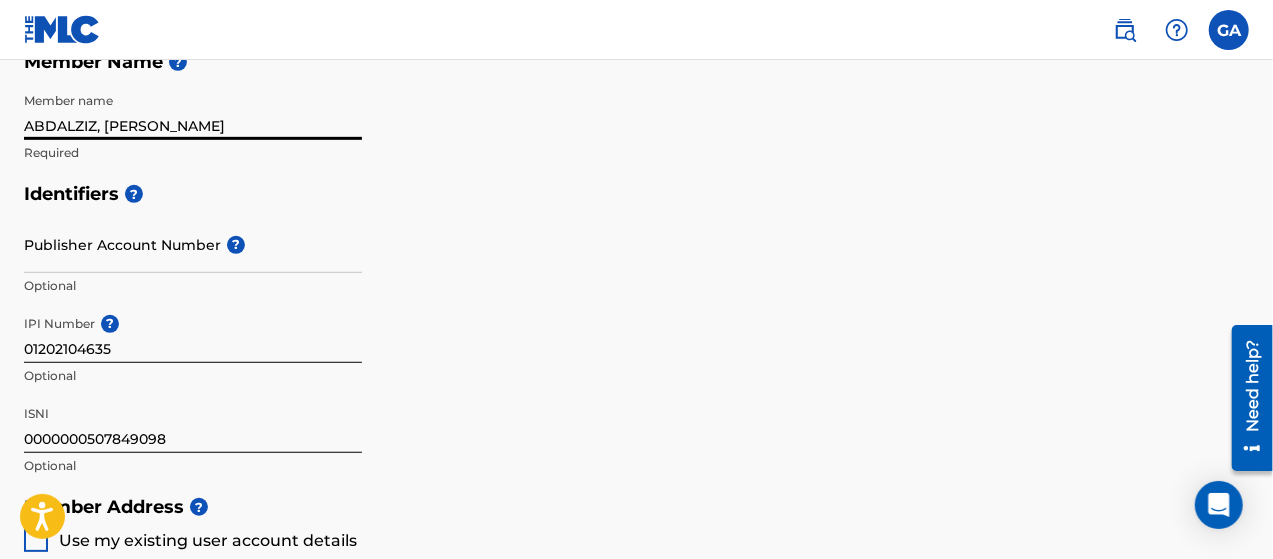 click on "ABDALZIZ, [PERSON_NAME]" at bounding box center [193, 111] 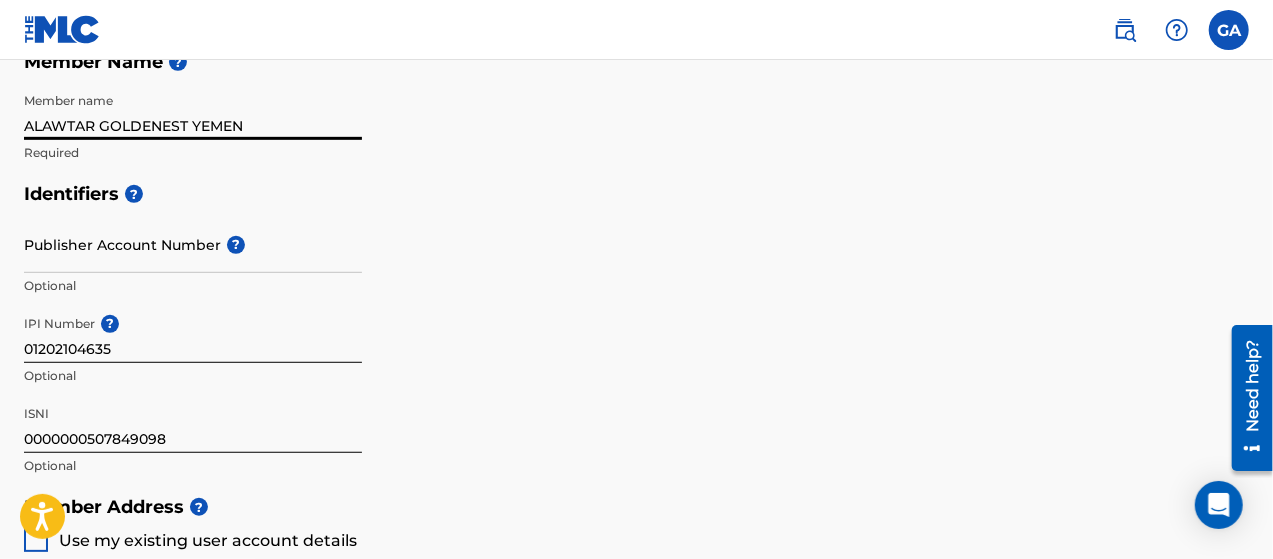 click on "ALAWTAR GOLDENEST YEMEN" at bounding box center (193, 111) 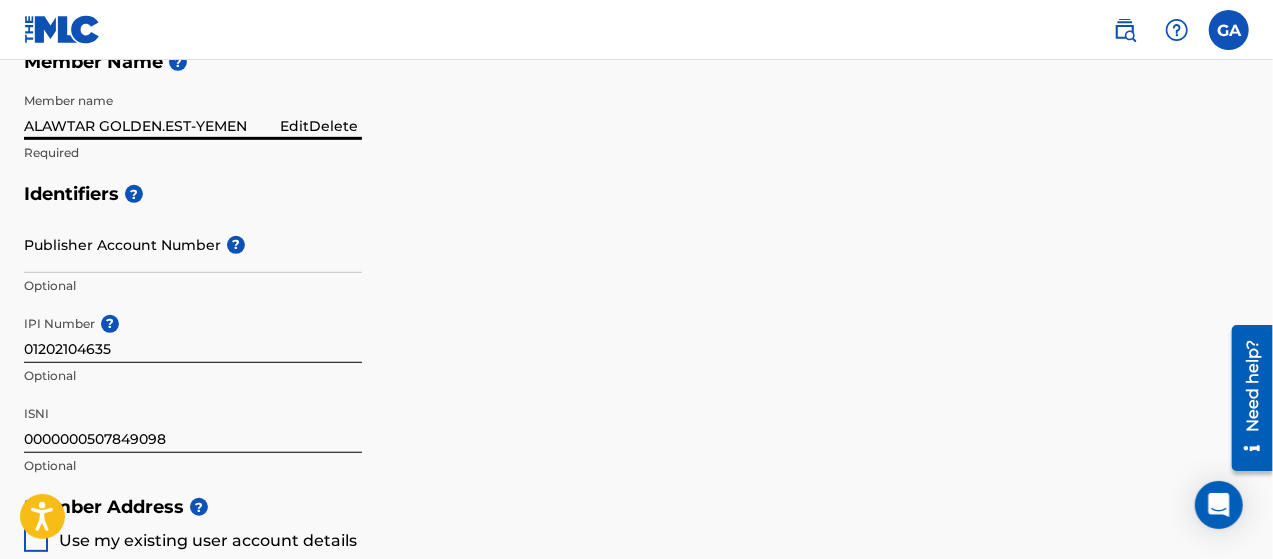 click on "ALAWTAR GOLDEN.EST-YEMEN	EditDelete" at bounding box center [193, 111] 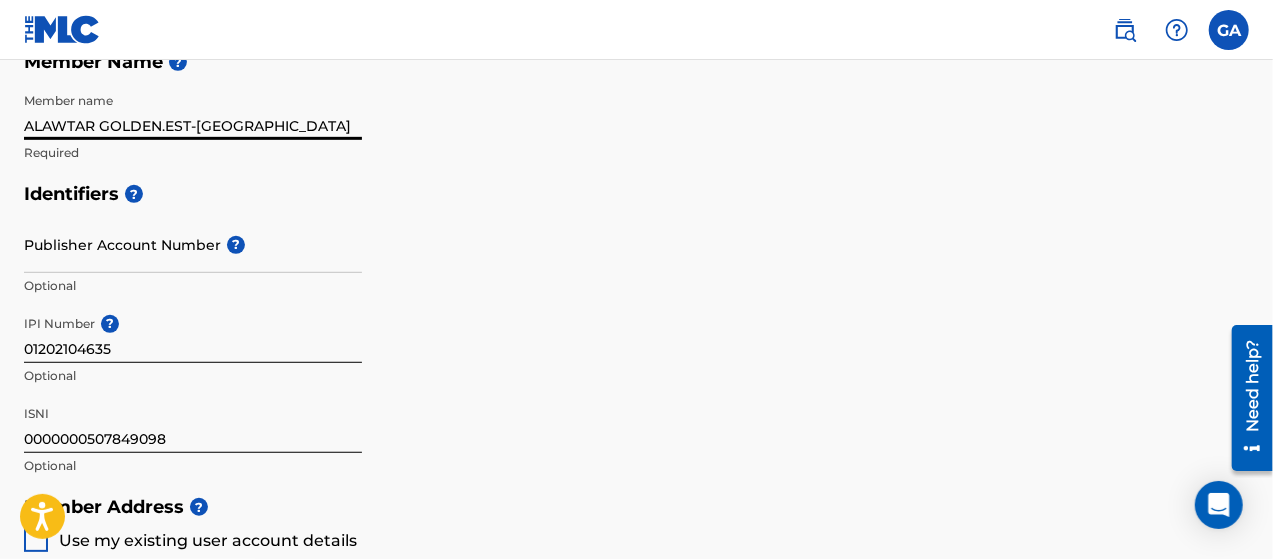 type on "ALAWTAR GOLDEN.EST-[GEOGRAPHIC_DATA]" 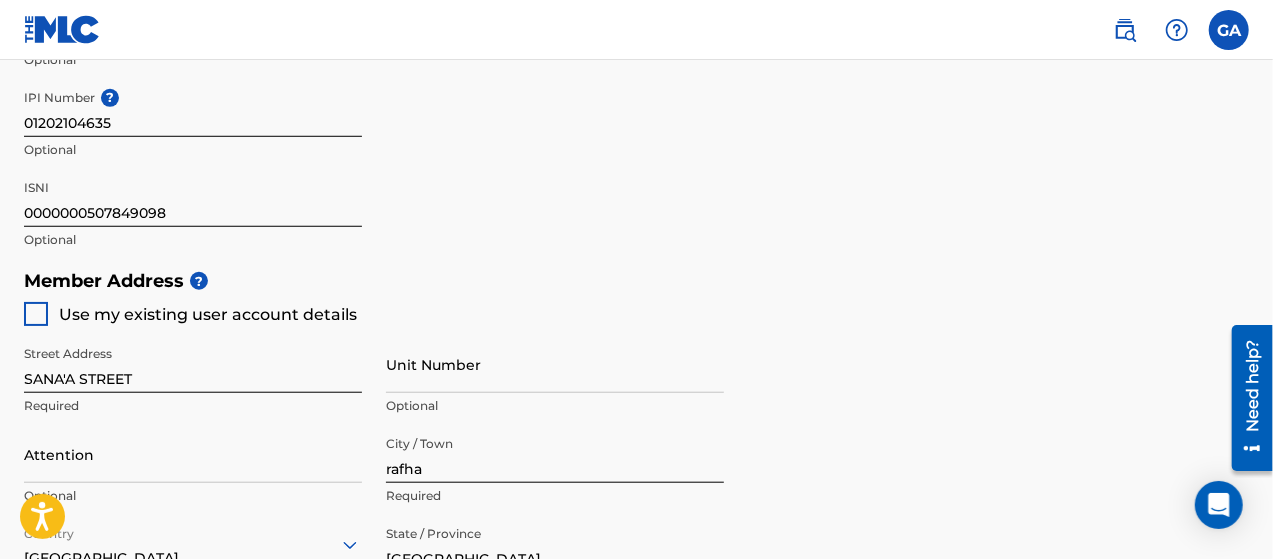 scroll, scrollTop: 792, scrollLeft: 0, axis: vertical 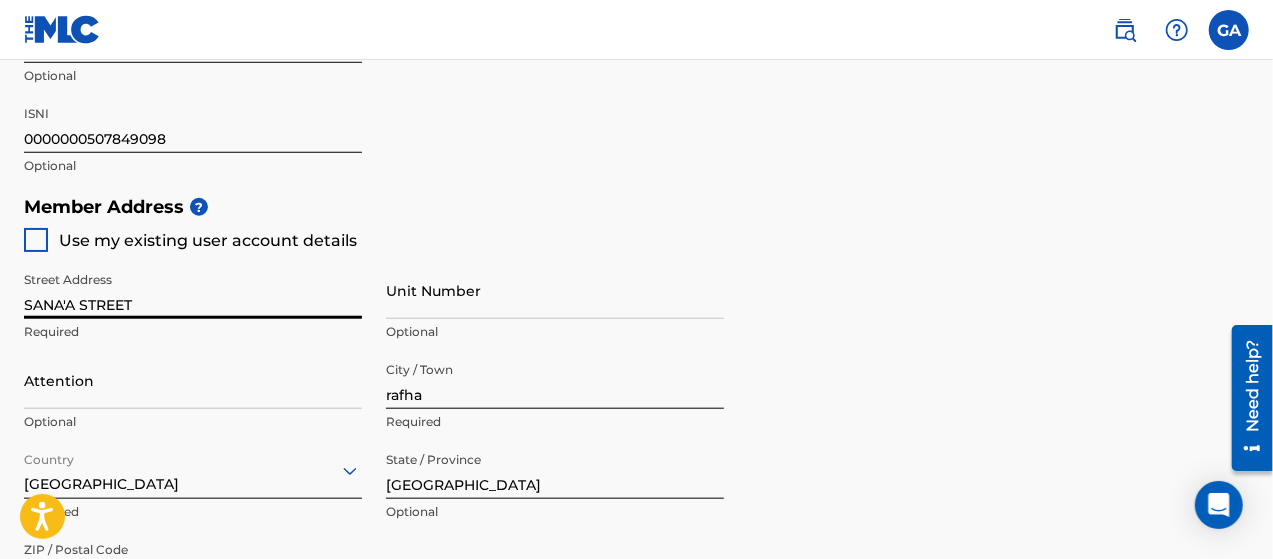 click on "SANA'A STREET" at bounding box center [193, 290] 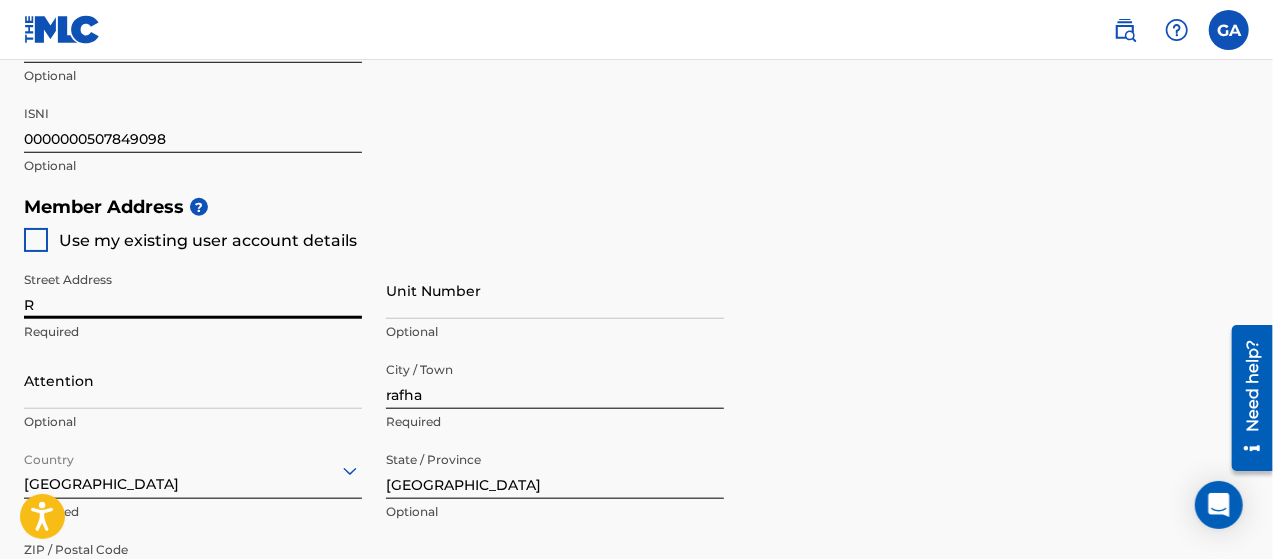 type on "rafha" 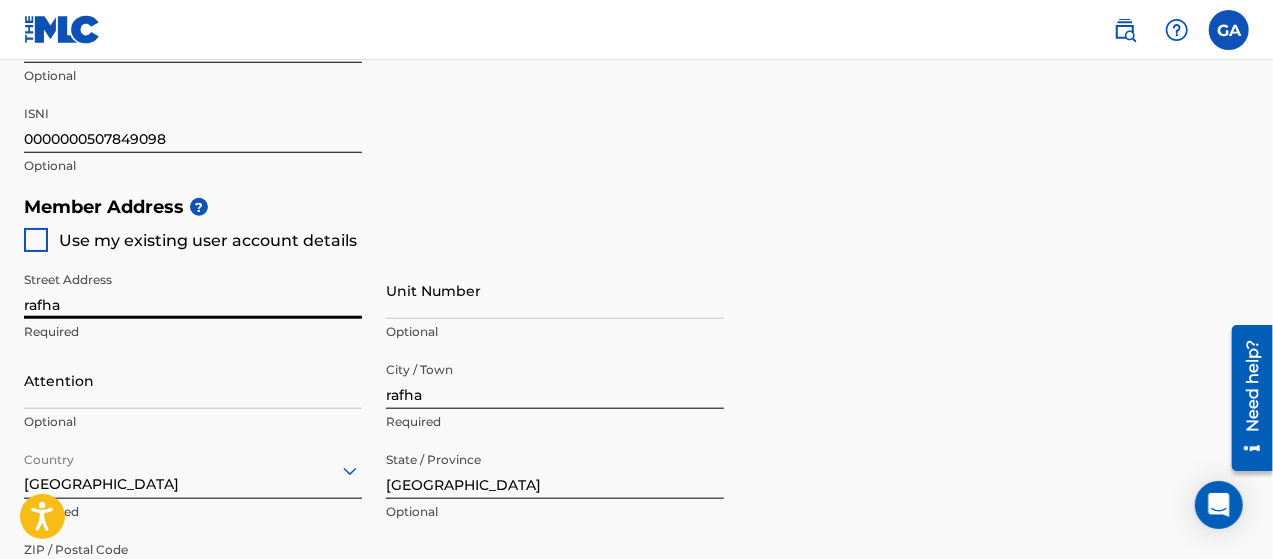 type on "152" 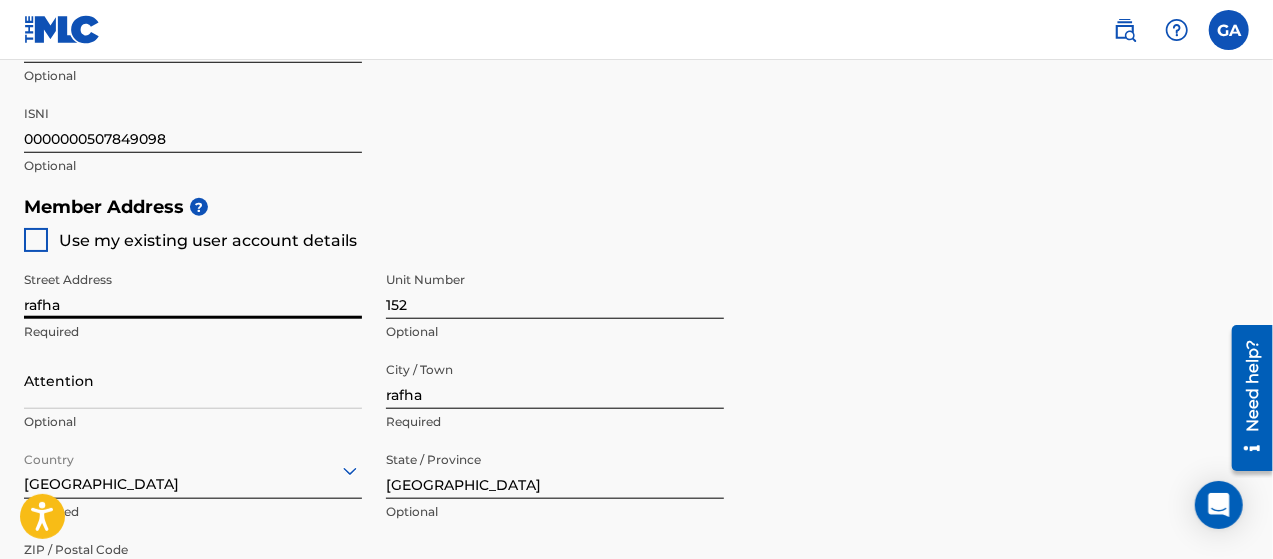 click on "Attention" at bounding box center [193, 380] 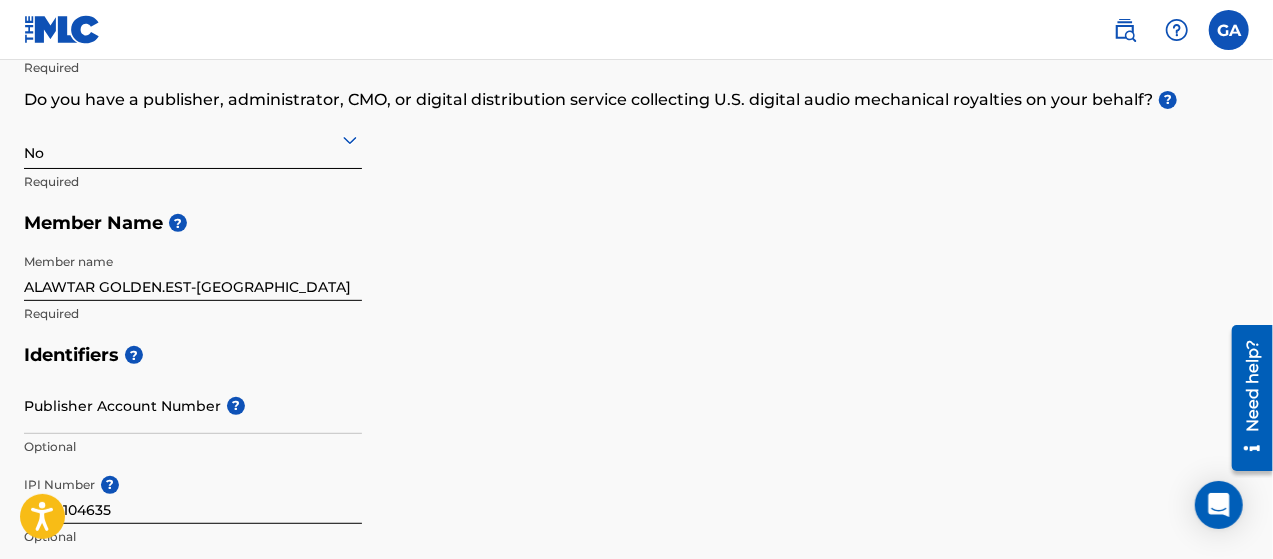 scroll, scrollTop: 192, scrollLeft: 0, axis: vertical 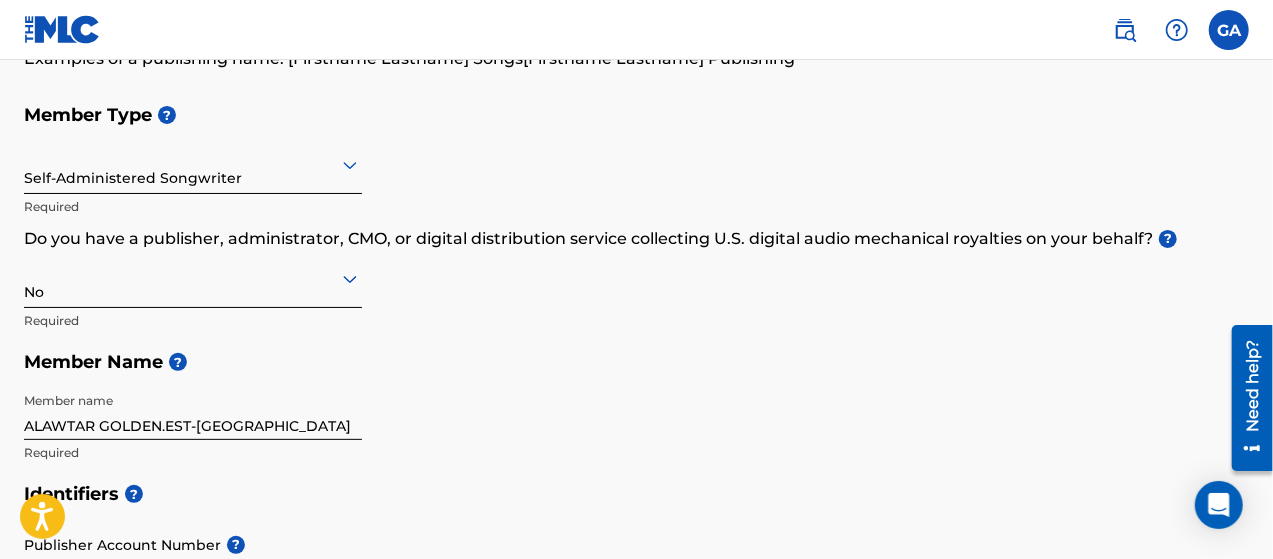 click on "ALAWTAR GOLDEN.EST-[GEOGRAPHIC_DATA]" at bounding box center (193, 411) 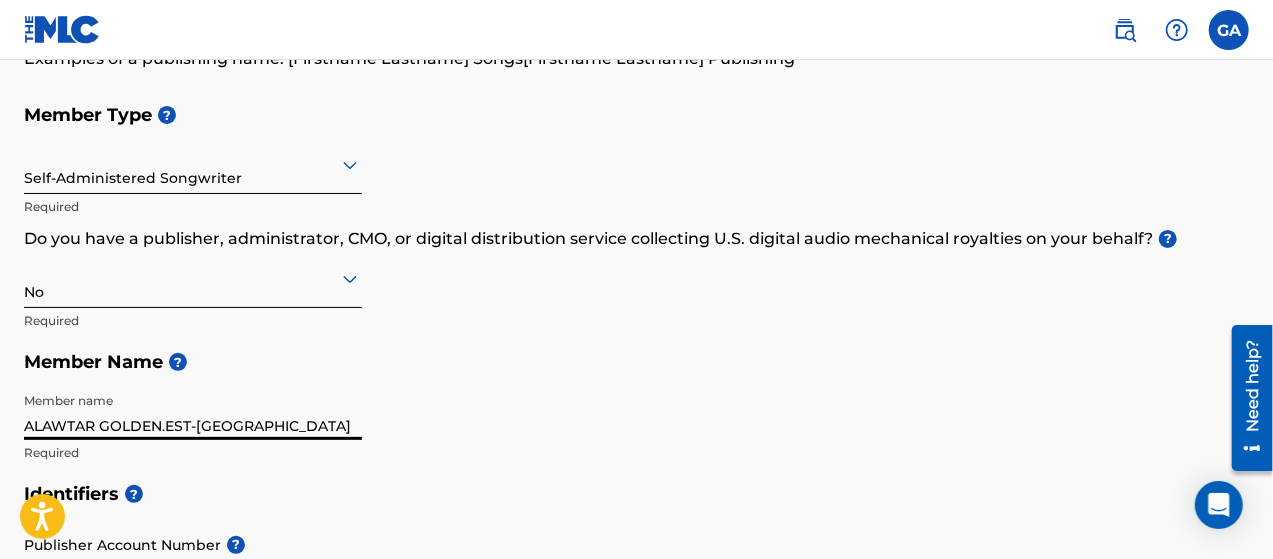 click on "ALAWTAR GOLDEN.EST-[GEOGRAPHIC_DATA]" at bounding box center [193, 411] 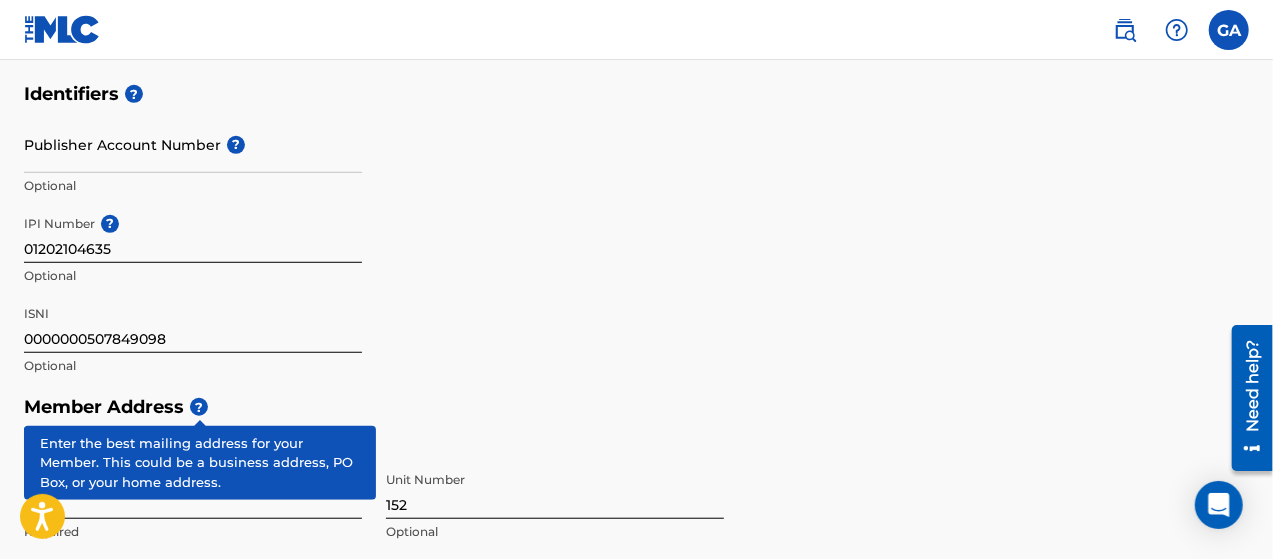 scroll, scrollTop: 892, scrollLeft: 0, axis: vertical 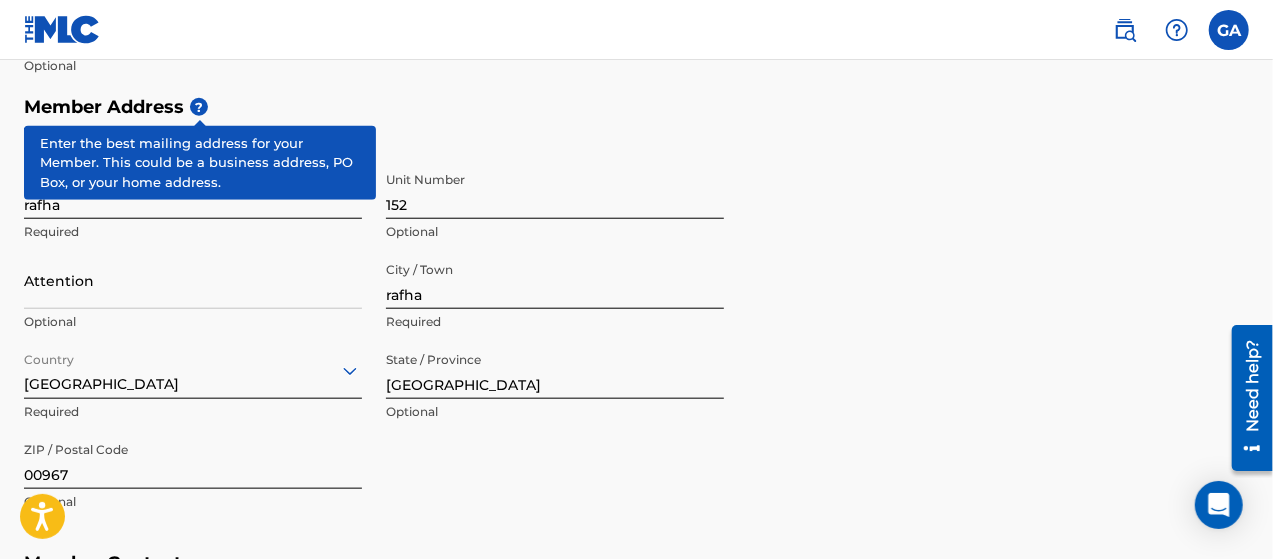click on "Attention" at bounding box center (193, 280) 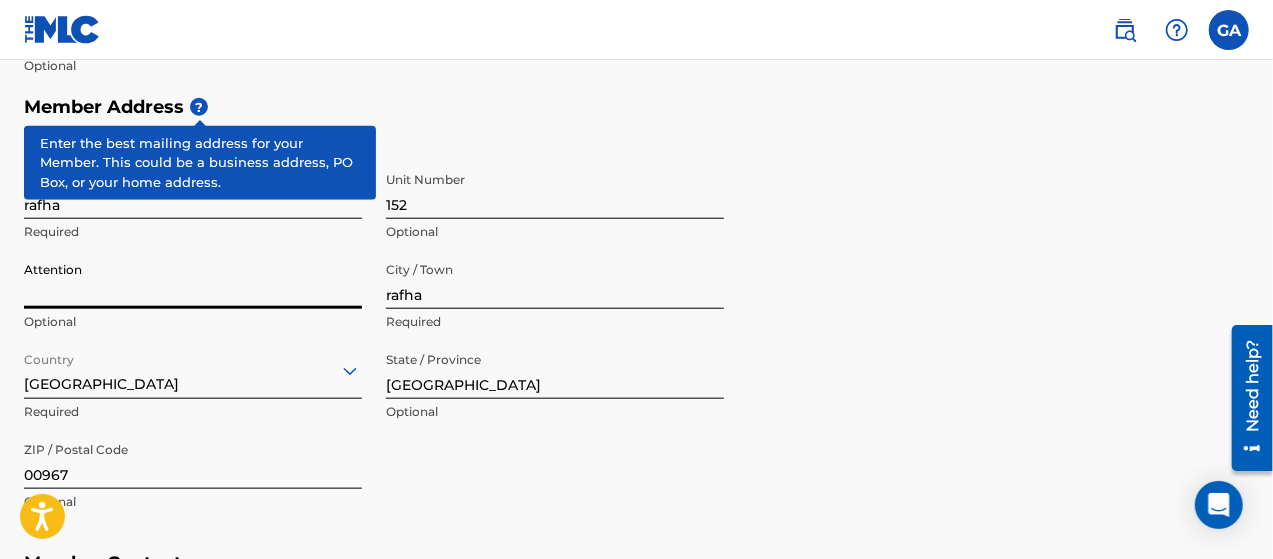 paste on "ALAWTAR GOLDEN.EST-[GEOGRAPHIC_DATA]" 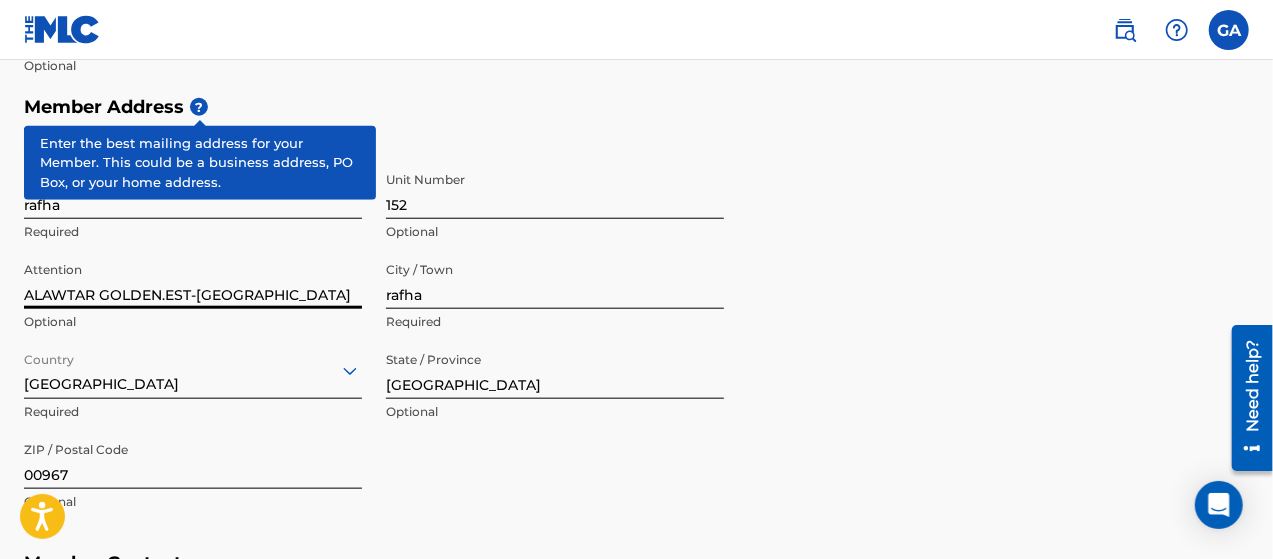 type on "ALAWTAR GOLDEN.EST-[GEOGRAPHIC_DATA]" 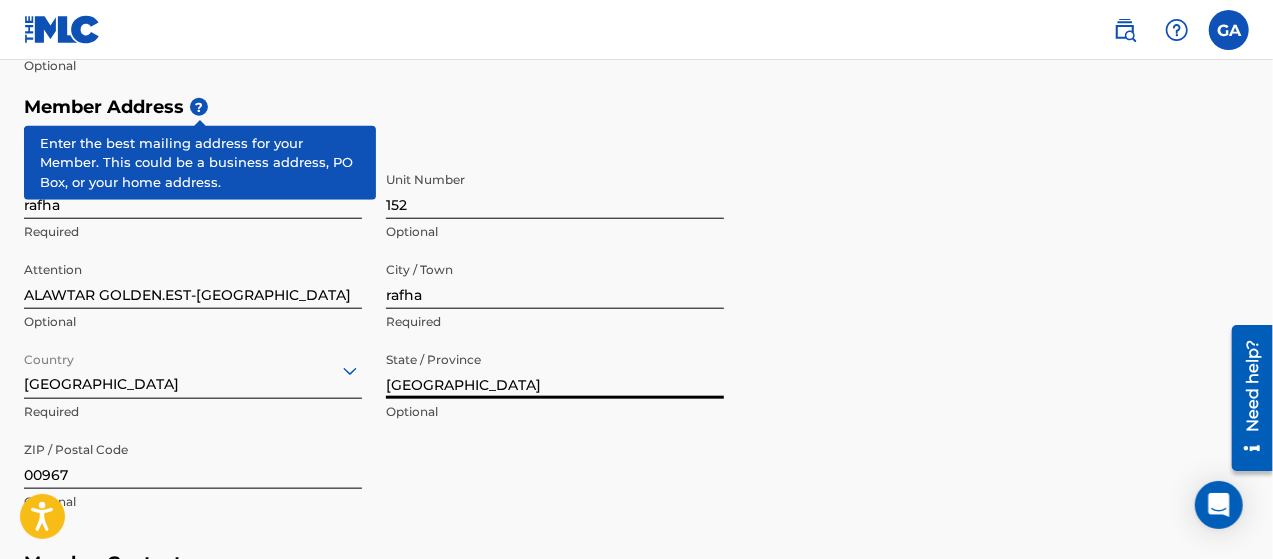 click on "[GEOGRAPHIC_DATA]" at bounding box center [555, 370] 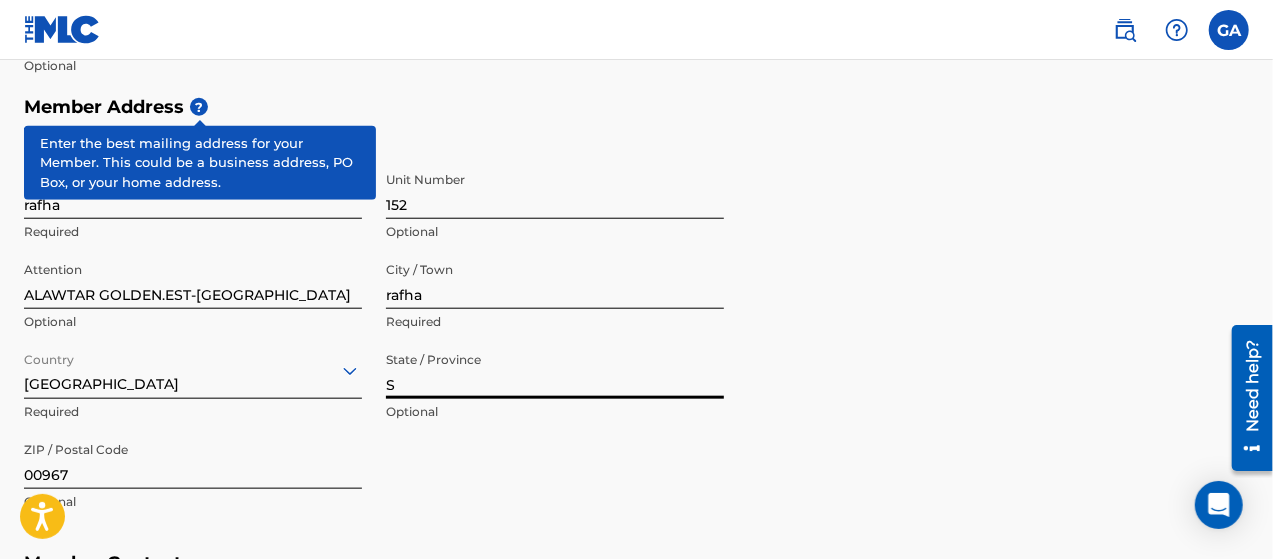 type on "[GEOGRAPHIC_DATA]" 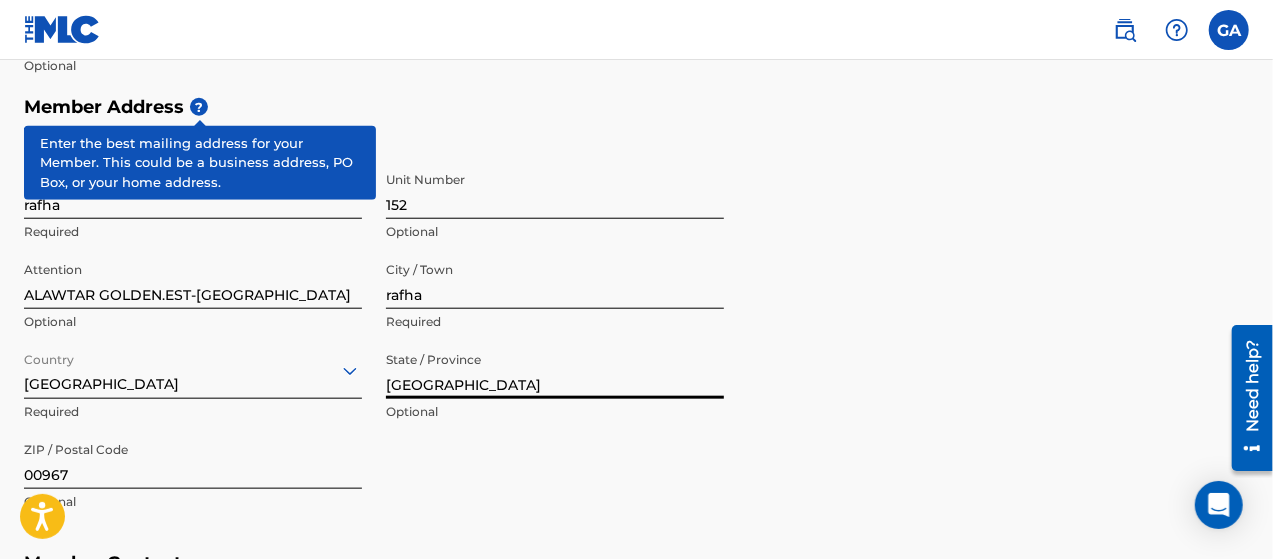click on "[GEOGRAPHIC_DATA]" at bounding box center (193, 370) 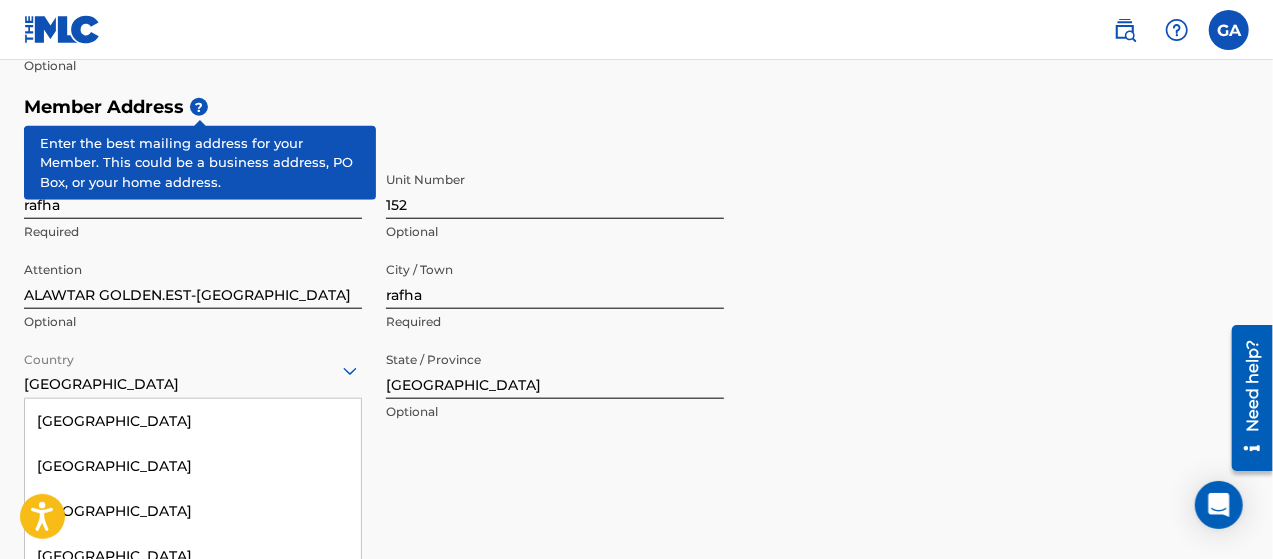 scroll, scrollTop: 1032, scrollLeft: 0, axis: vertical 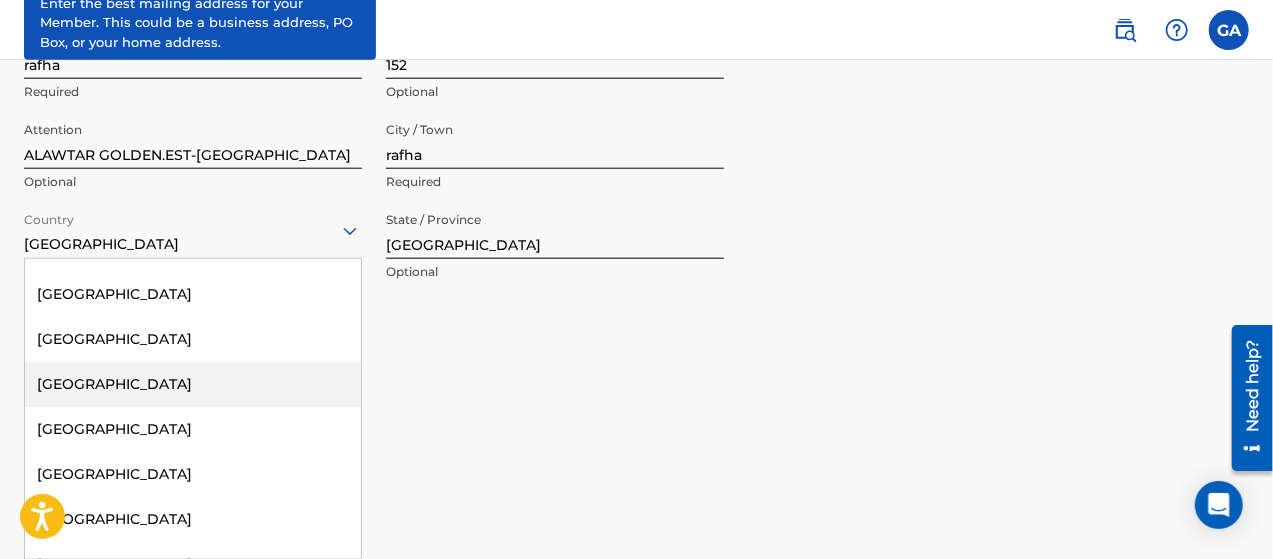 click on "[GEOGRAPHIC_DATA]" at bounding box center [193, 384] 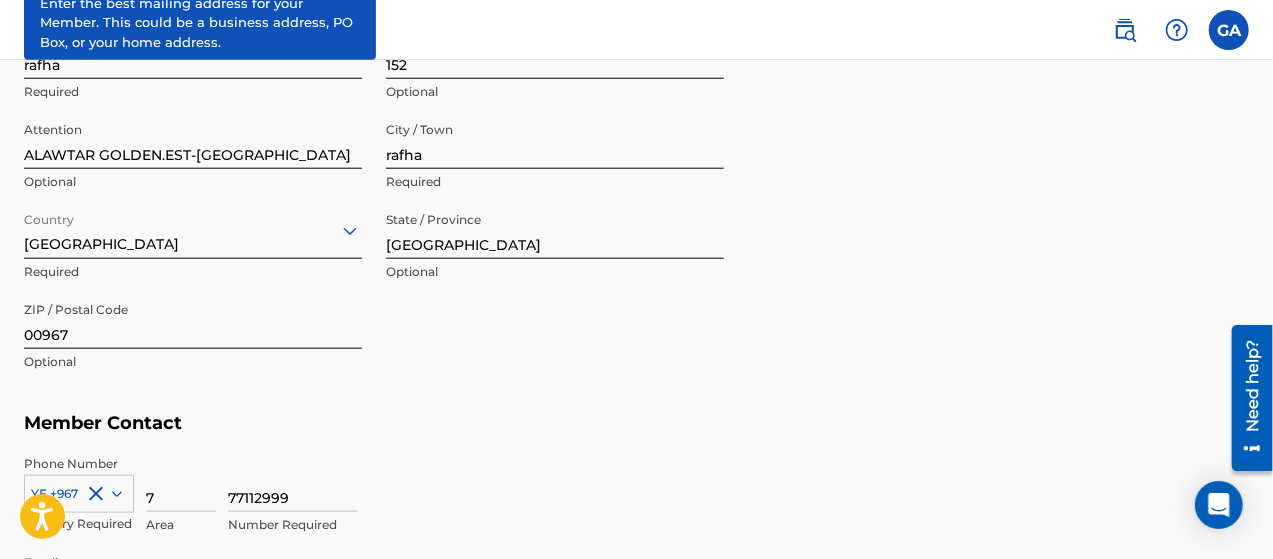 click on "00967" at bounding box center (193, 320) 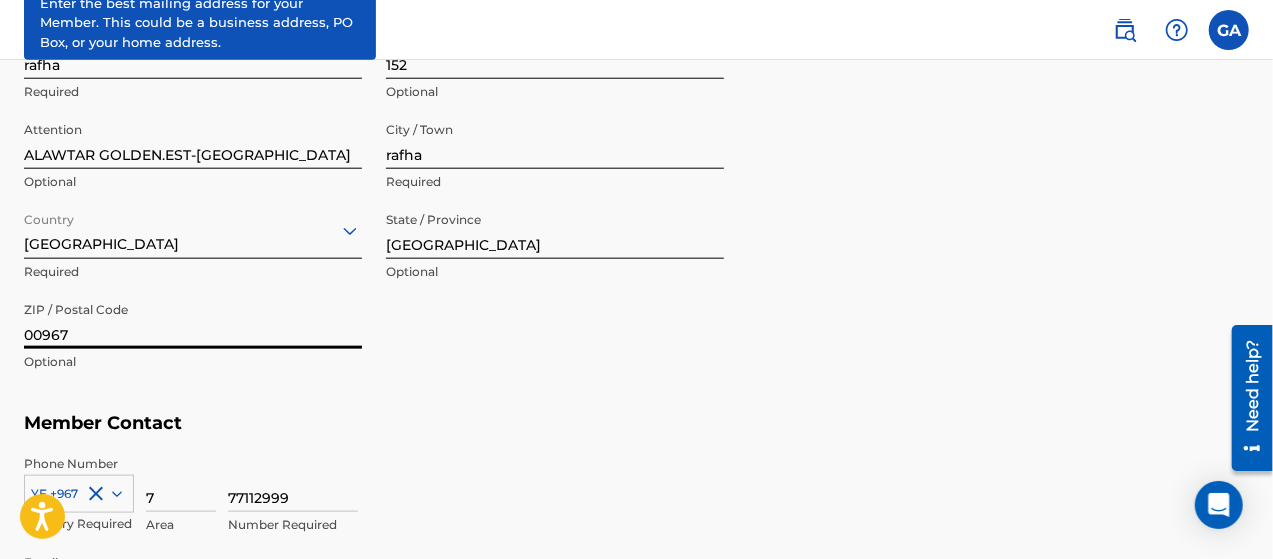 click on "00967" at bounding box center (193, 320) 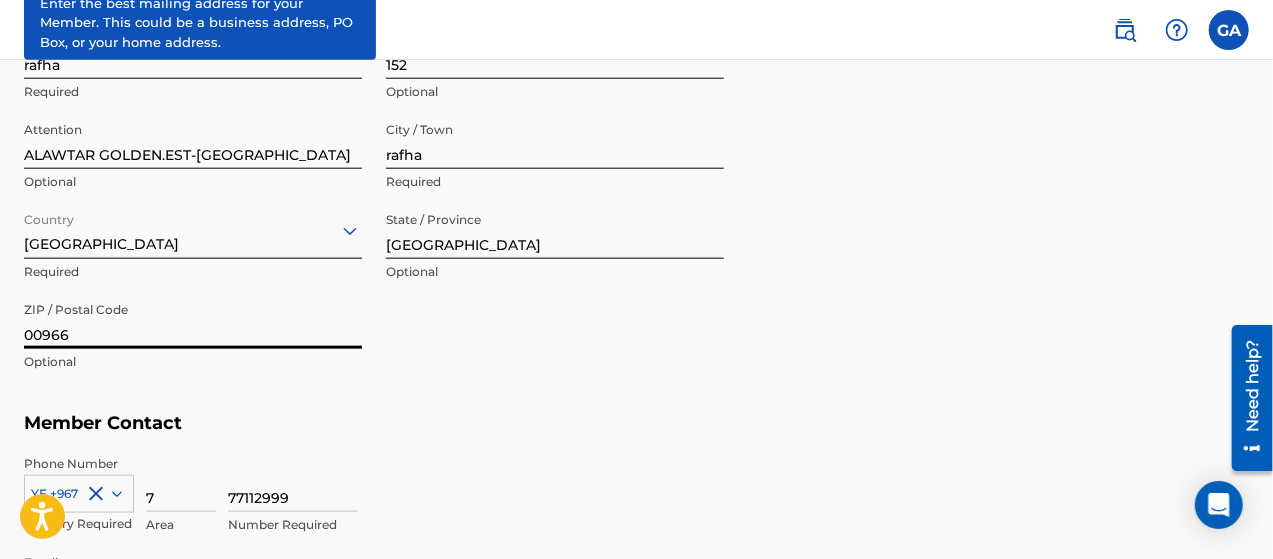 type on "00966" 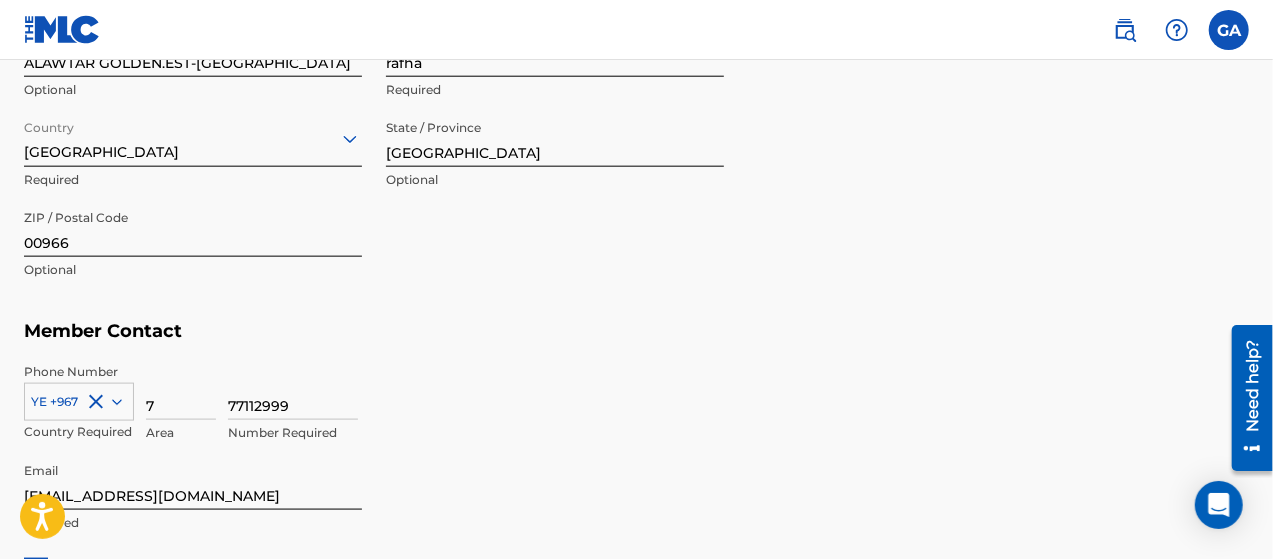 scroll, scrollTop: 1132, scrollLeft: 0, axis: vertical 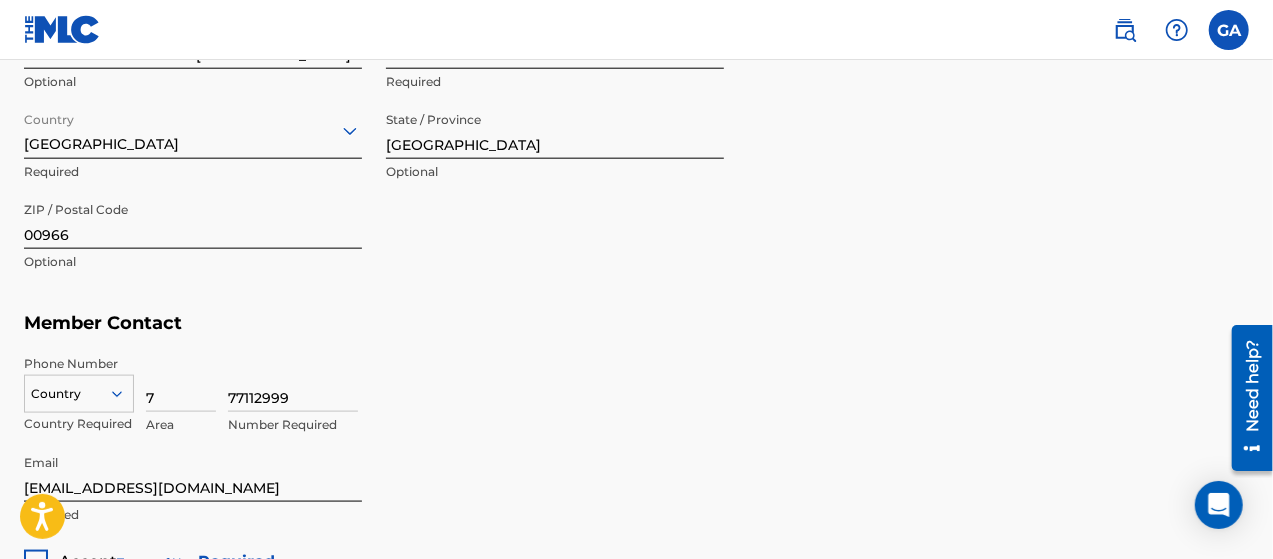 click on "Country" at bounding box center [79, 390] 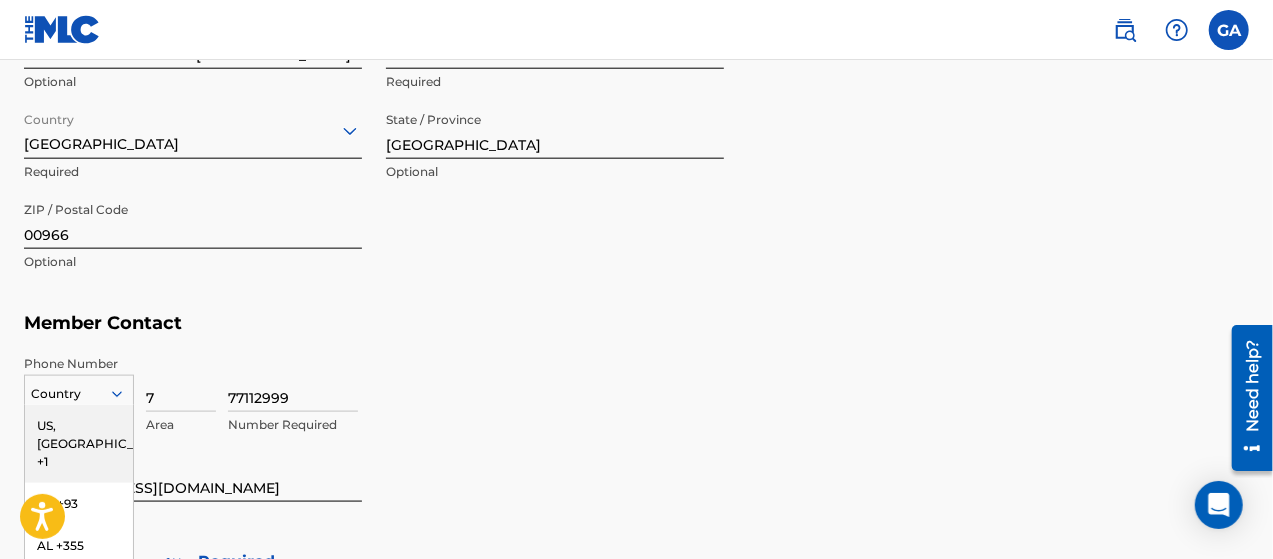 scroll, scrollTop: 1278, scrollLeft: 0, axis: vertical 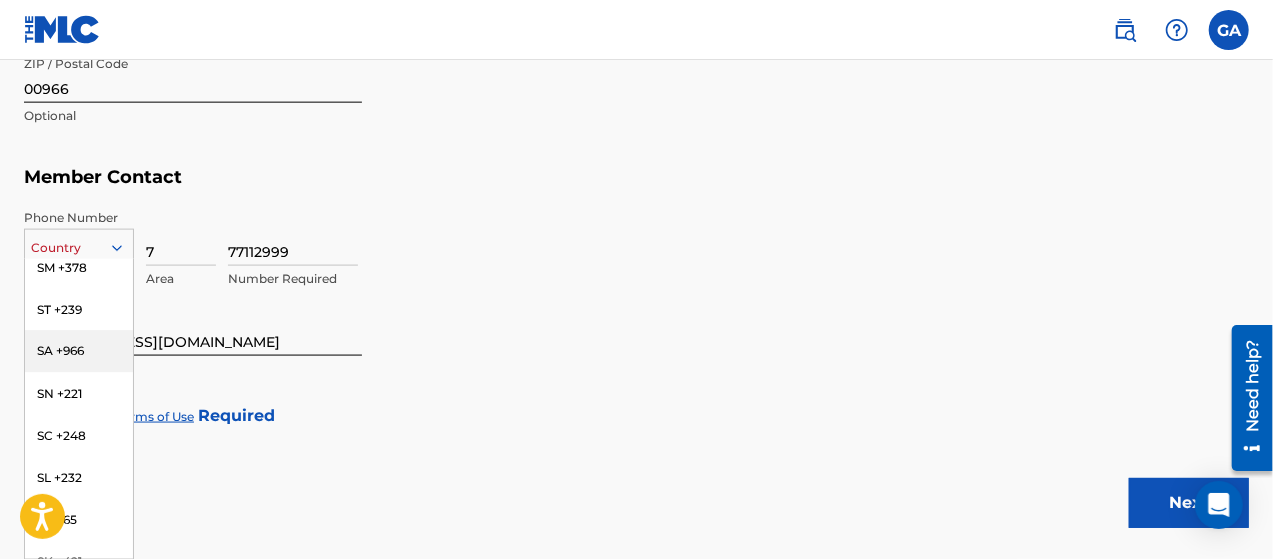 click on "SA +966" at bounding box center (79, 352) 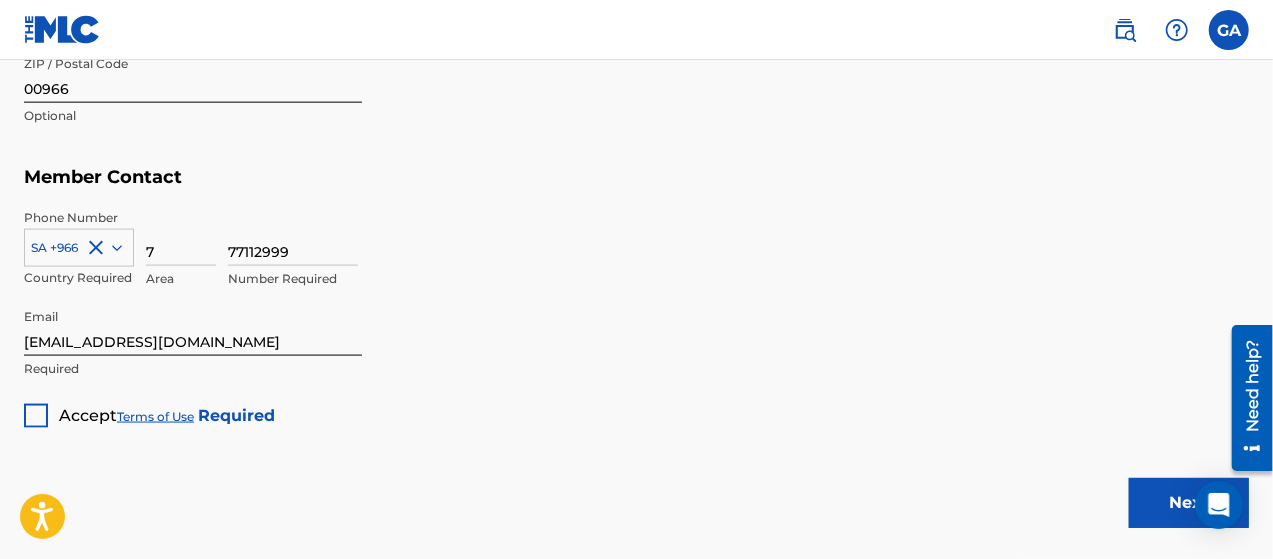 click on "7" at bounding box center [181, 237] 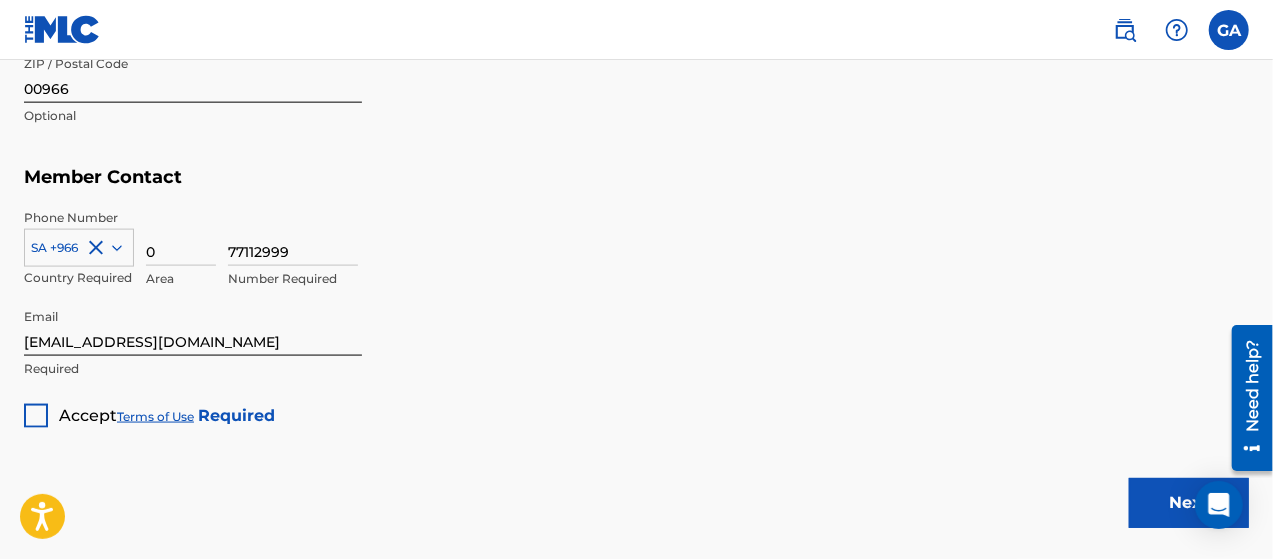 type on "0" 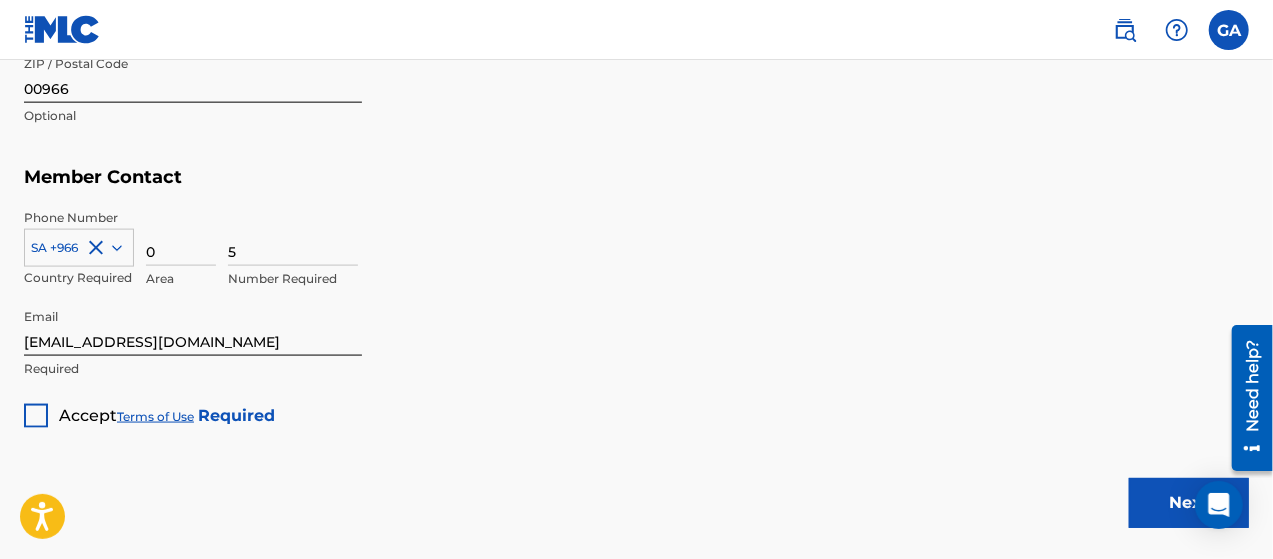 type on "509938856" 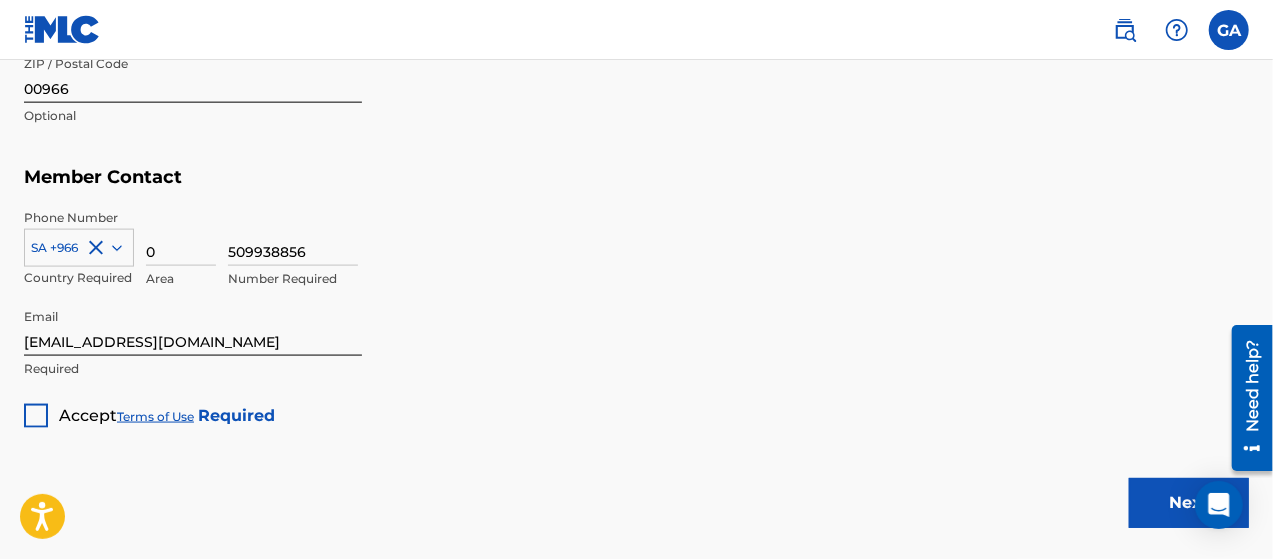 type on "Sanaa" 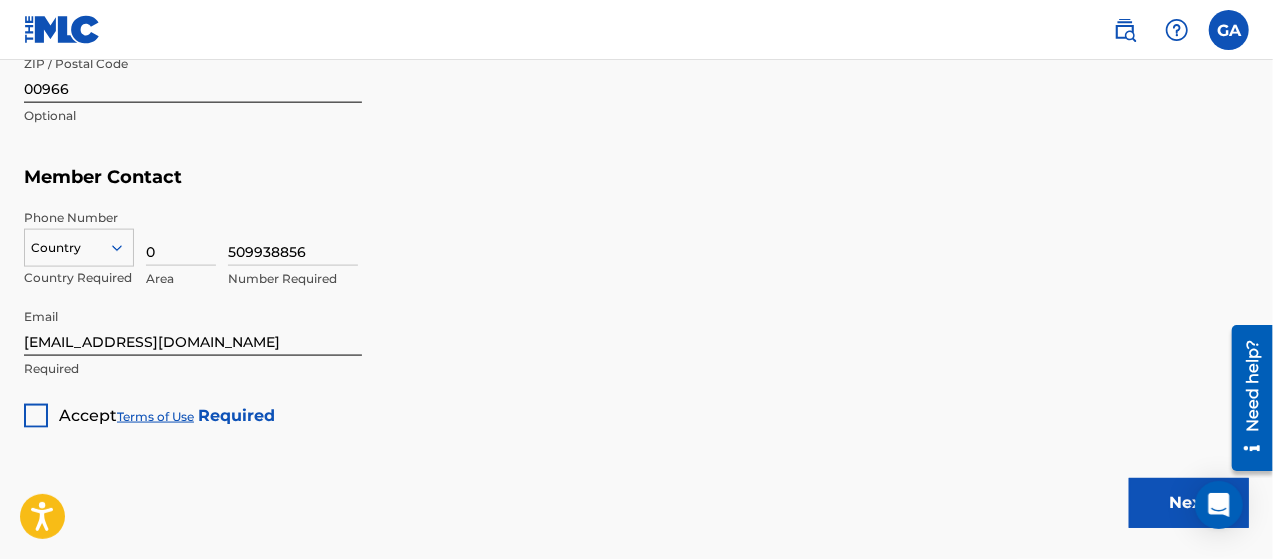 click 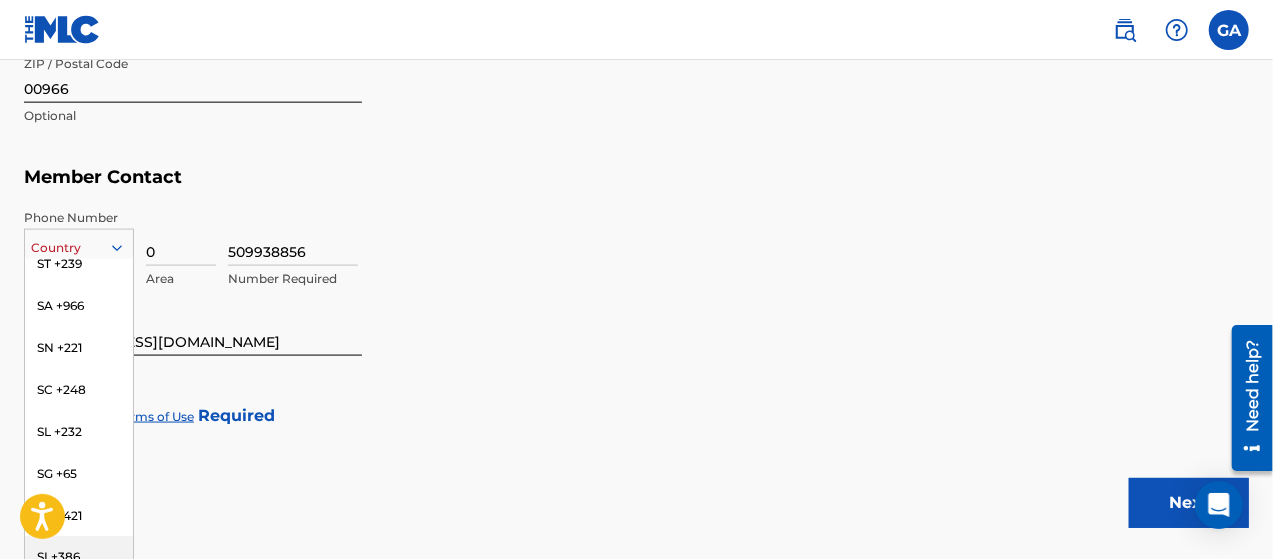 scroll, scrollTop: 7126, scrollLeft: 0, axis: vertical 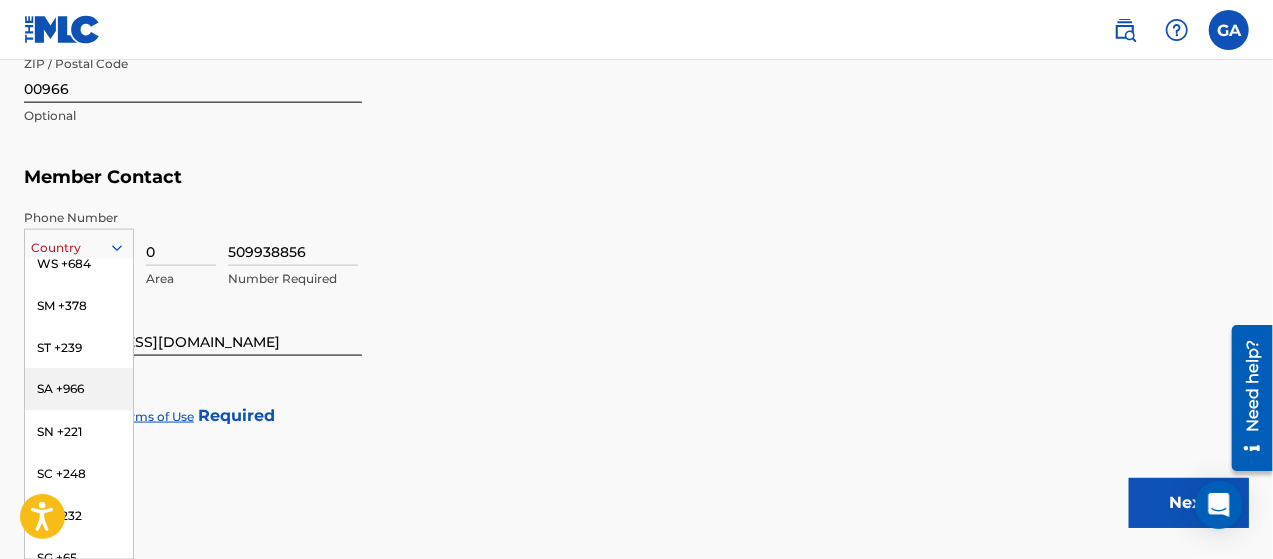 click on "SA +966" at bounding box center [79, 390] 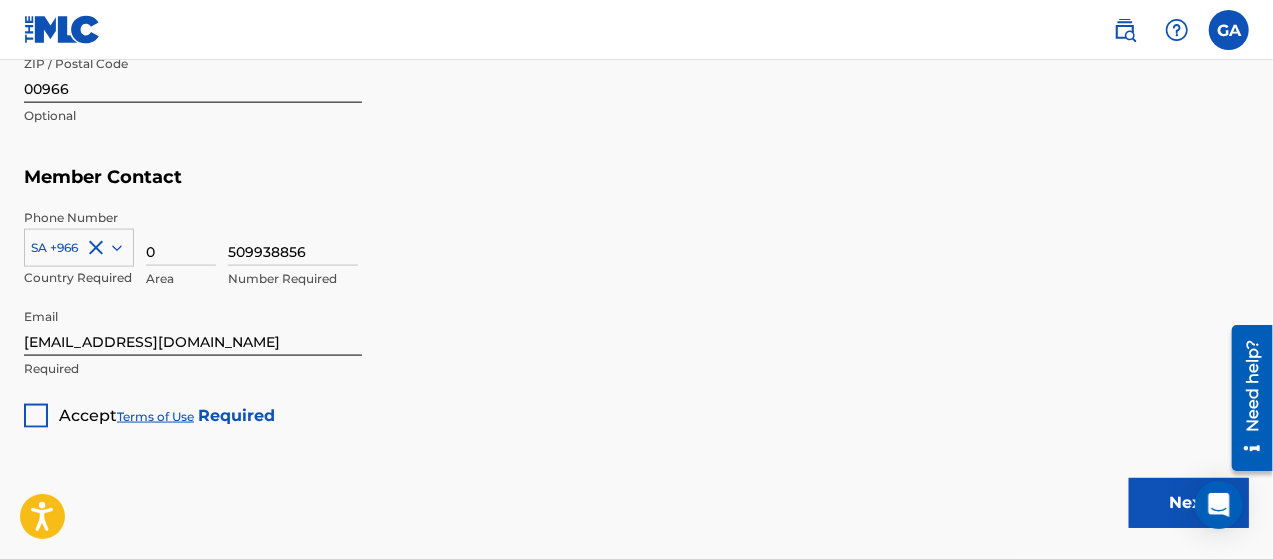 click on "509938856 Number Required" at bounding box center (738, 254) 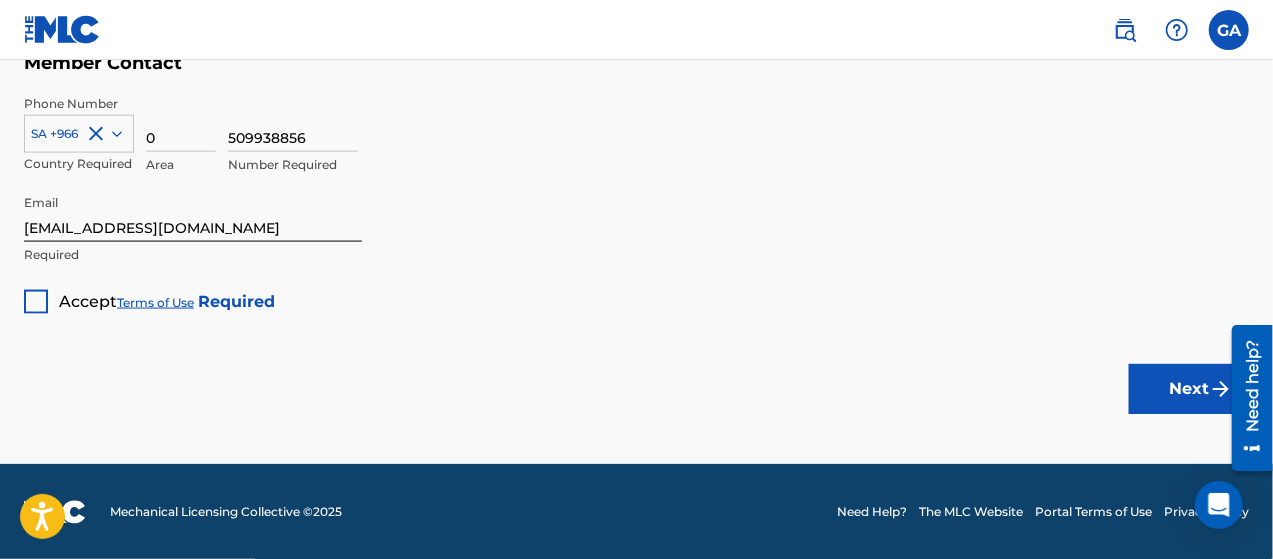 click on "[EMAIL_ADDRESS][DOMAIN_NAME]" at bounding box center (193, 213) 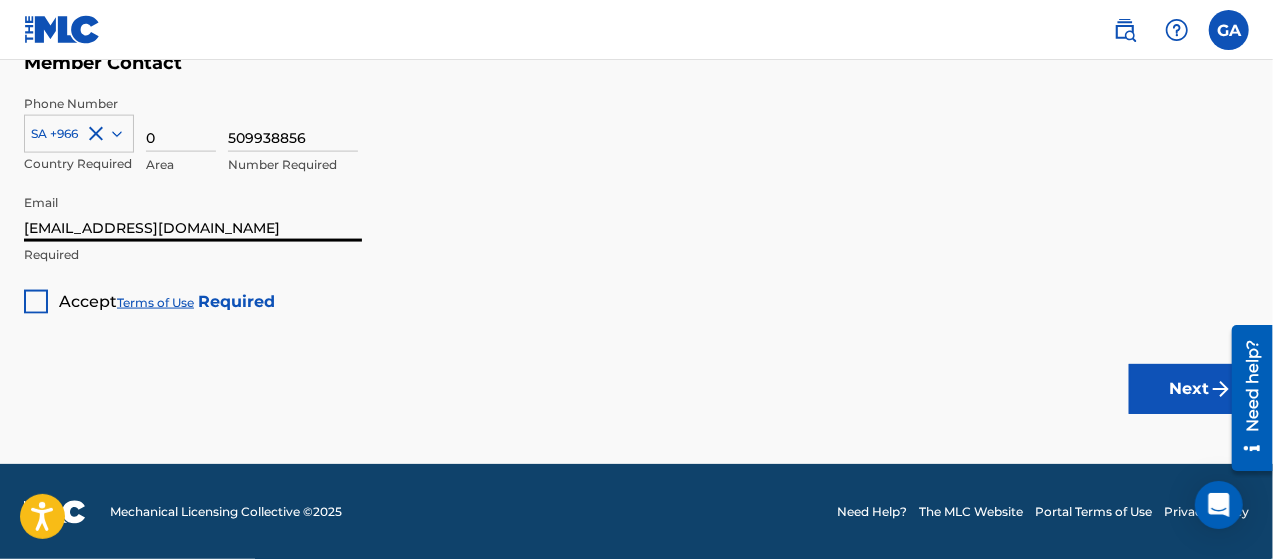 click on "[EMAIL_ADDRESS][DOMAIN_NAME]" at bounding box center [193, 213] 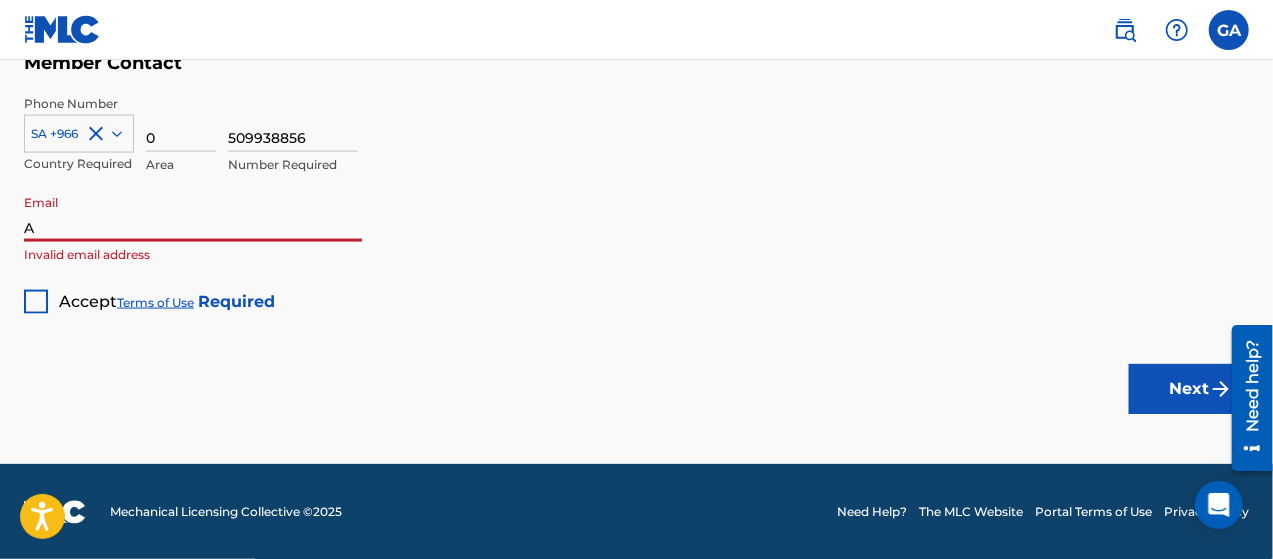 type on "[EMAIL_ADDRESS][DOMAIN_NAME]" 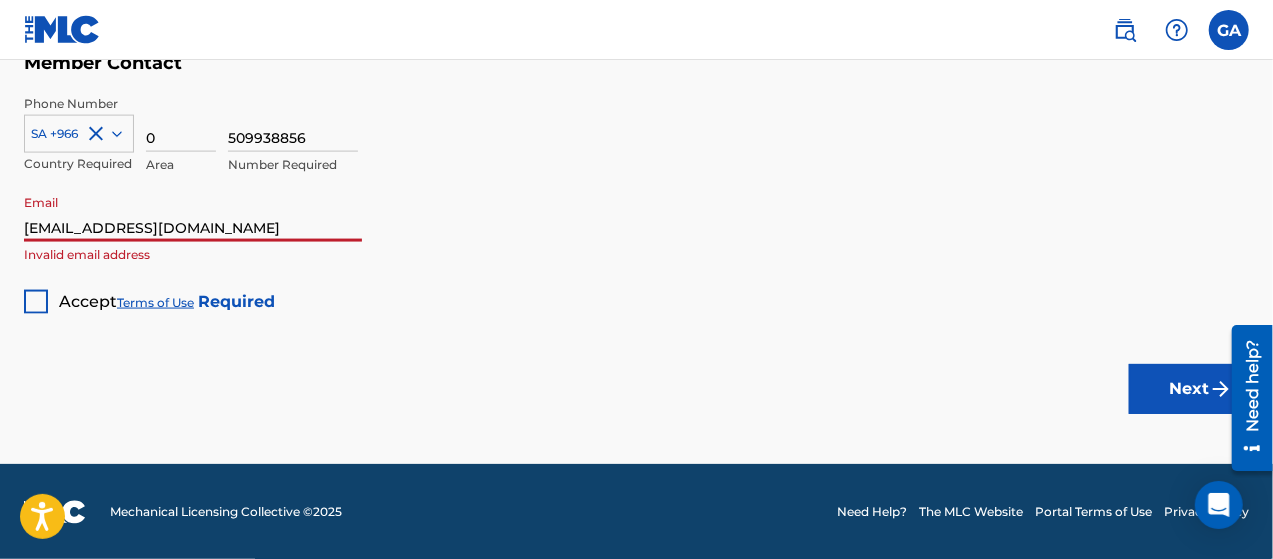 type on "967" 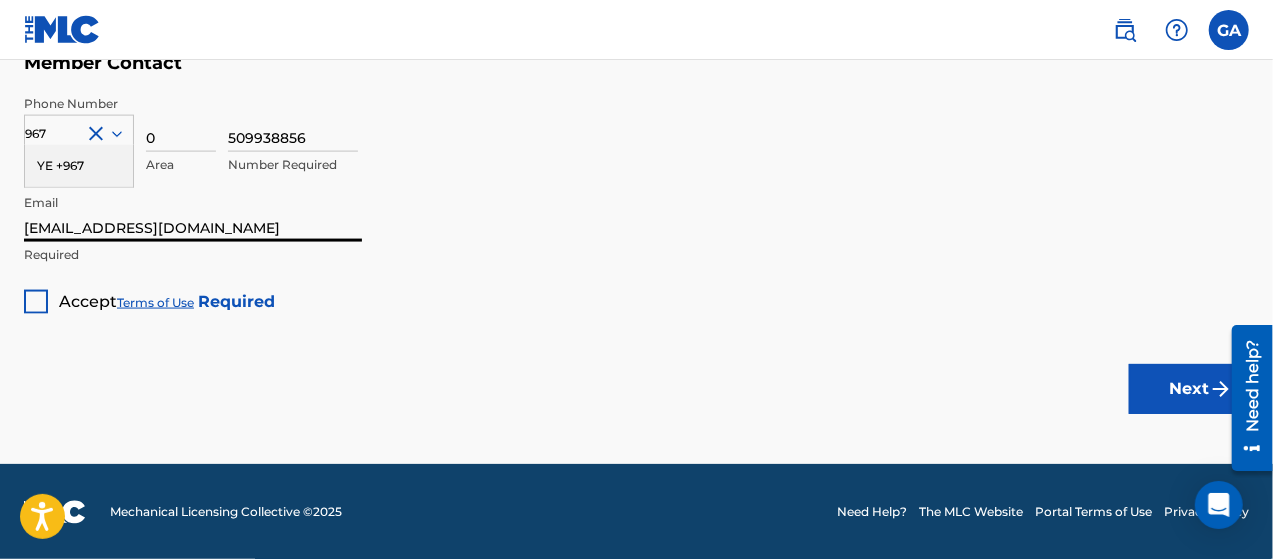 click on "Phone Number 967 YE +967 Country Required 0 Area 509938856 Number Required" at bounding box center (636, 135) 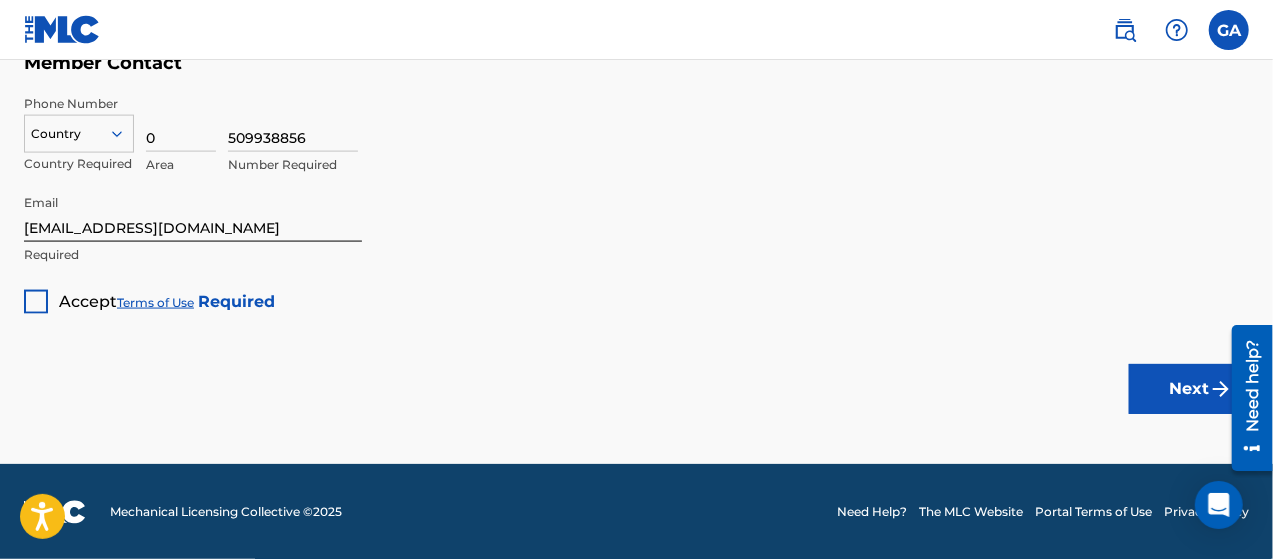 click 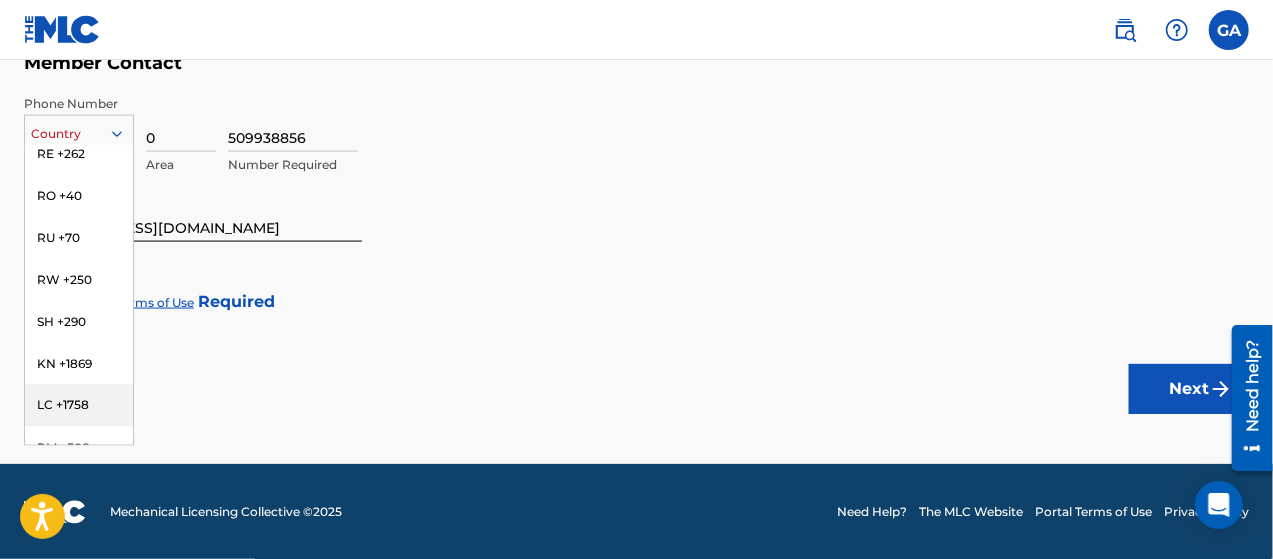 scroll, scrollTop: 7044, scrollLeft: 0, axis: vertical 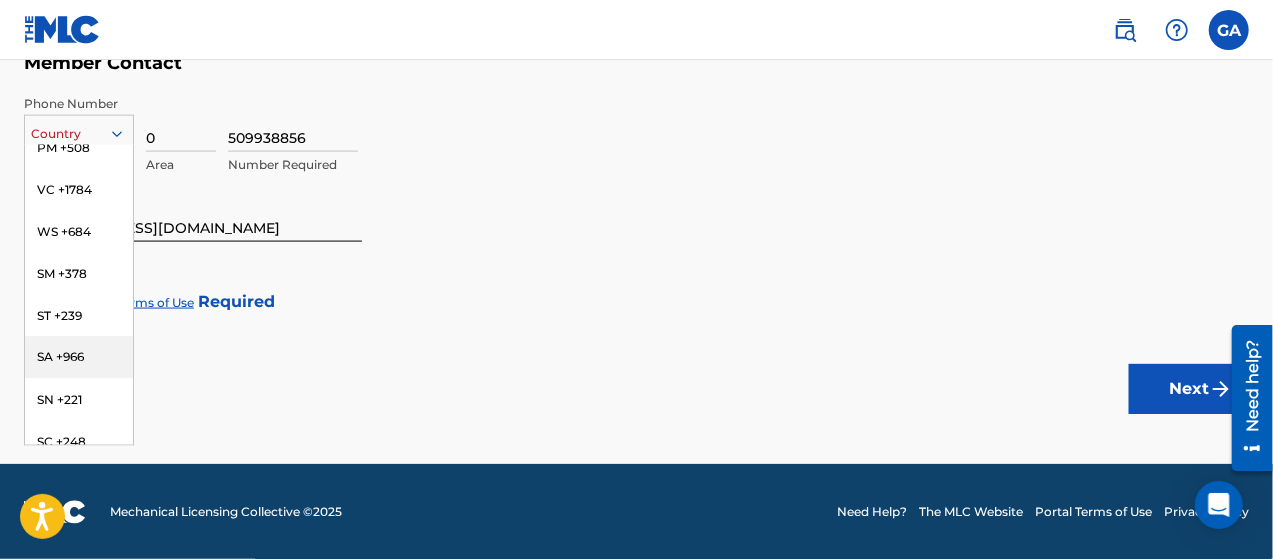 click on "SA +966" at bounding box center (79, 358) 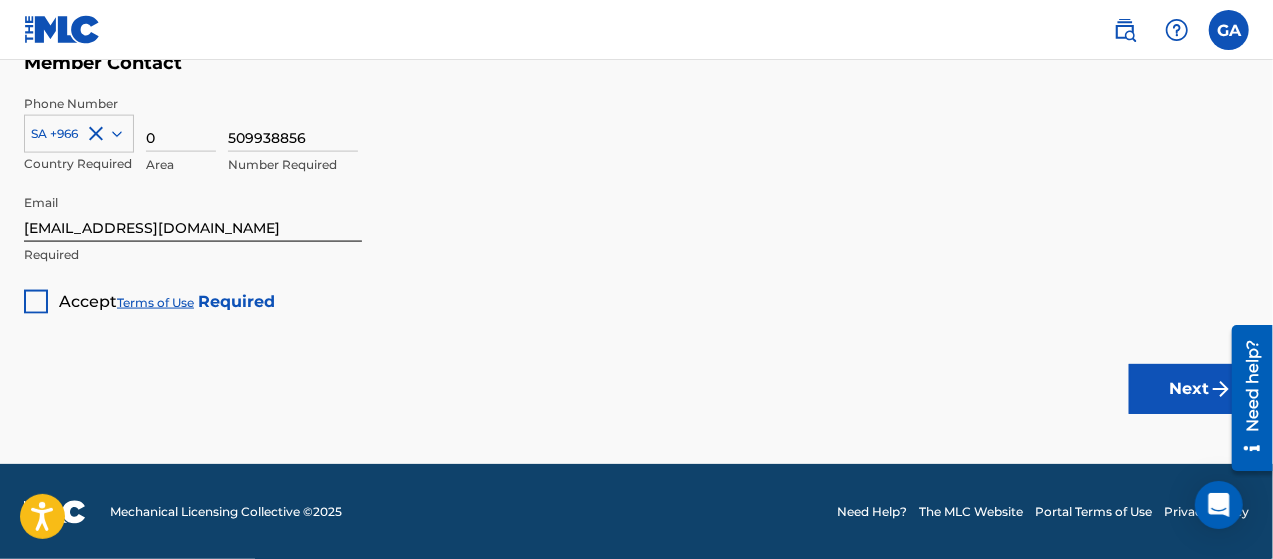 click at bounding box center (36, 302) 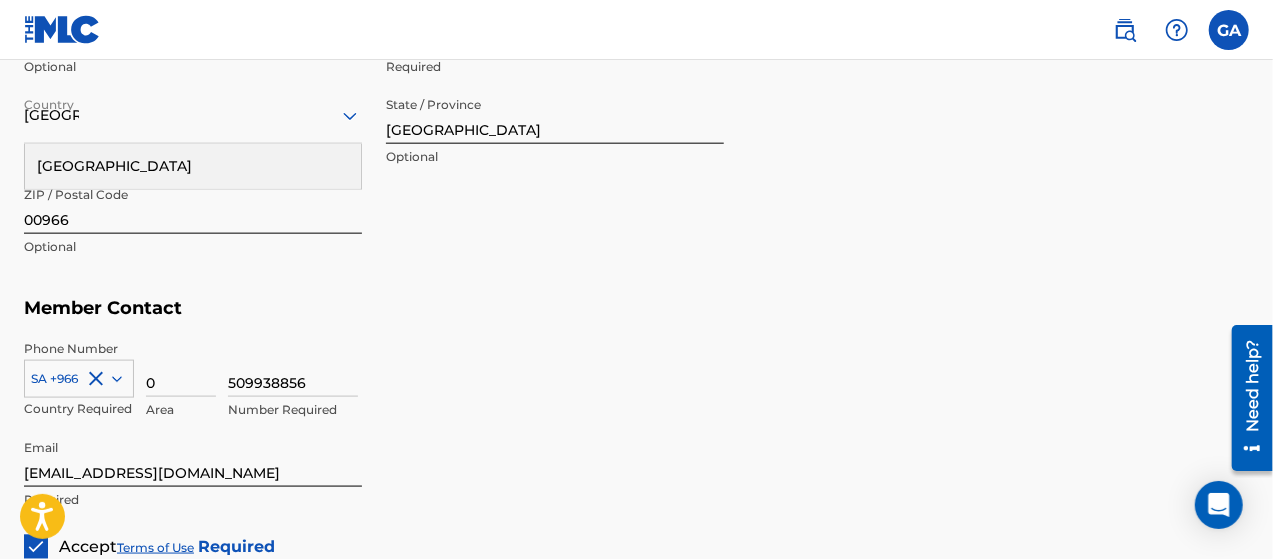 scroll, scrollTop: 992, scrollLeft: 0, axis: vertical 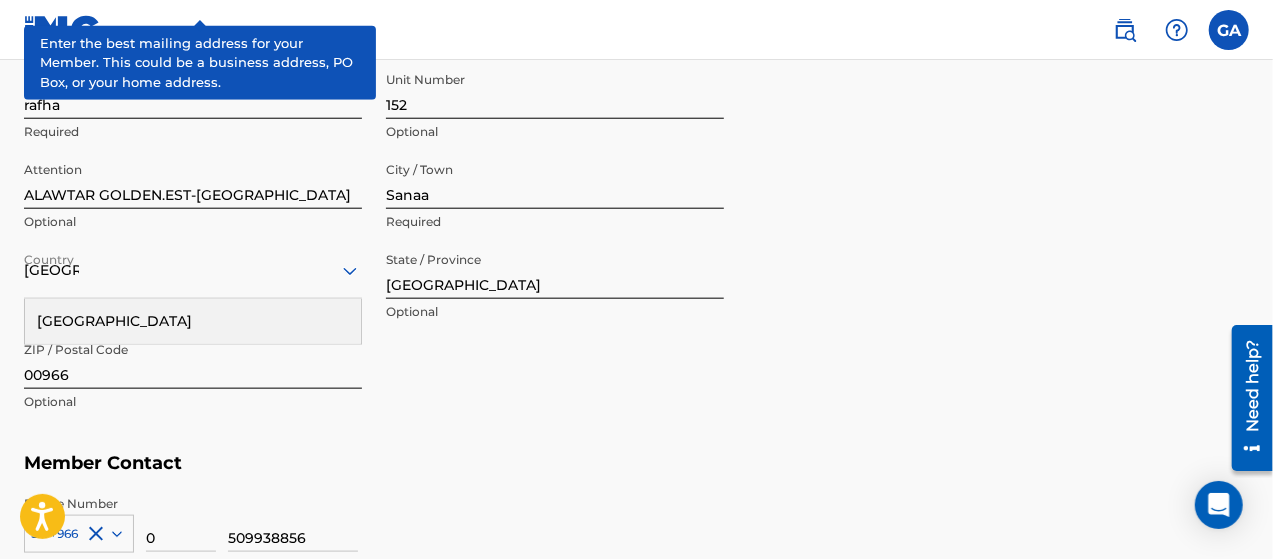 click on "Street Address rafha Required Unit Number 152 Optional Attention ALAWTAR GOLDEN.EST-[GEOGRAPHIC_DATA] Optional City / Town [GEOGRAPHIC_DATA] Required Country [GEOGRAPHIC_DATA] [GEOGRAPHIC_DATA] Required State / Province [GEOGRAPHIC_DATA] Optional ZIP / Postal Code 00966 Optional" at bounding box center (374, 242) 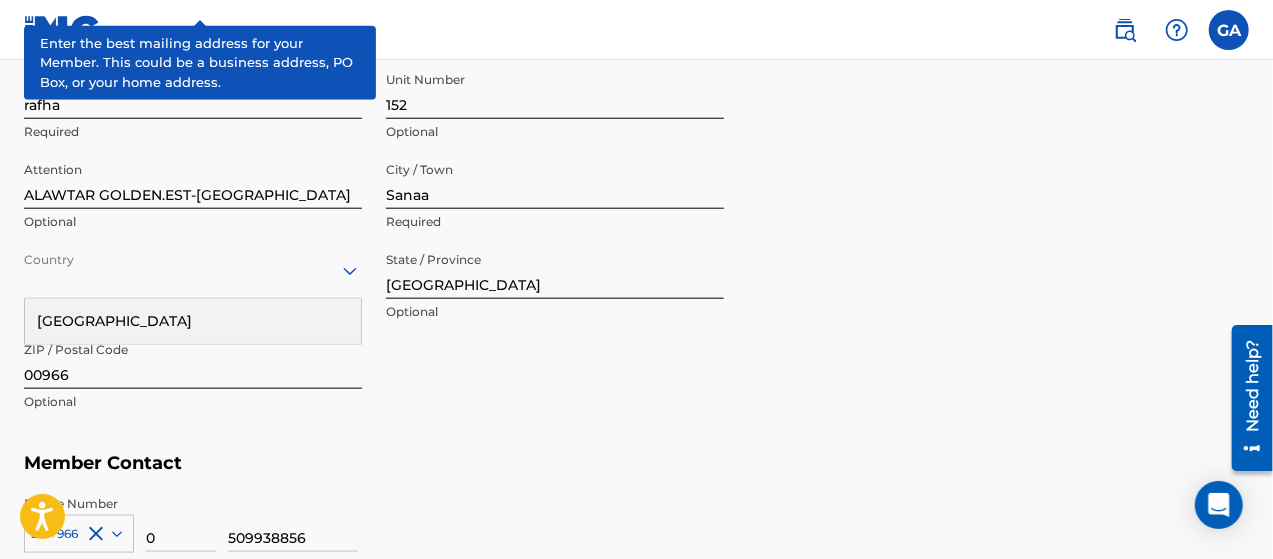 click 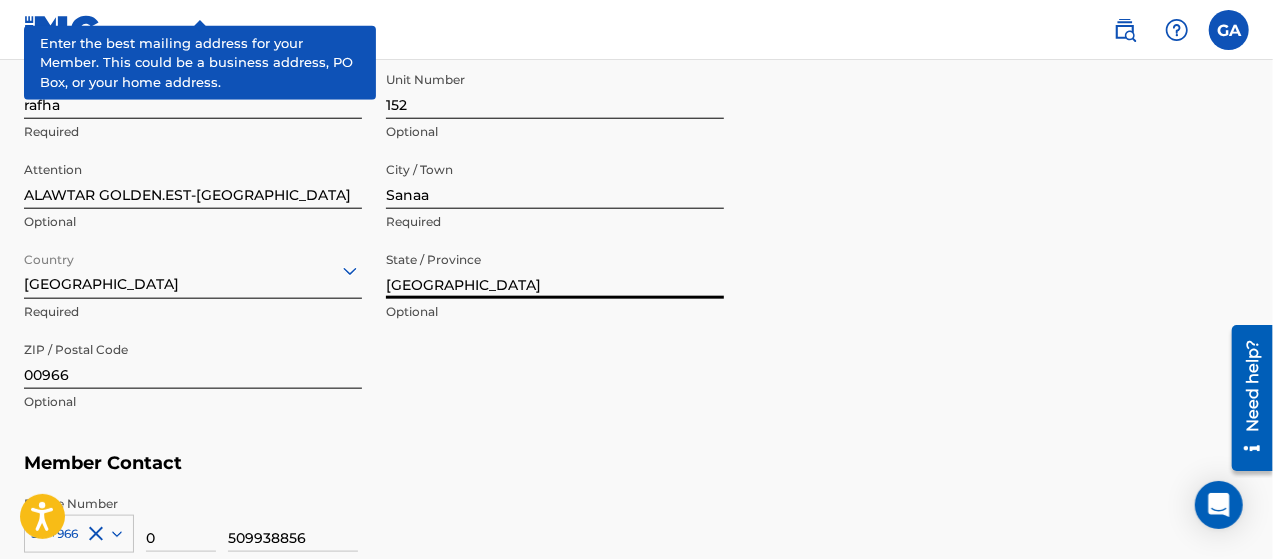 click on "[GEOGRAPHIC_DATA]" at bounding box center [555, 270] 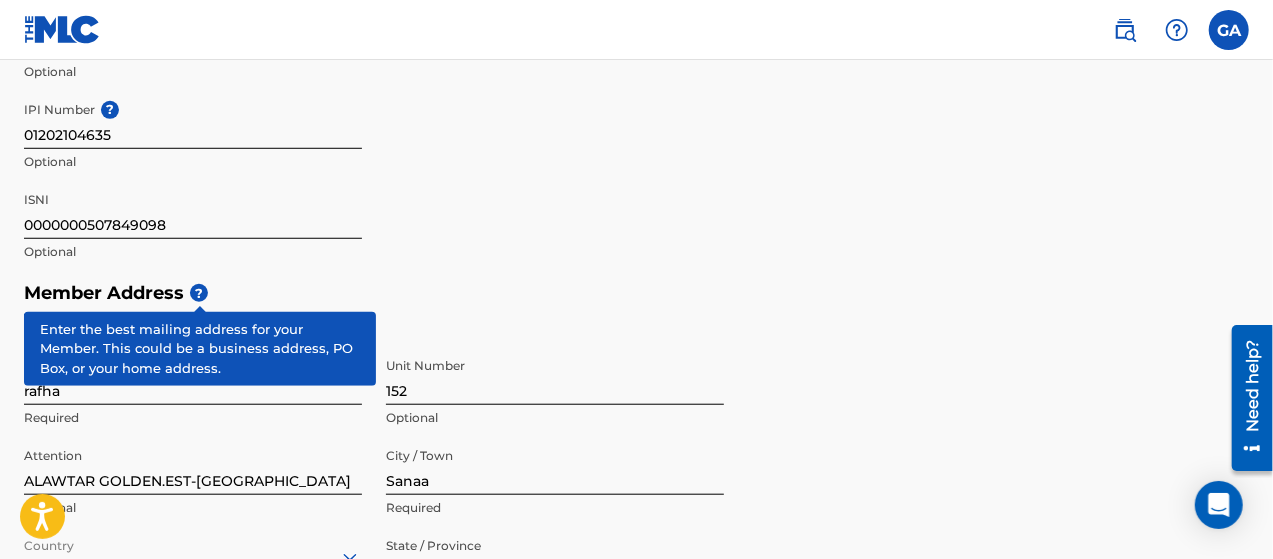 scroll, scrollTop: 692, scrollLeft: 0, axis: vertical 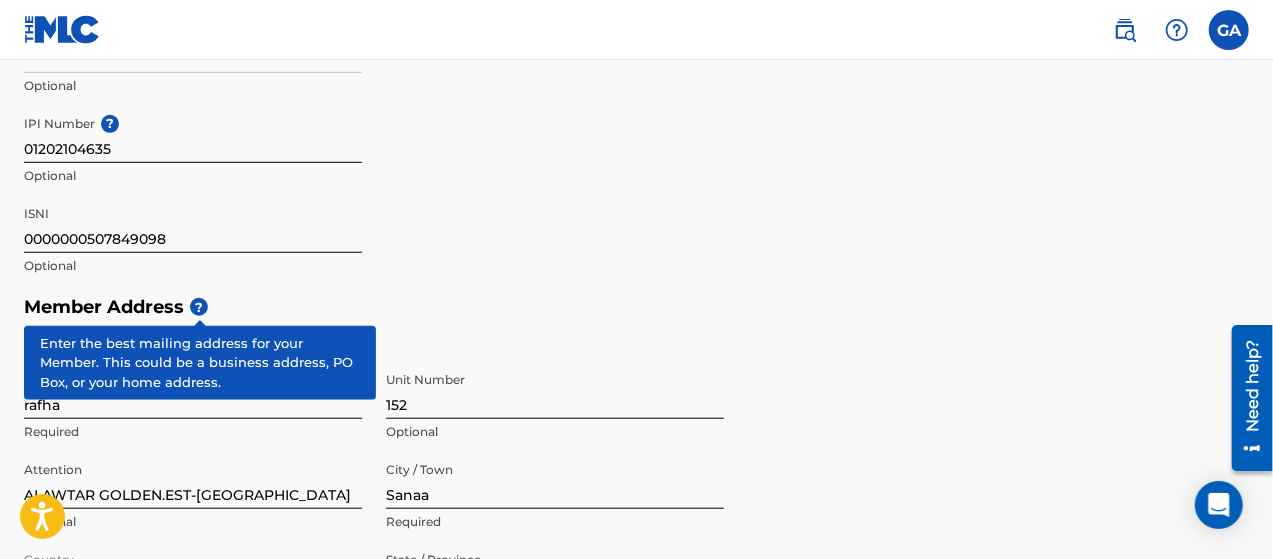 type on "[GEOGRAPHIC_DATA]" 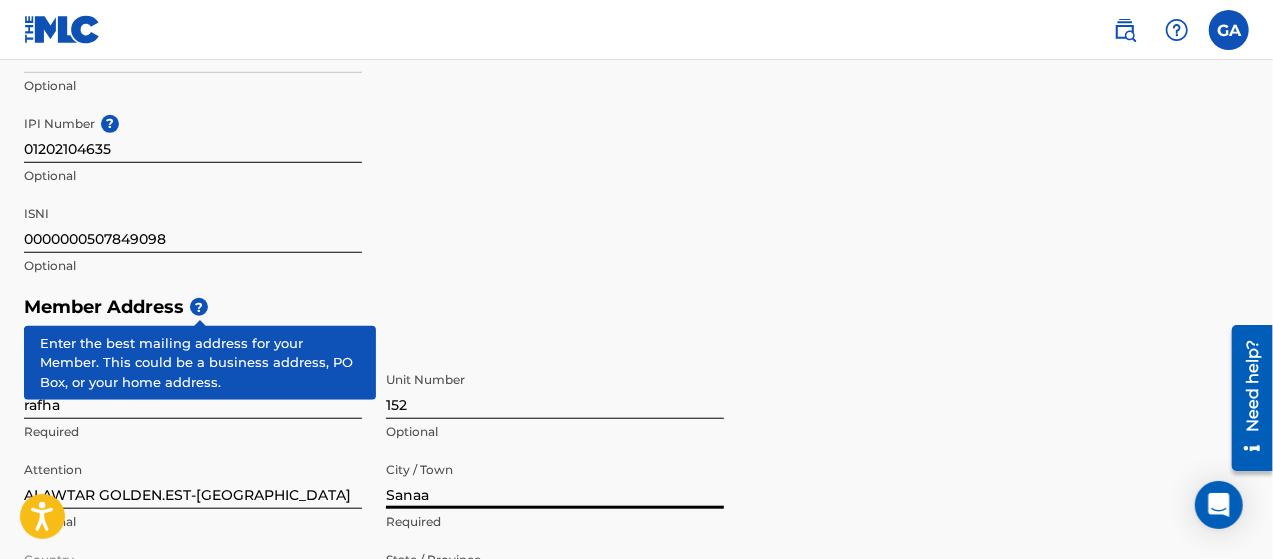 click on "Sanaa" at bounding box center [555, 480] 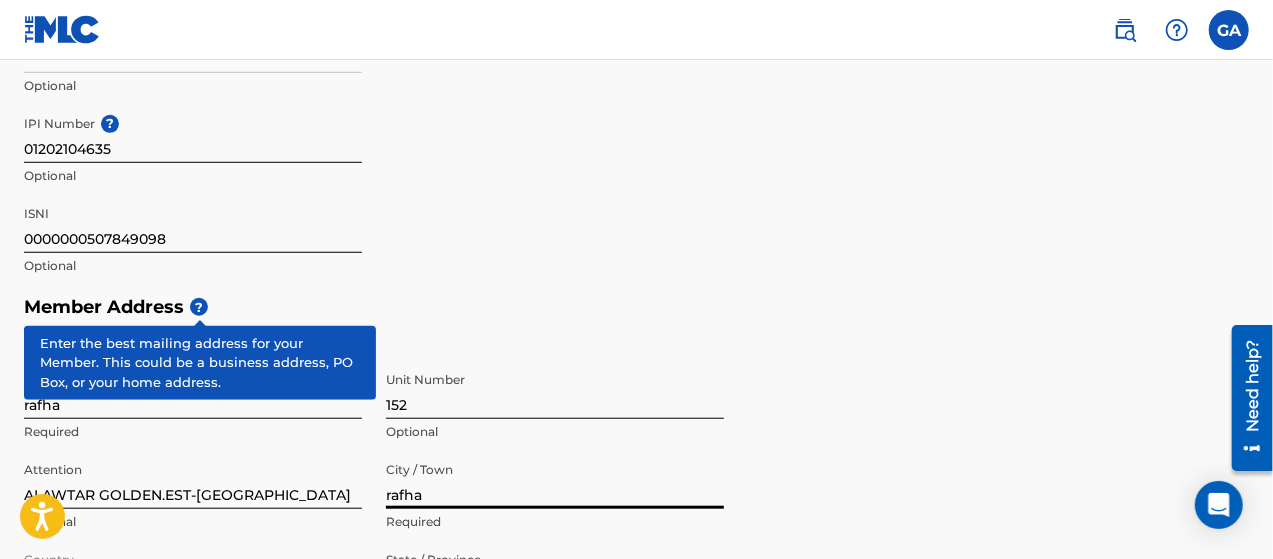 click on "Identifiers ? Publisher Account Number ? Optional IPI Number ? 01202104635 Optional ISNI 0000000507849098 Optional" at bounding box center (636, 129) 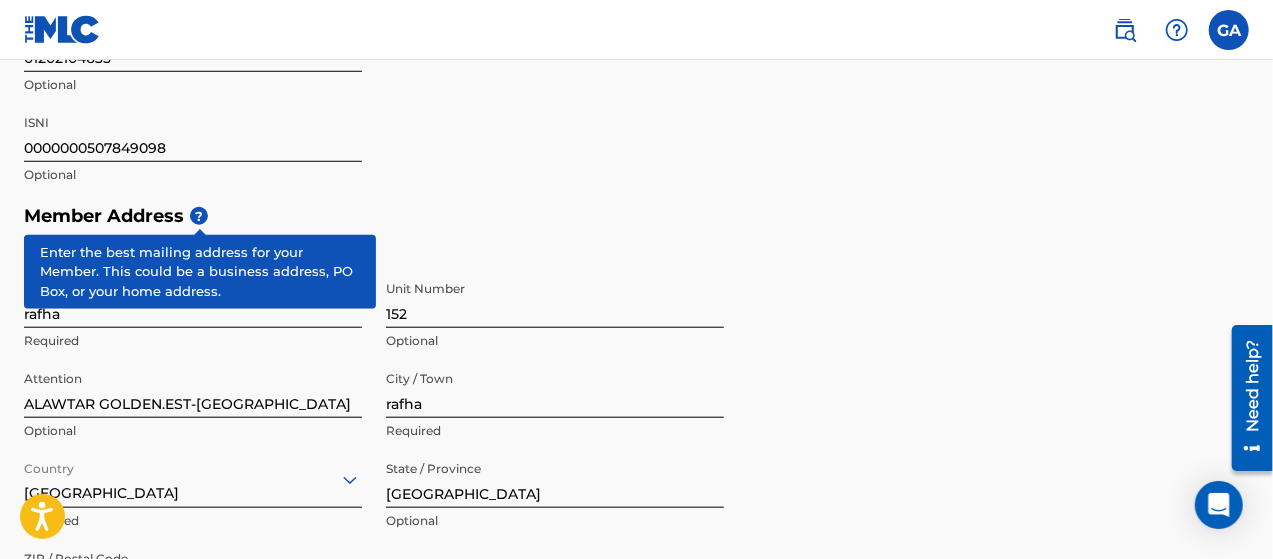 scroll, scrollTop: 792, scrollLeft: 0, axis: vertical 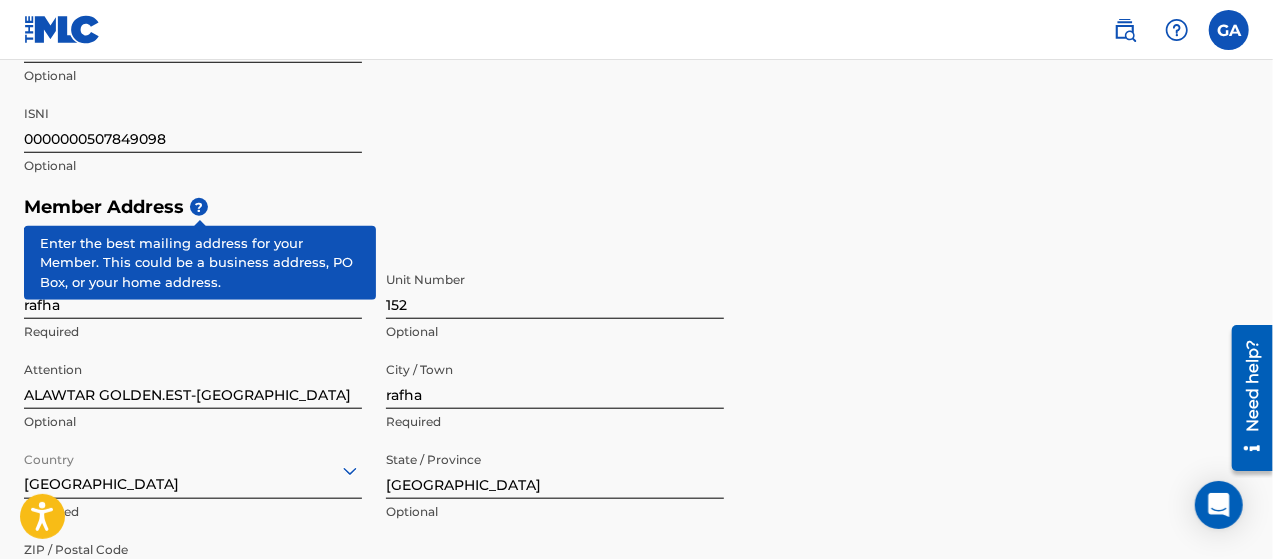 click on "rafha" at bounding box center [193, 290] 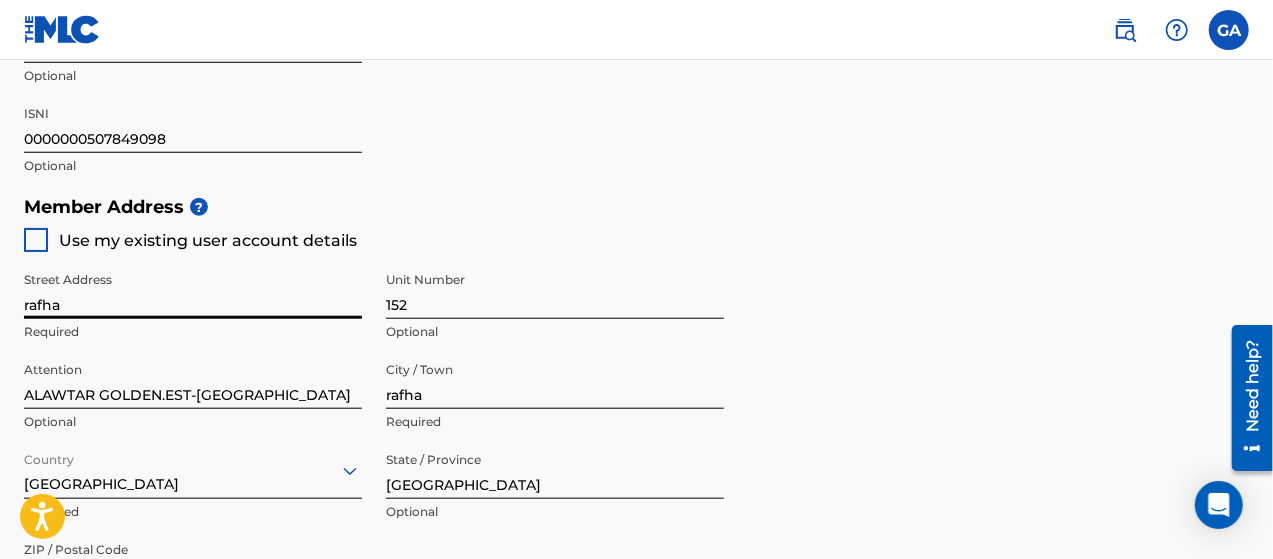 click on "rafha" at bounding box center (193, 290) 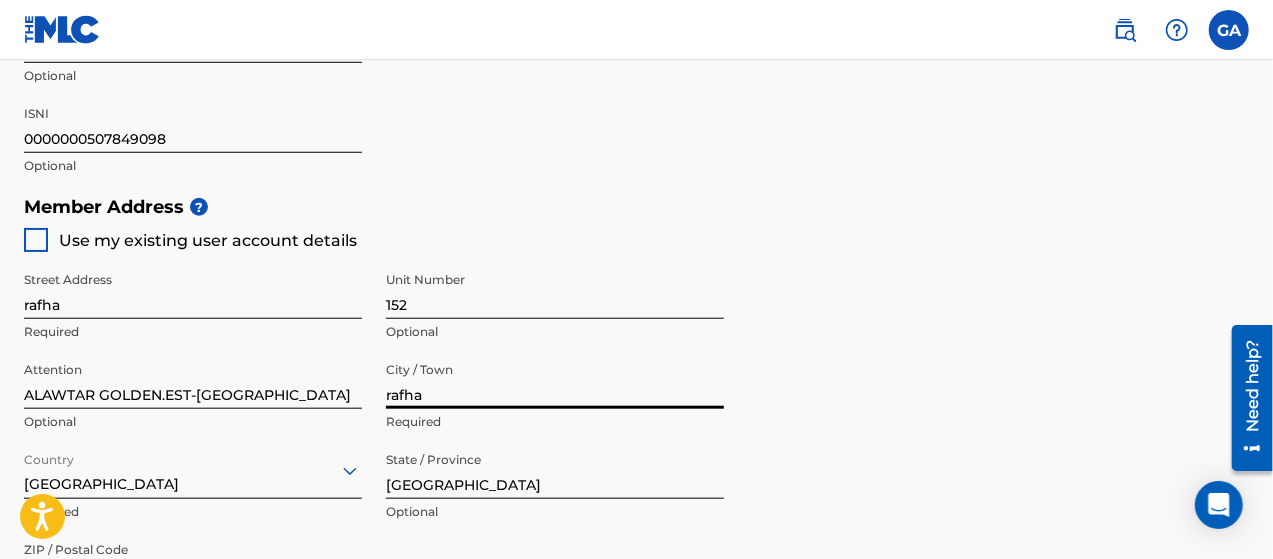 click on "rafha" at bounding box center (555, 380) 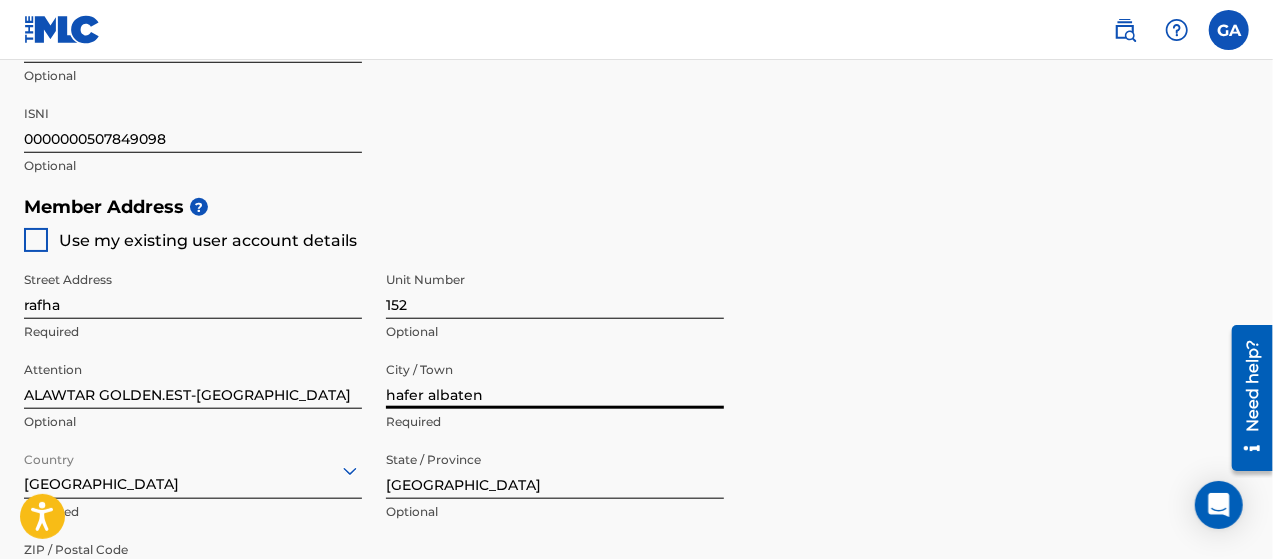 type on "hafer albaten" 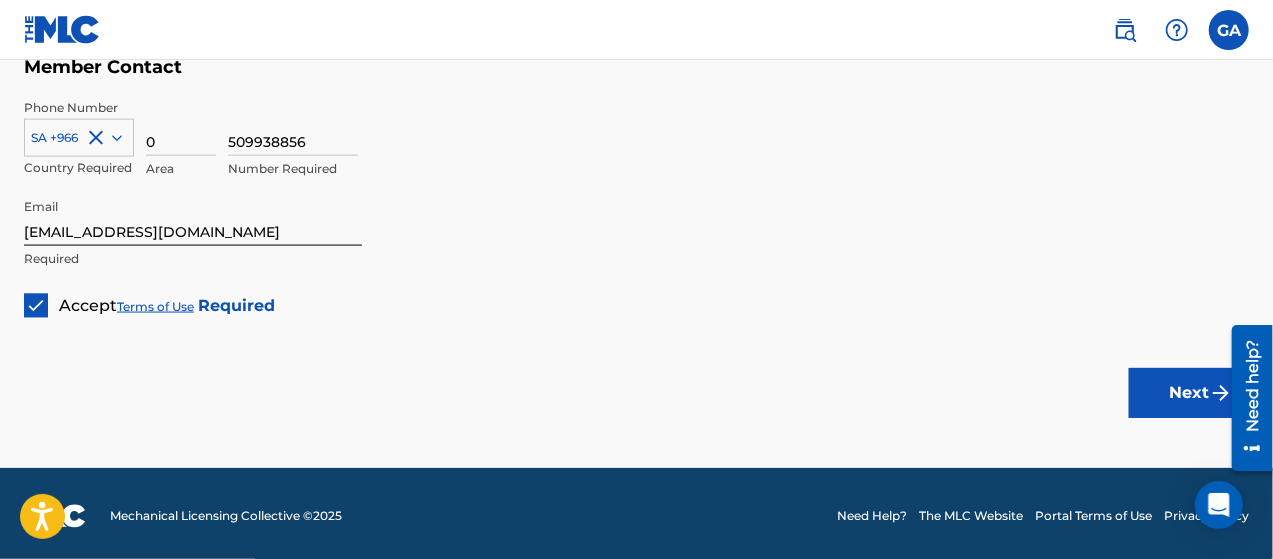 scroll, scrollTop: 1392, scrollLeft: 0, axis: vertical 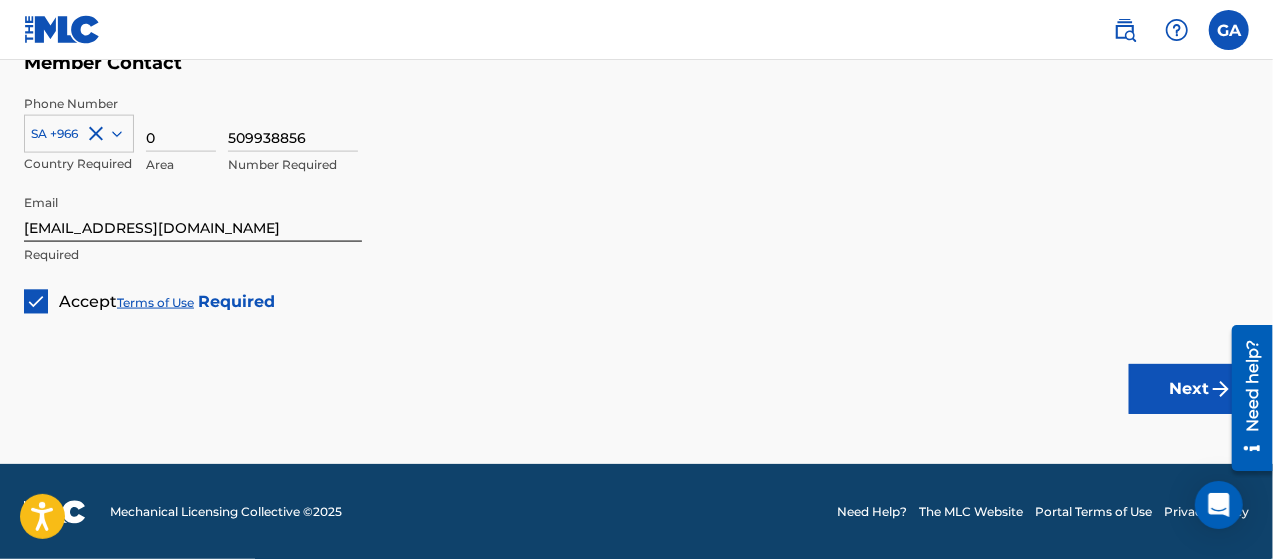 click on "Next" at bounding box center (1189, 389) 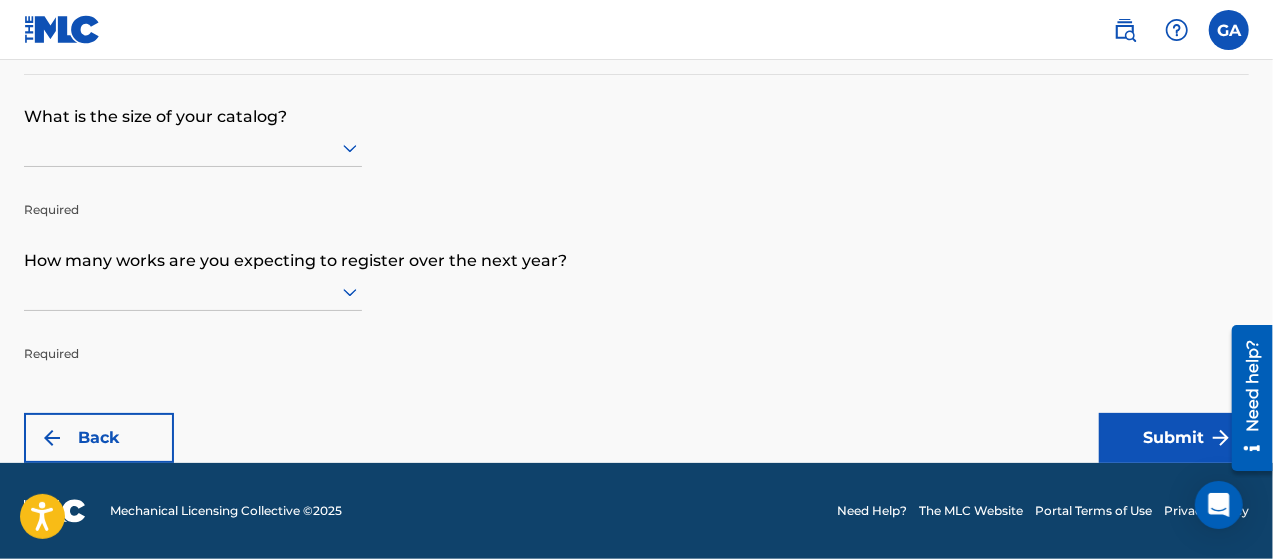 scroll, scrollTop: 0, scrollLeft: 0, axis: both 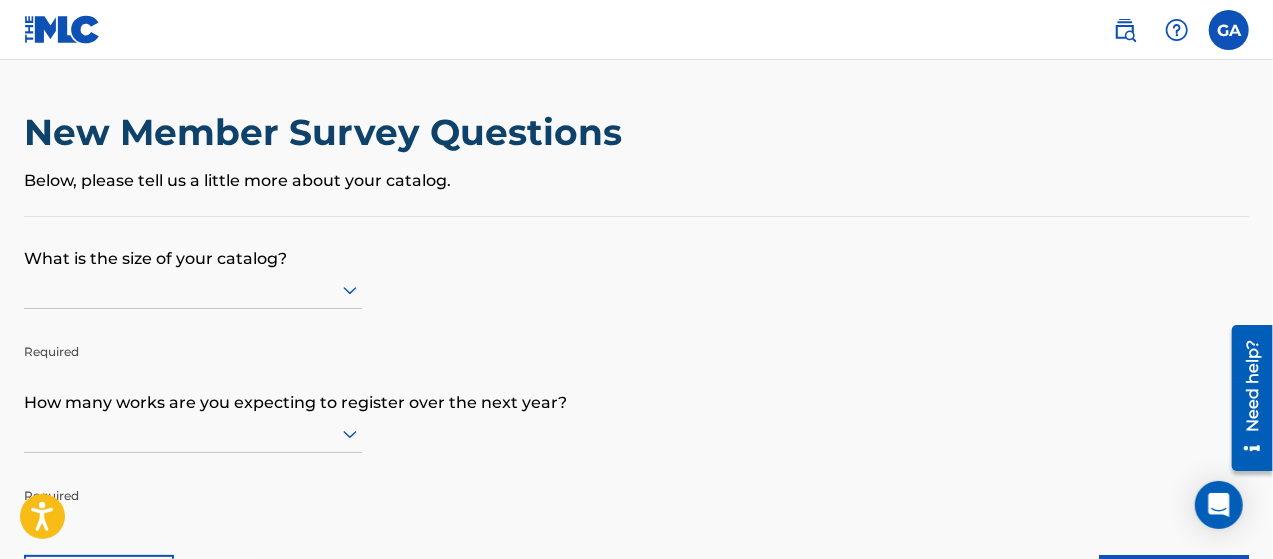 click at bounding box center (193, 290) 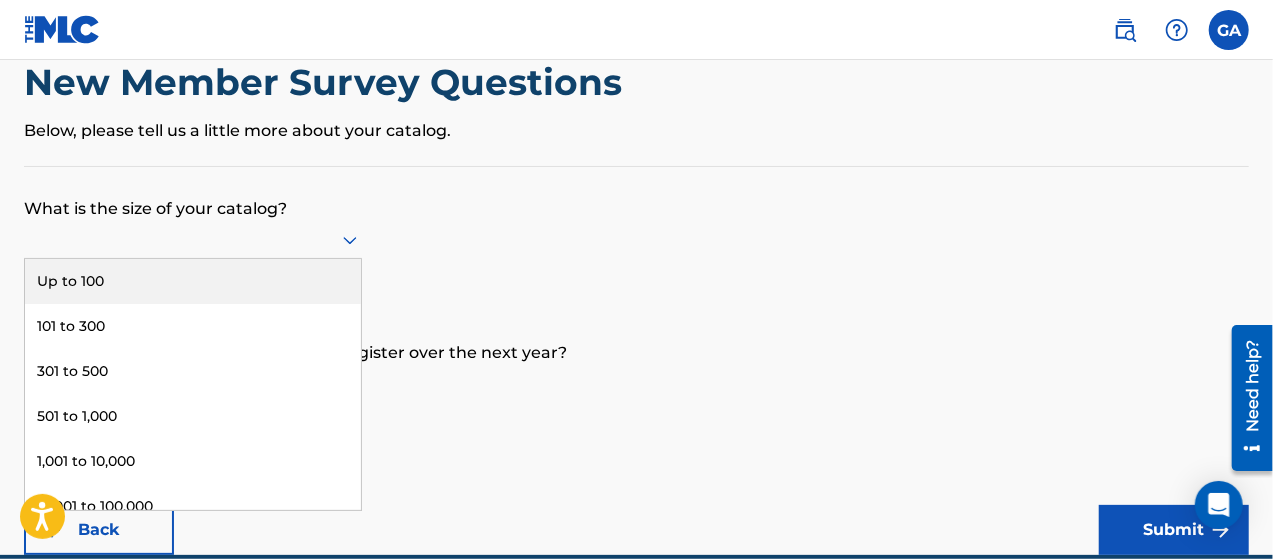 scroll, scrollTop: 50, scrollLeft: 0, axis: vertical 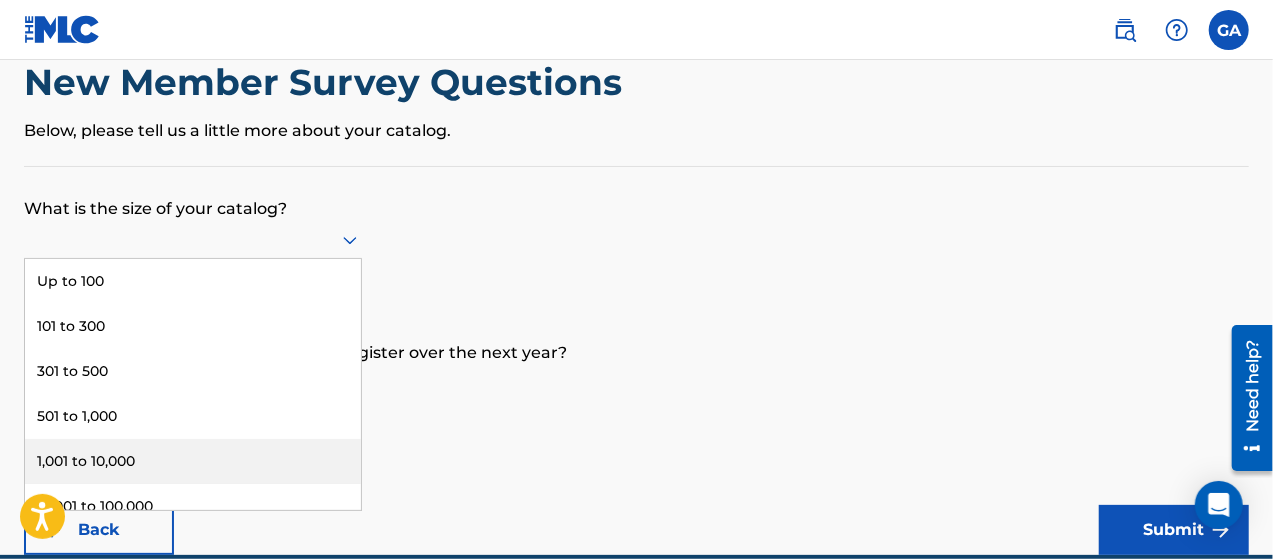 click on "1,001 to 10,000" at bounding box center (193, 461) 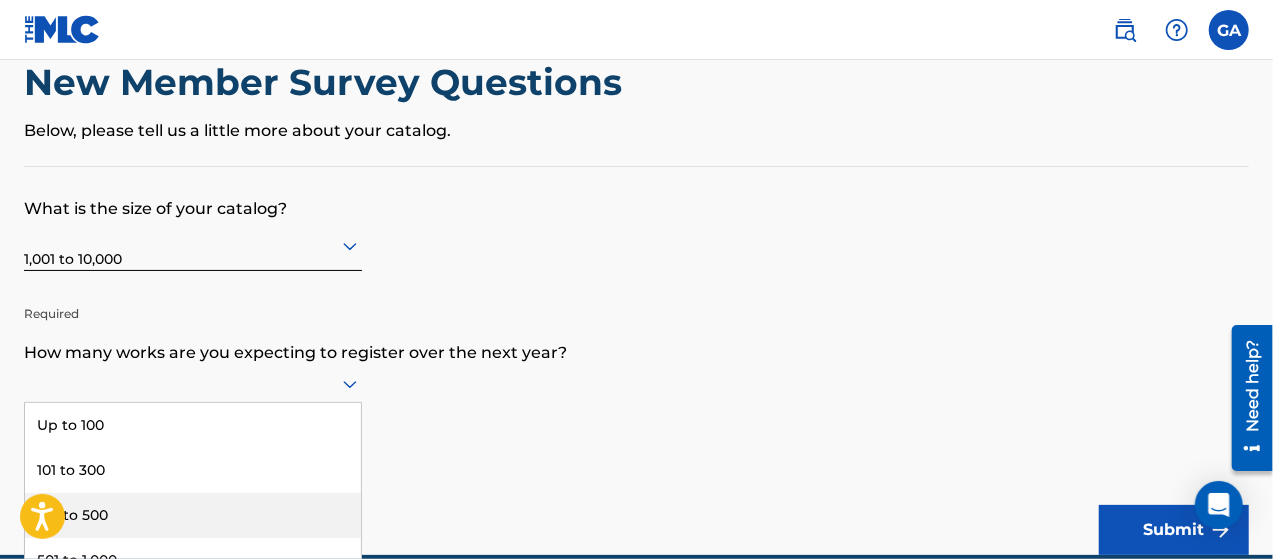 click on "9 results available. Use Up and Down to choose options, press Enter to select the currently focused option, press Escape to exit the menu, press Tab to select the option and exit the menu. Up to 100 101 to 300 301 to 500 501 to 1,000 1,001 to 10,000 10,001 to 100,000 100,001 to 300,000 301,000 to 500,000 Over 500,000" at bounding box center [193, 384] 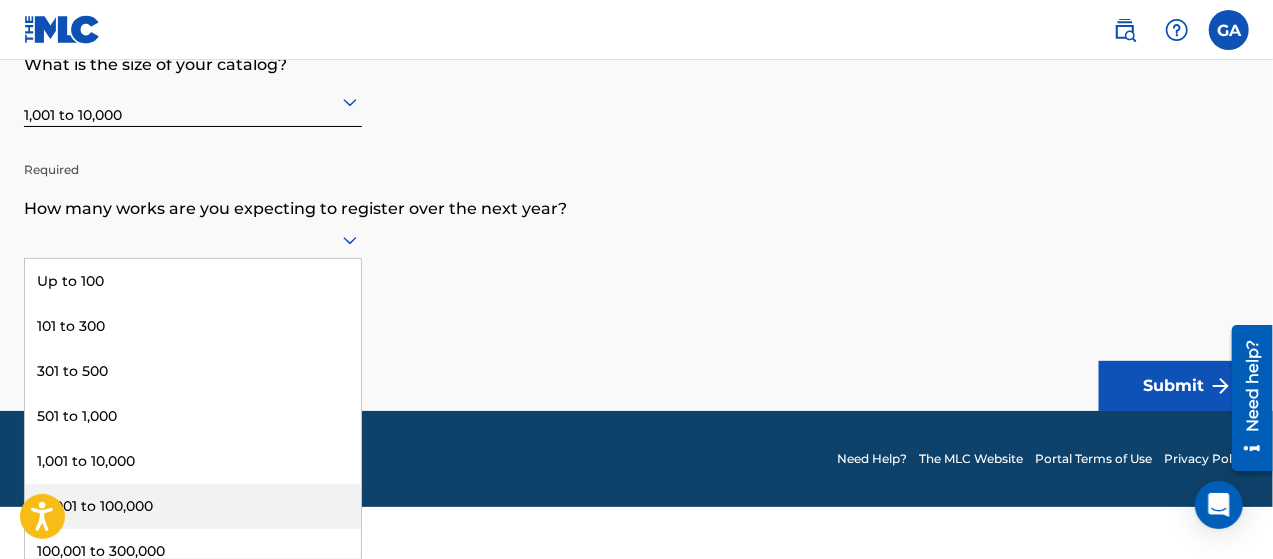 click on "10,001 to 100,000" at bounding box center (193, 506) 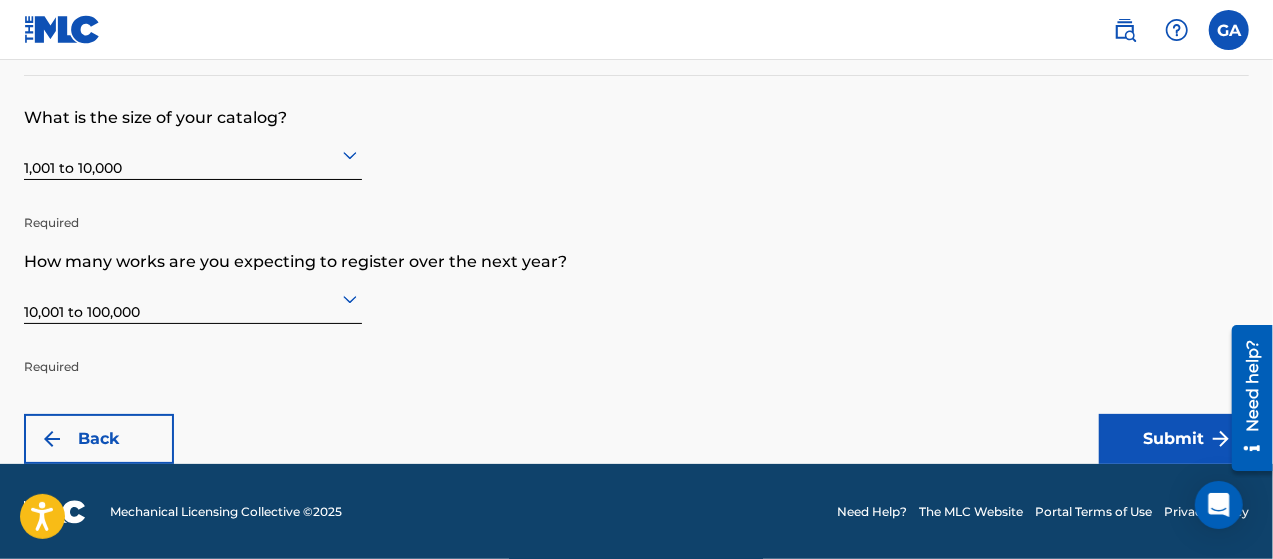 click on "Submit" at bounding box center [1174, 439] 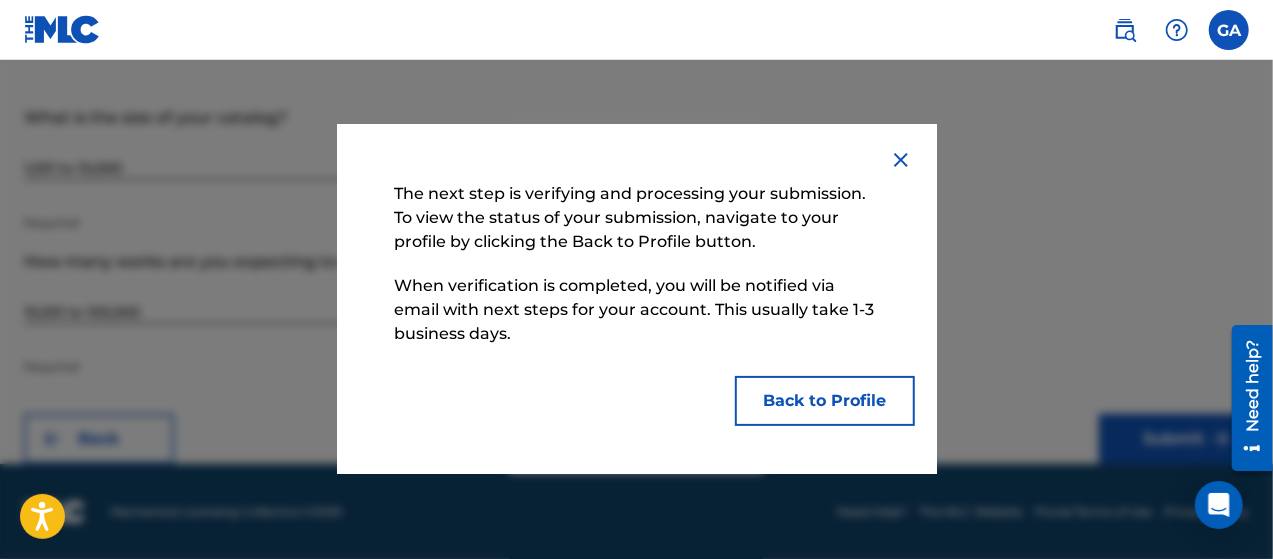 click on "Back to Profile" at bounding box center (825, 401) 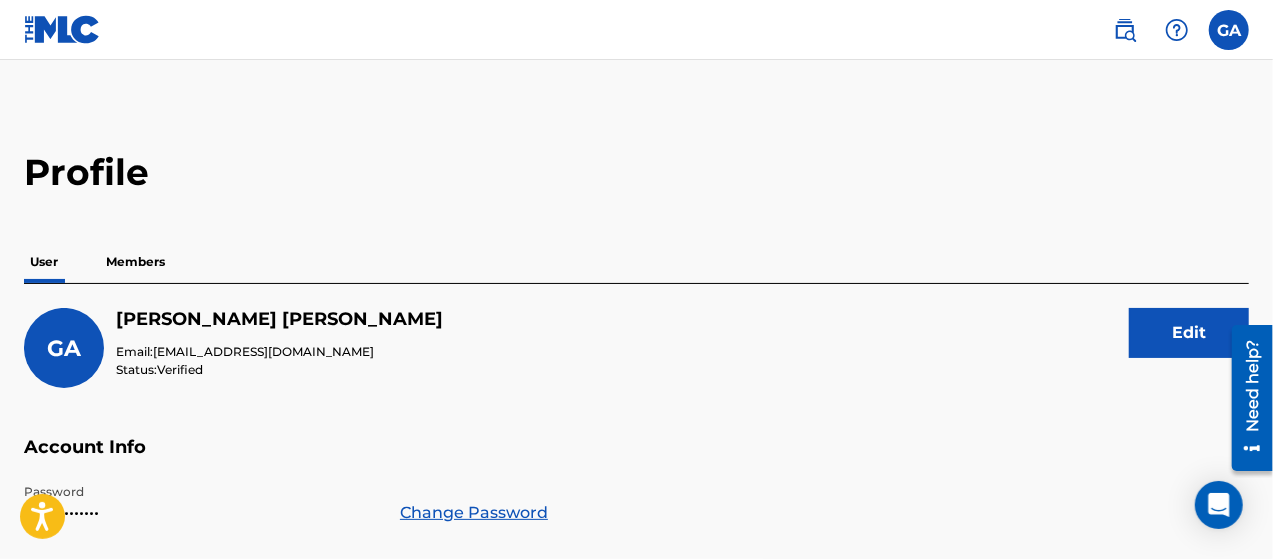 scroll, scrollTop: 0, scrollLeft: 0, axis: both 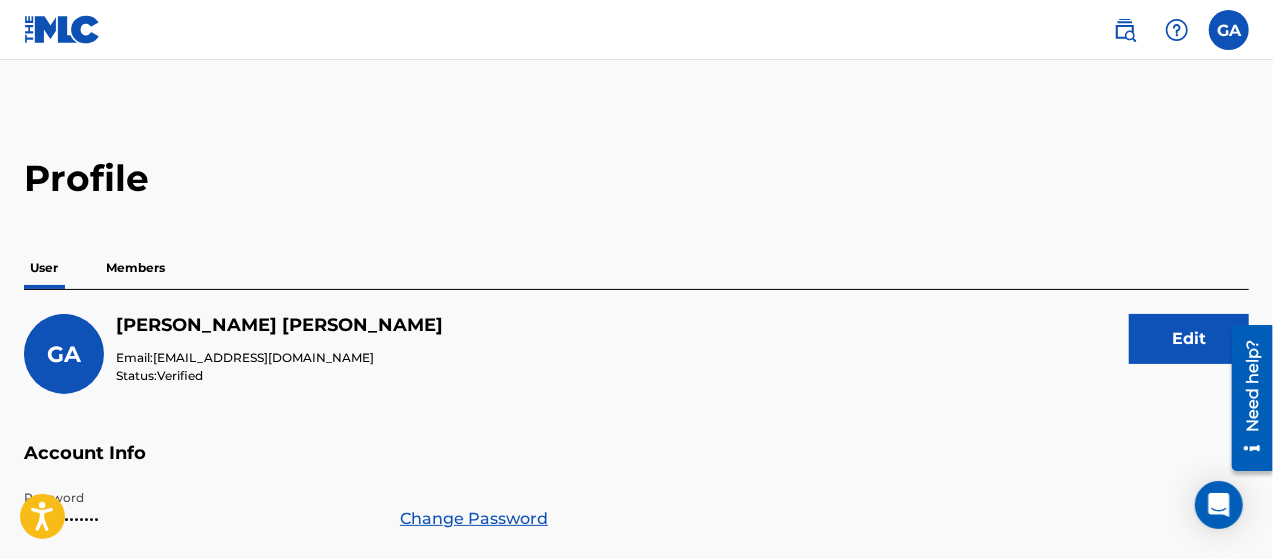 click on "Members" at bounding box center (135, 268) 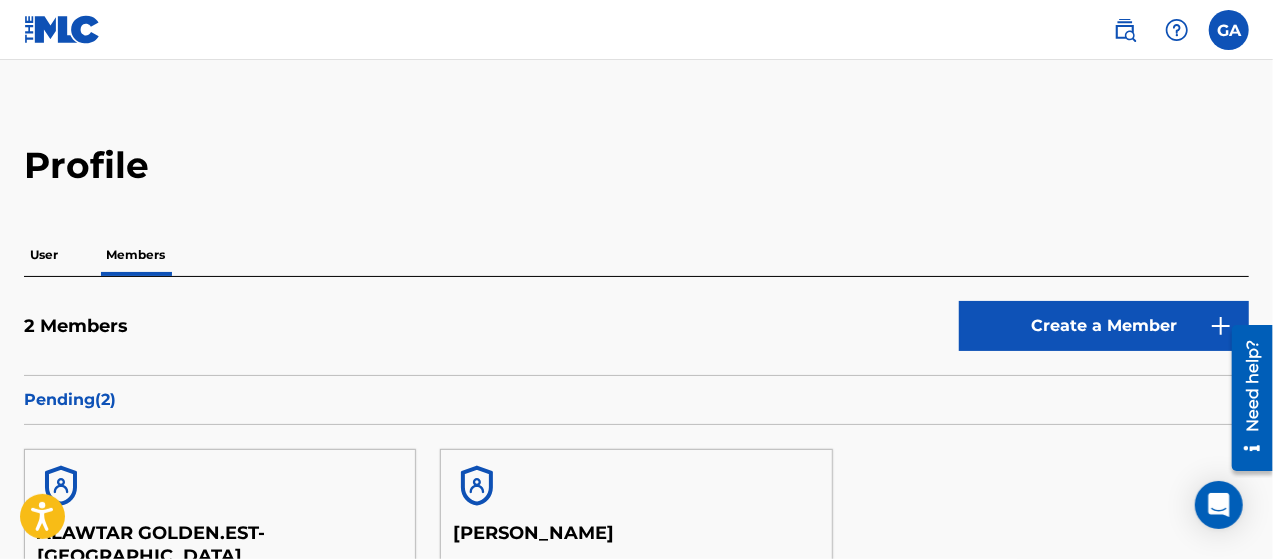 scroll, scrollTop: 0, scrollLeft: 0, axis: both 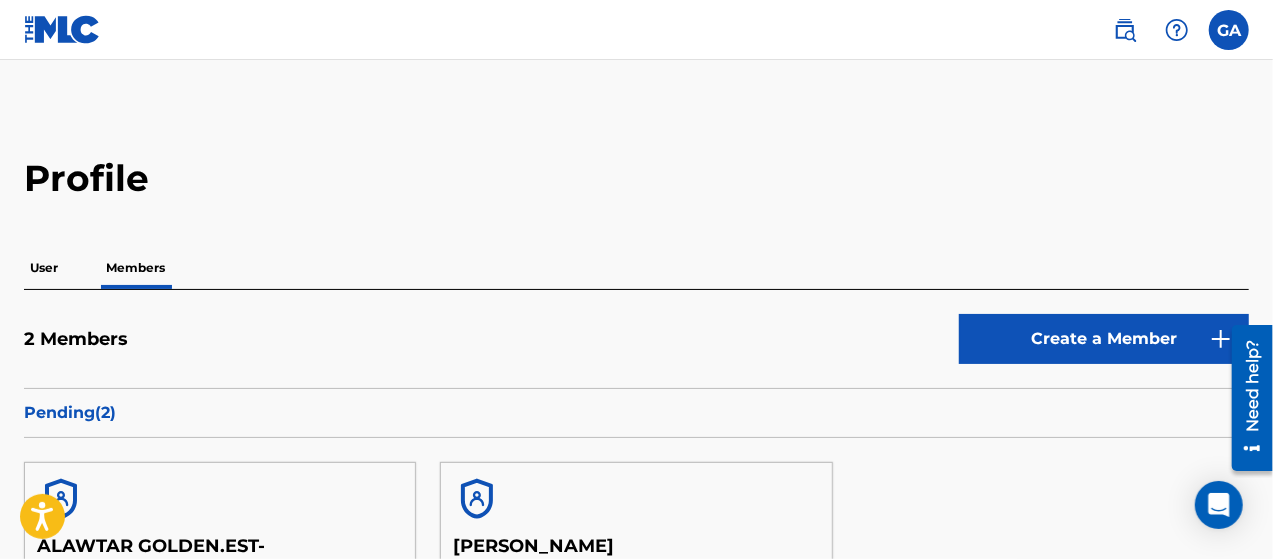 click at bounding box center (1229, 30) 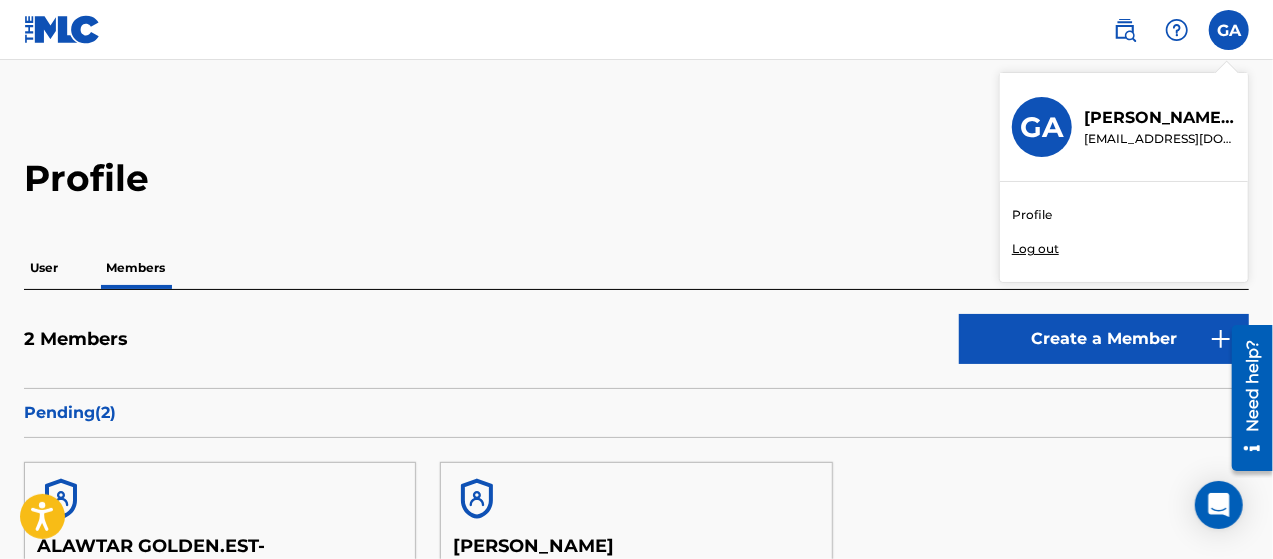 click on "Log out" at bounding box center (1035, 249) 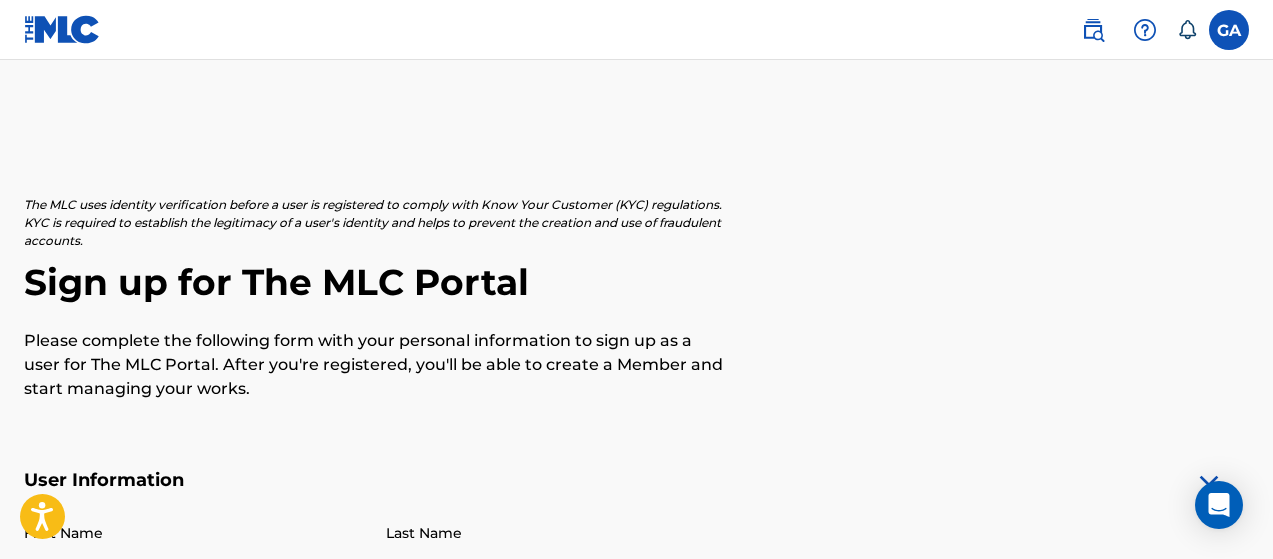 scroll, scrollTop: 0, scrollLeft: 0, axis: both 